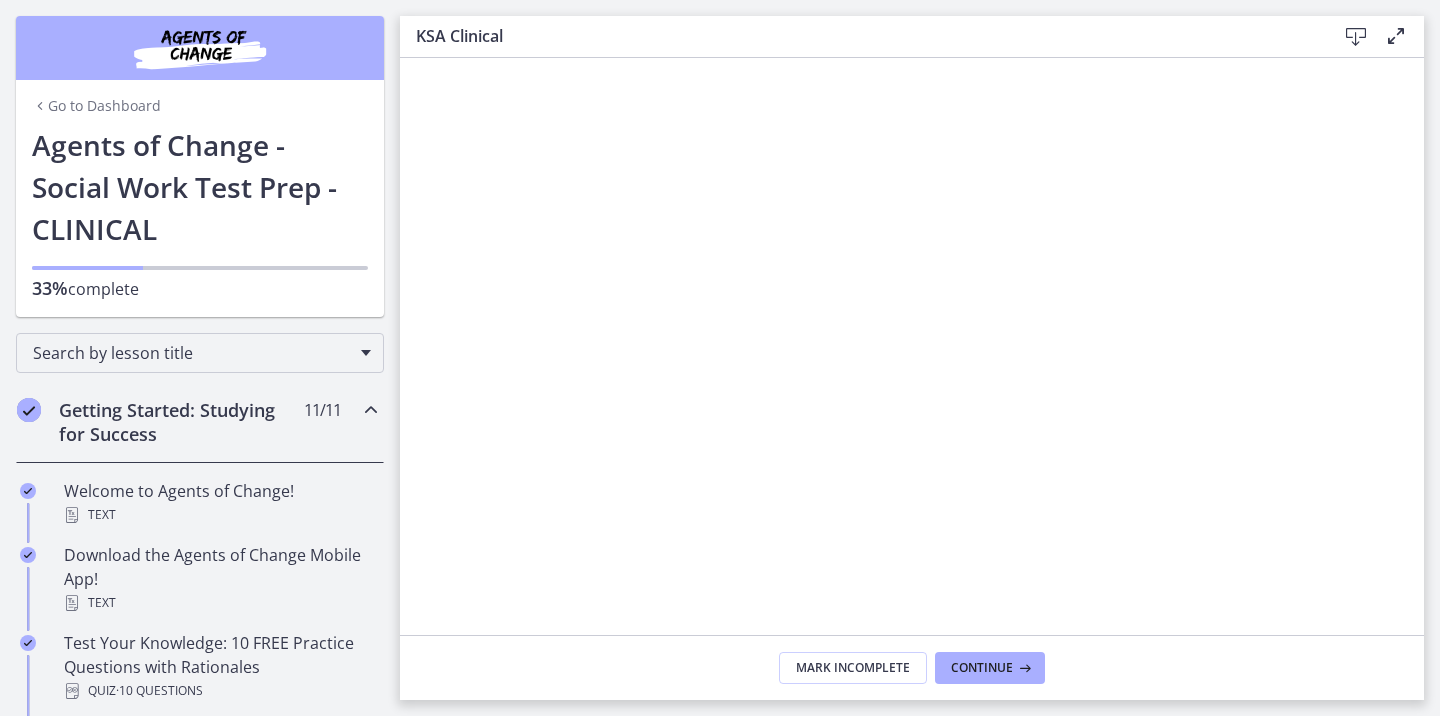 scroll, scrollTop: 0, scrollLeft: 0, axis: both 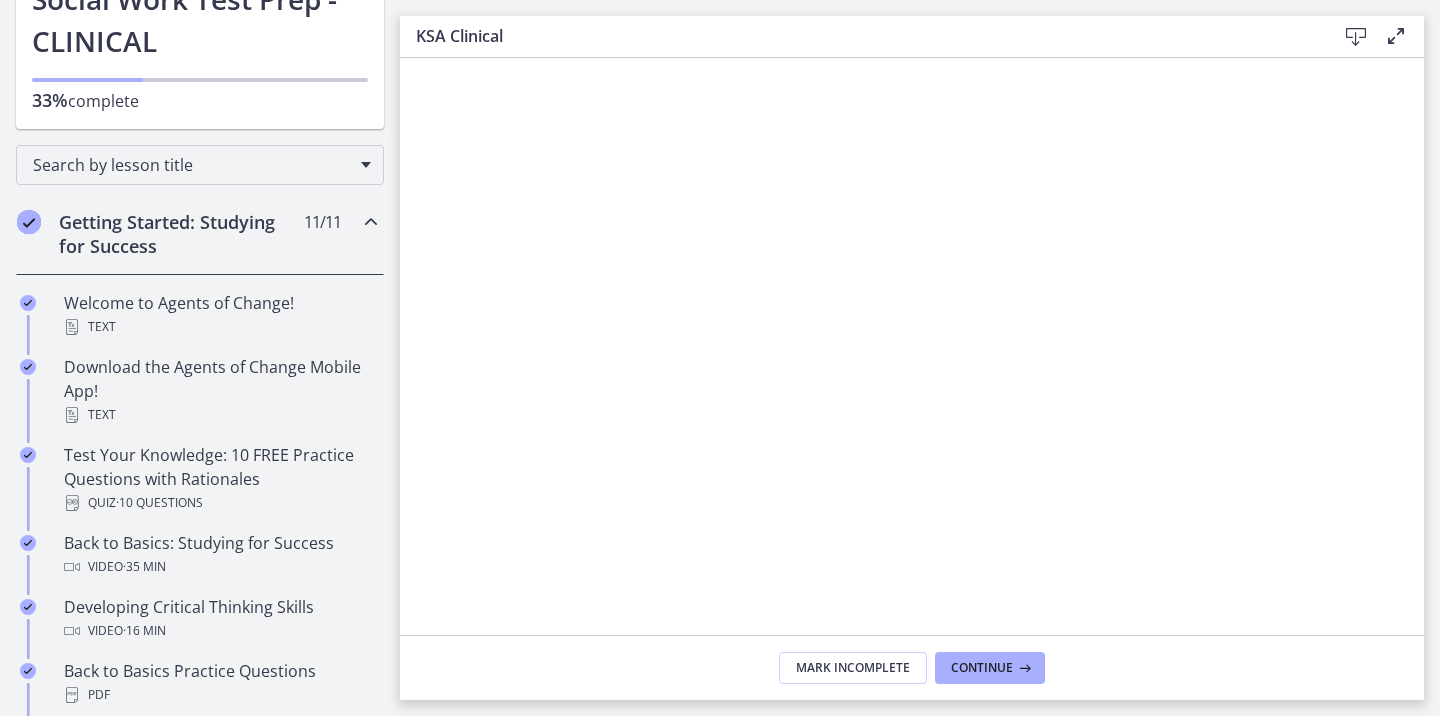 click at bounding box center [371, 222] 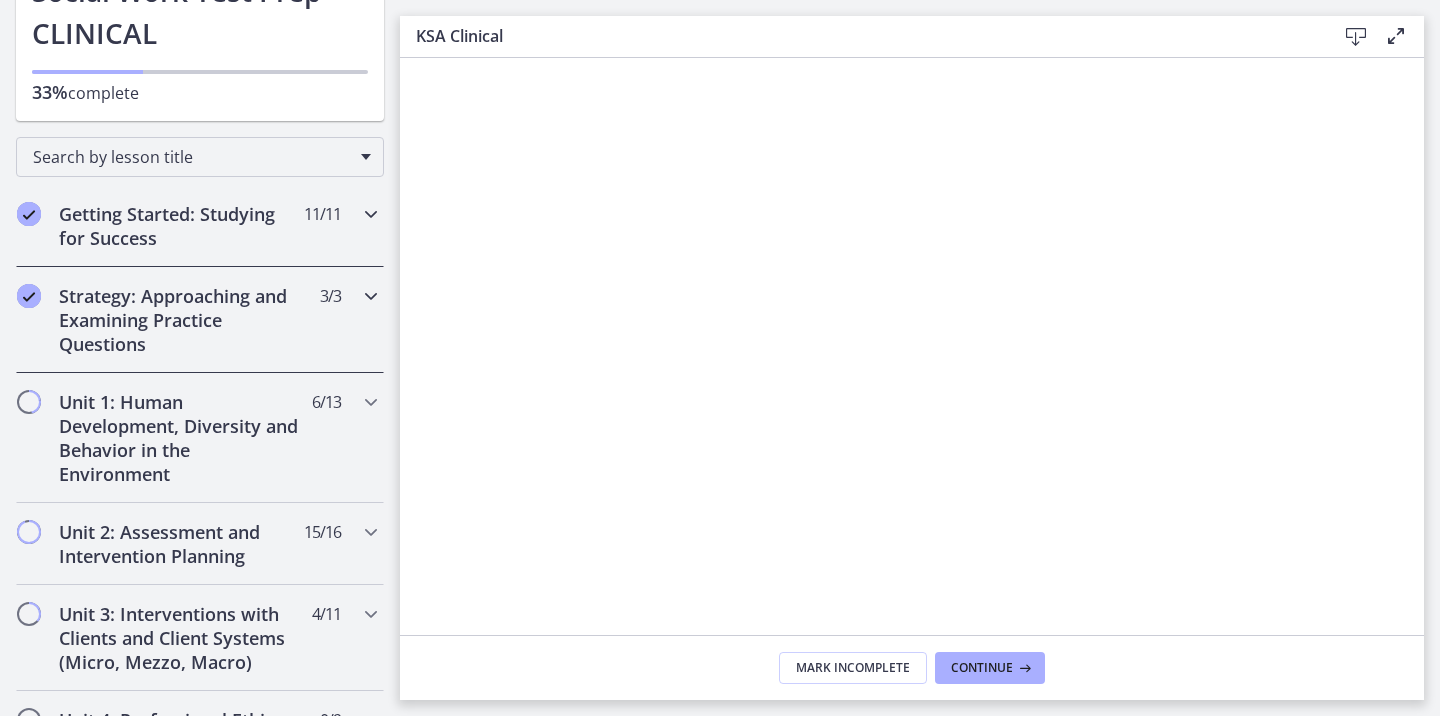 scroll, scrollTop: 201, scrollLeft: 0, axis: vertical 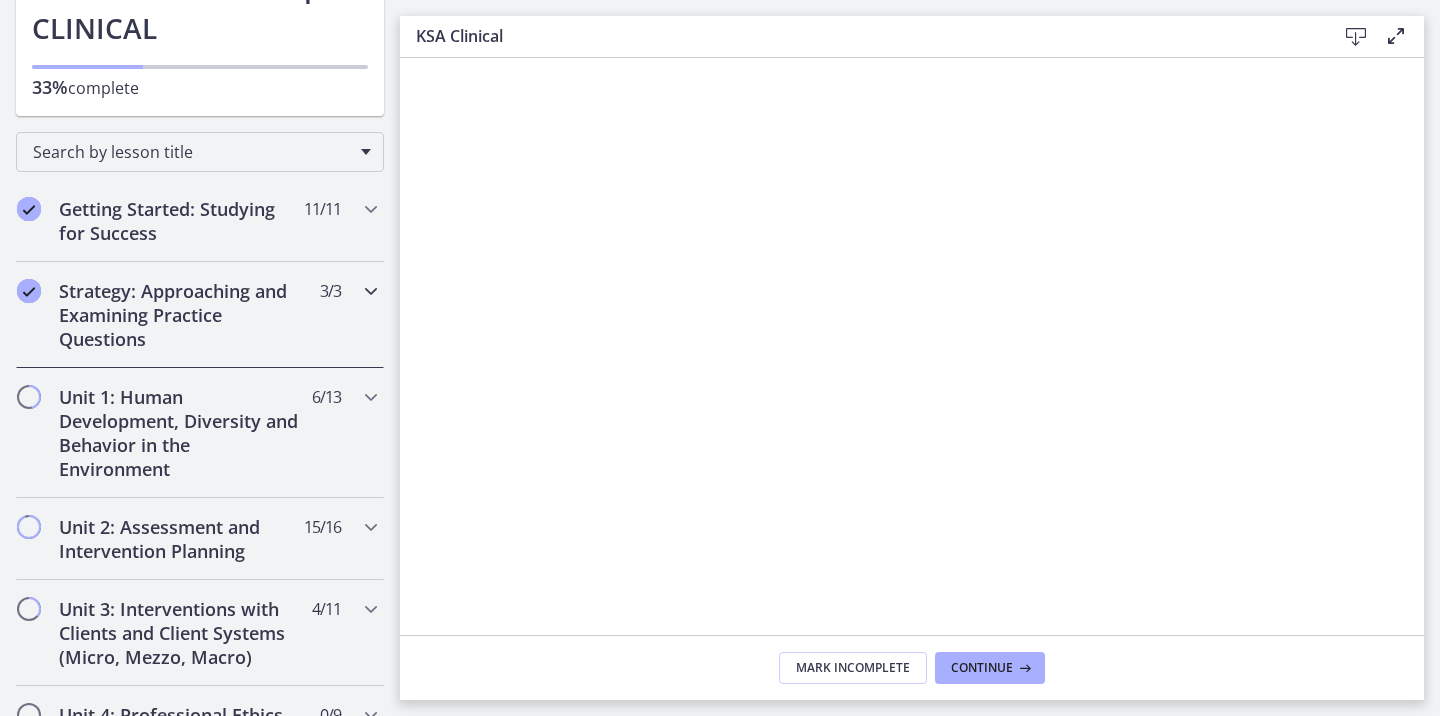click at bounding box center (371, 291) 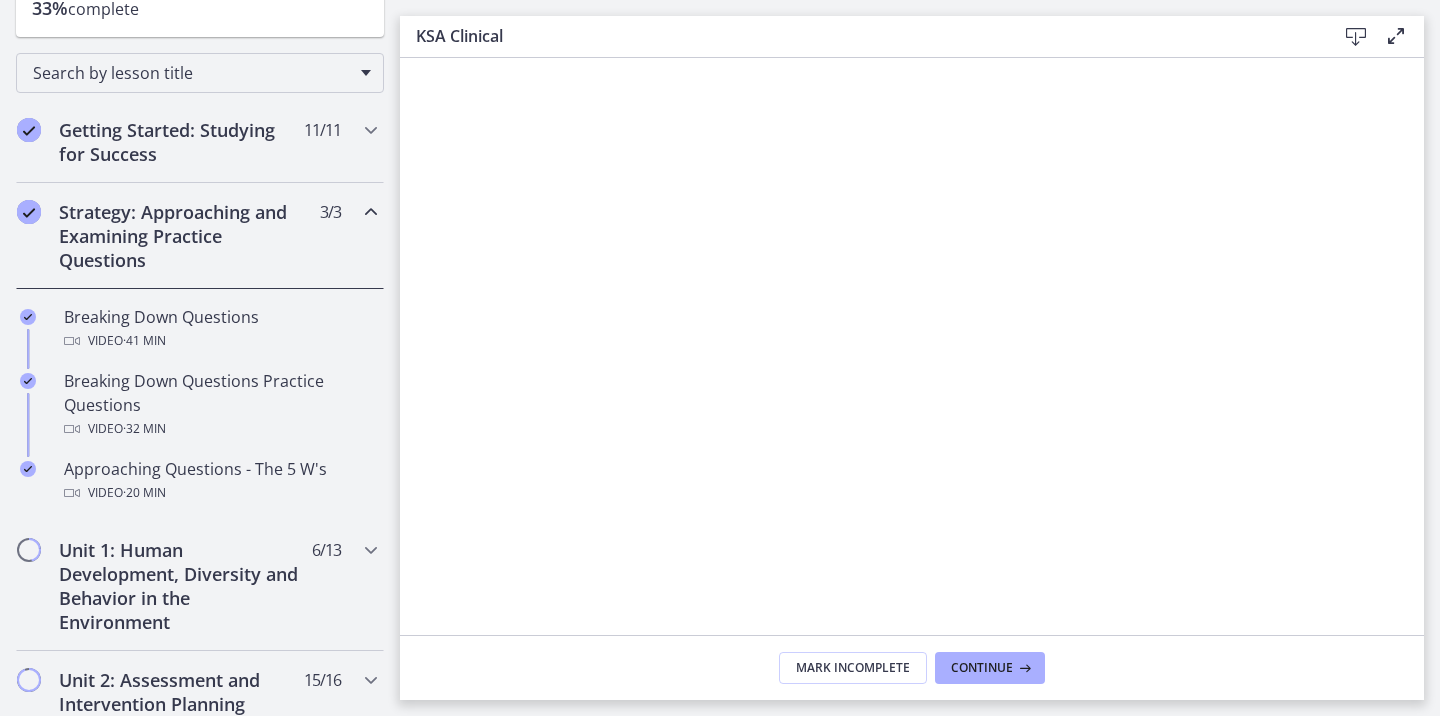 scroll, scrollTop: 302, scrollLeft: 0, axis: vertical 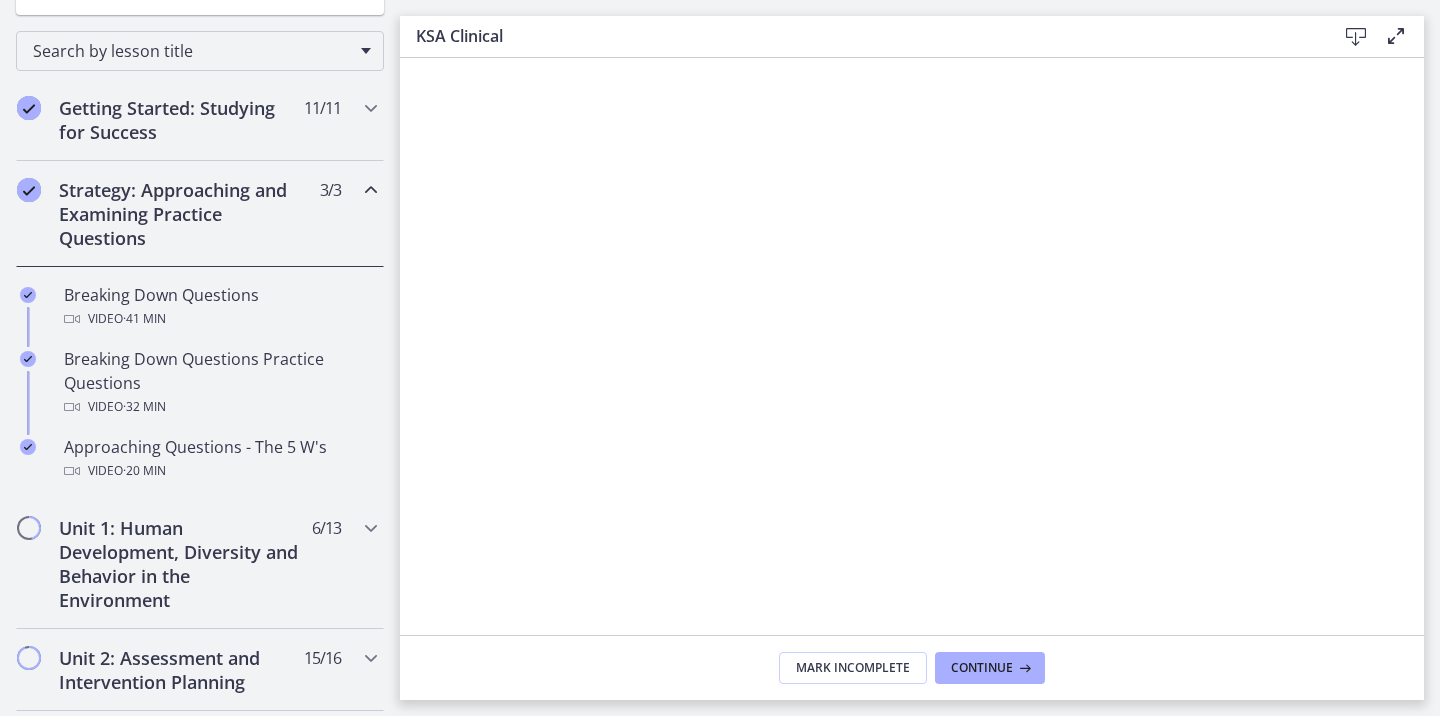 click at bounding box center [371, 190] 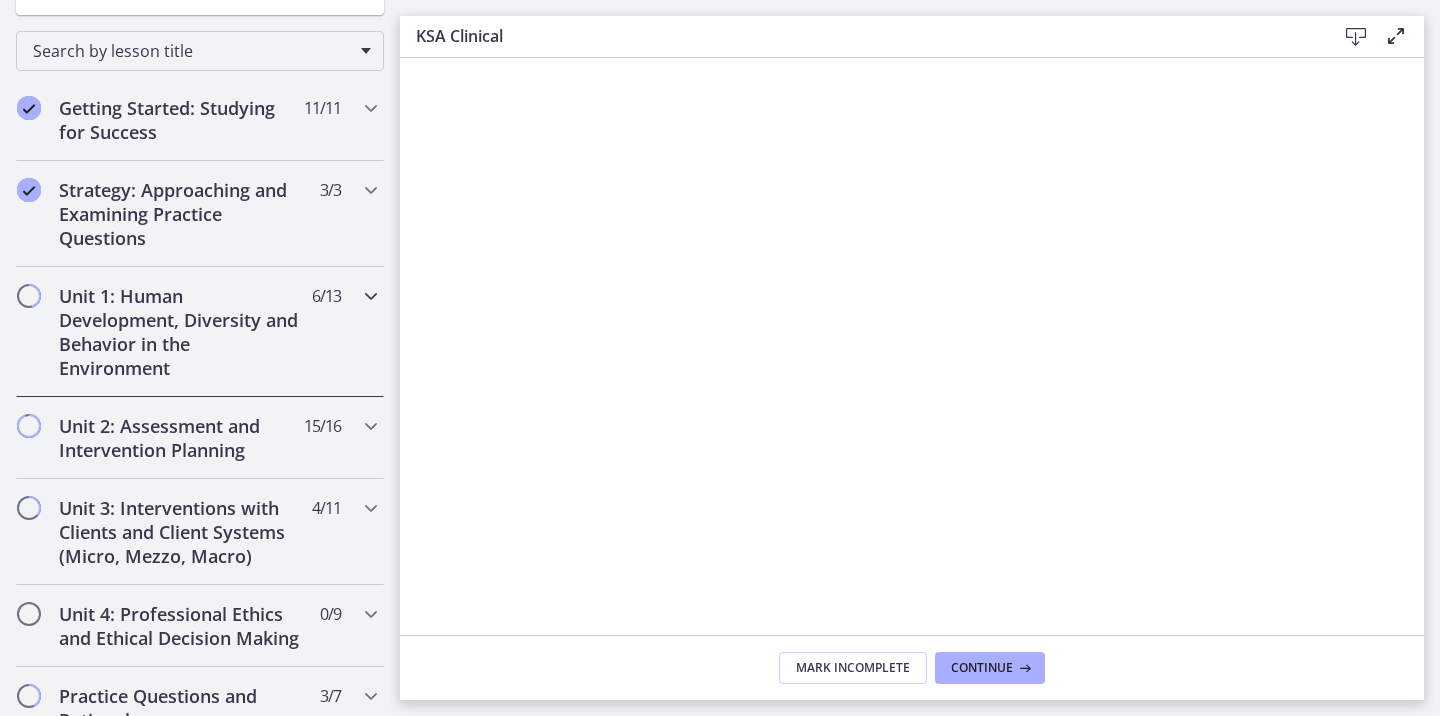 click at bounding box center (371, 296) 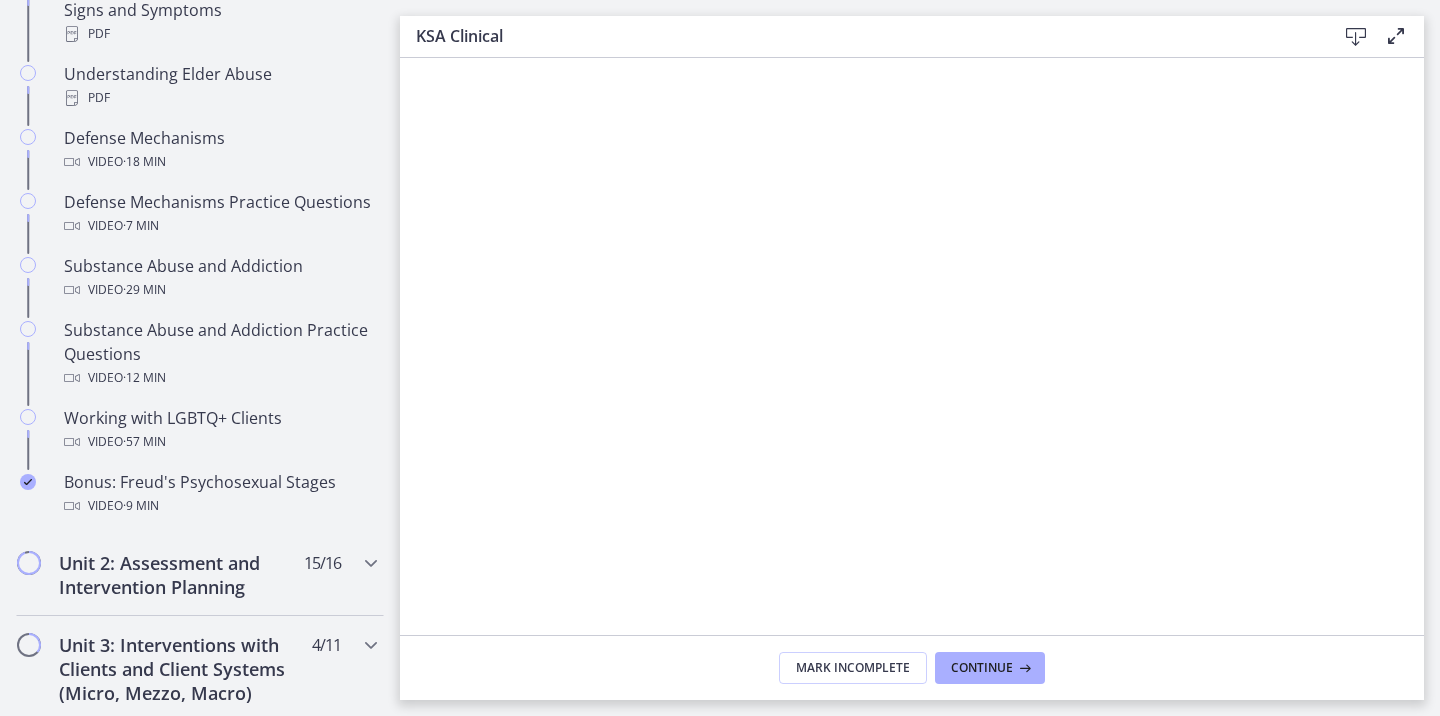 scroll, scrollTop: 1134, scrollLeft: 0, axis: vertical 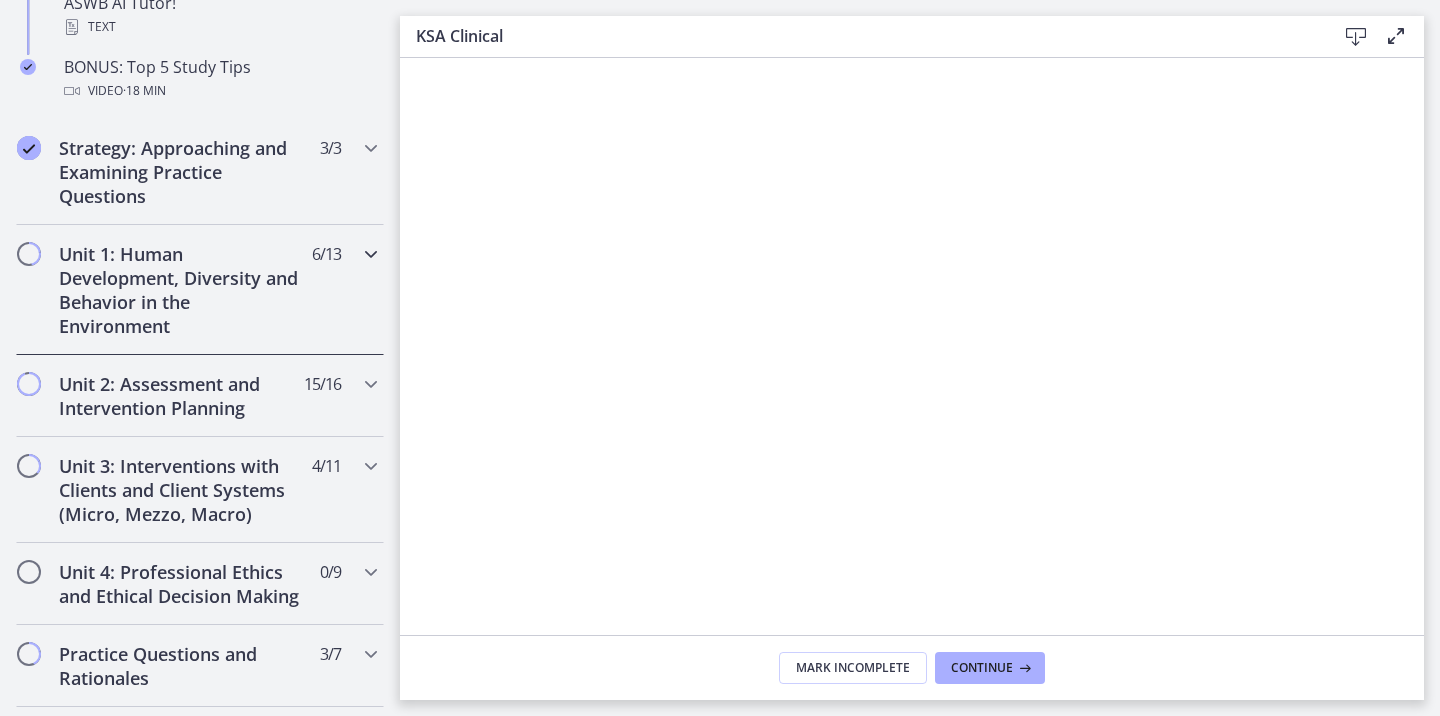 click on "Unit 1: Human Development, Diversity and Behavior in the Environment
6  /  13
Completed" at bounding box center [200, 290] 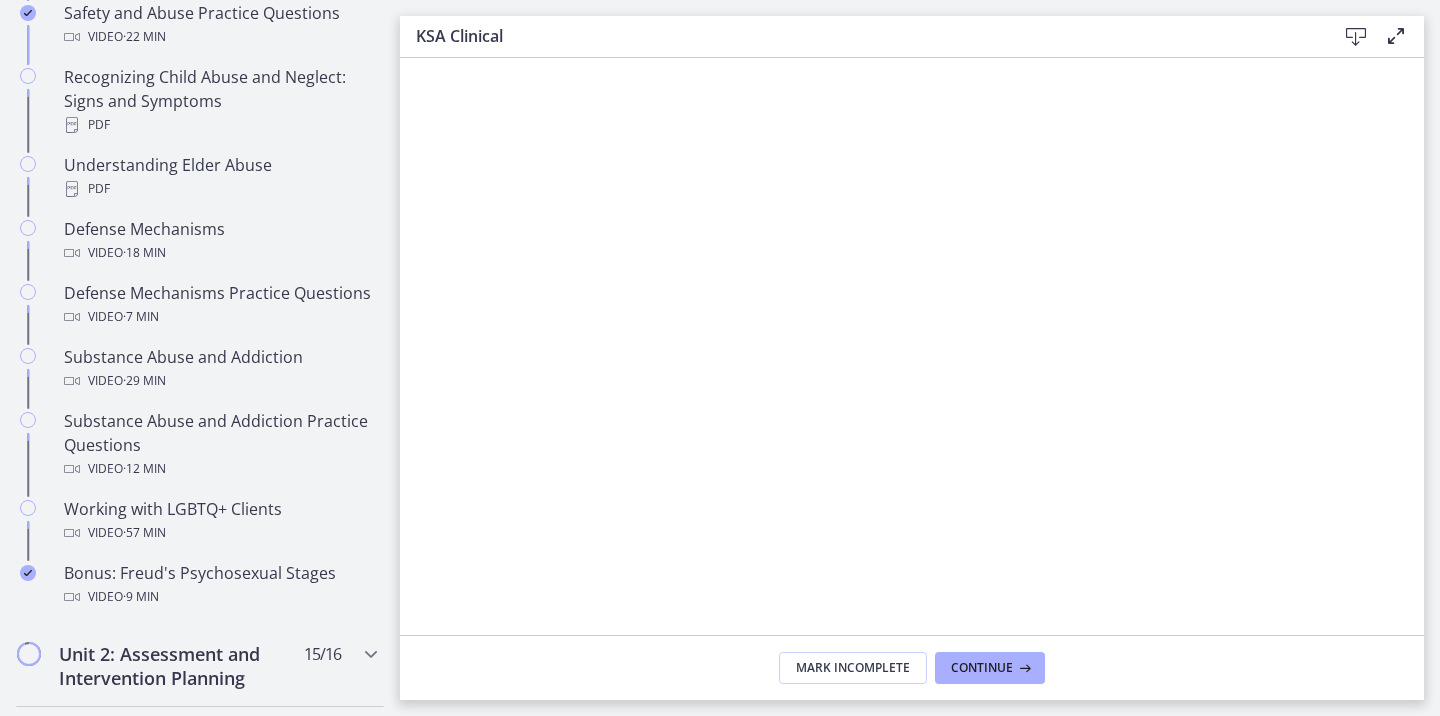 scroll, scrollTop: 1019, scrollLeft: 0, axis: vertical 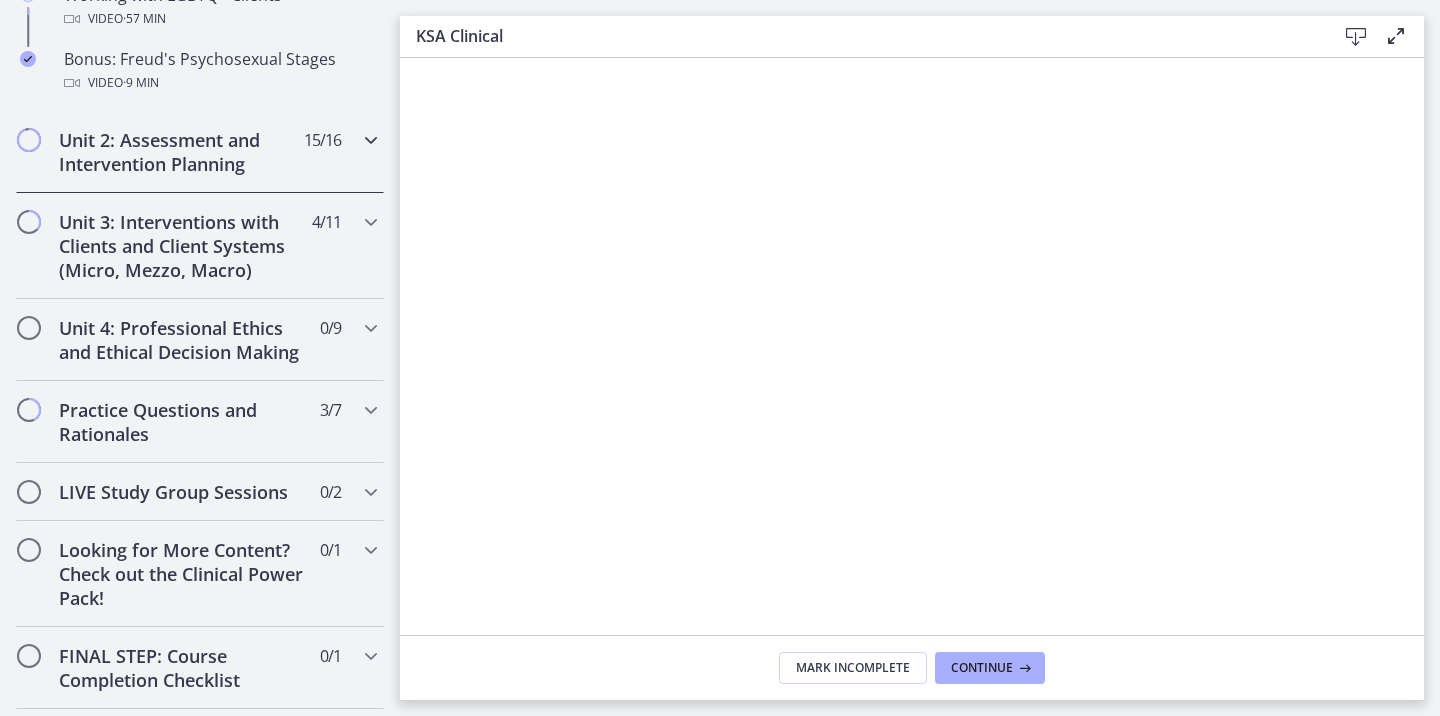 click at bounding box center (371, 140) 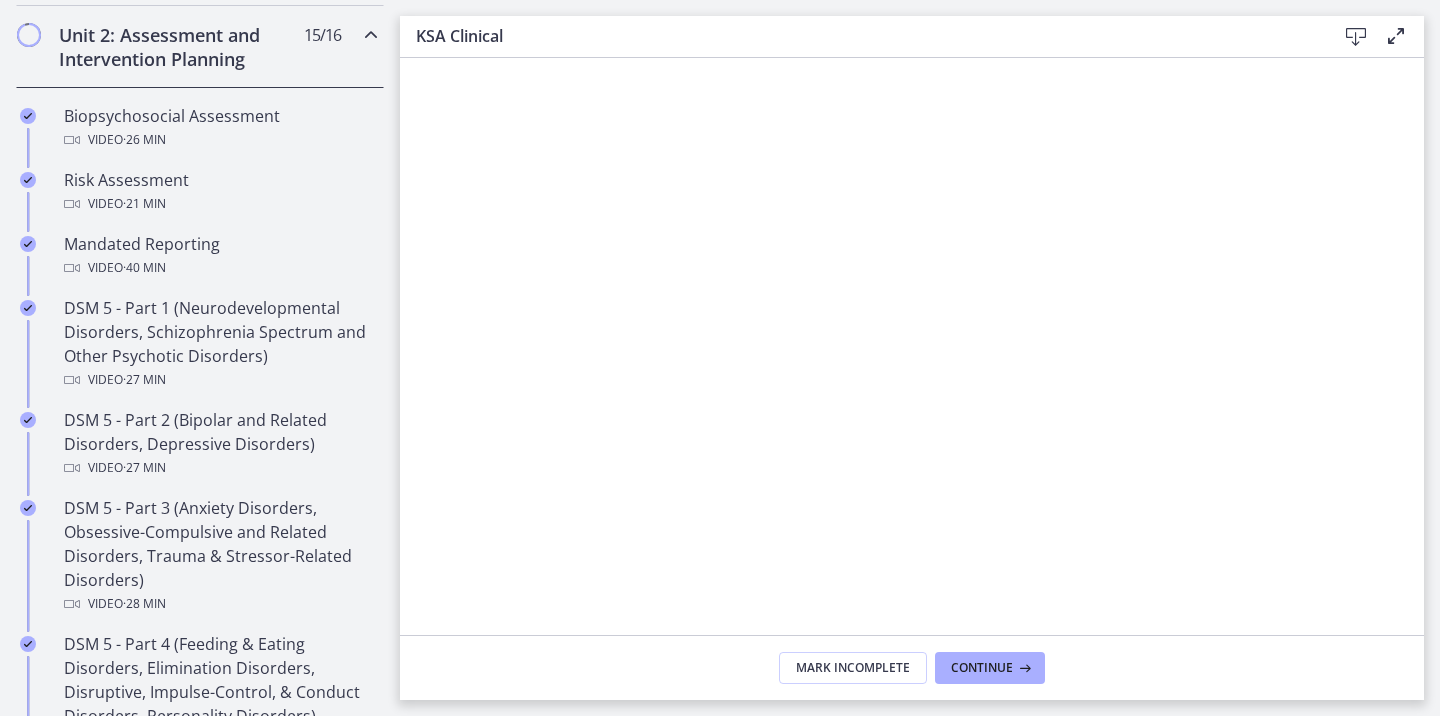 scroll, scrollTop: 688, scrollLeft: 0, axis: vertical 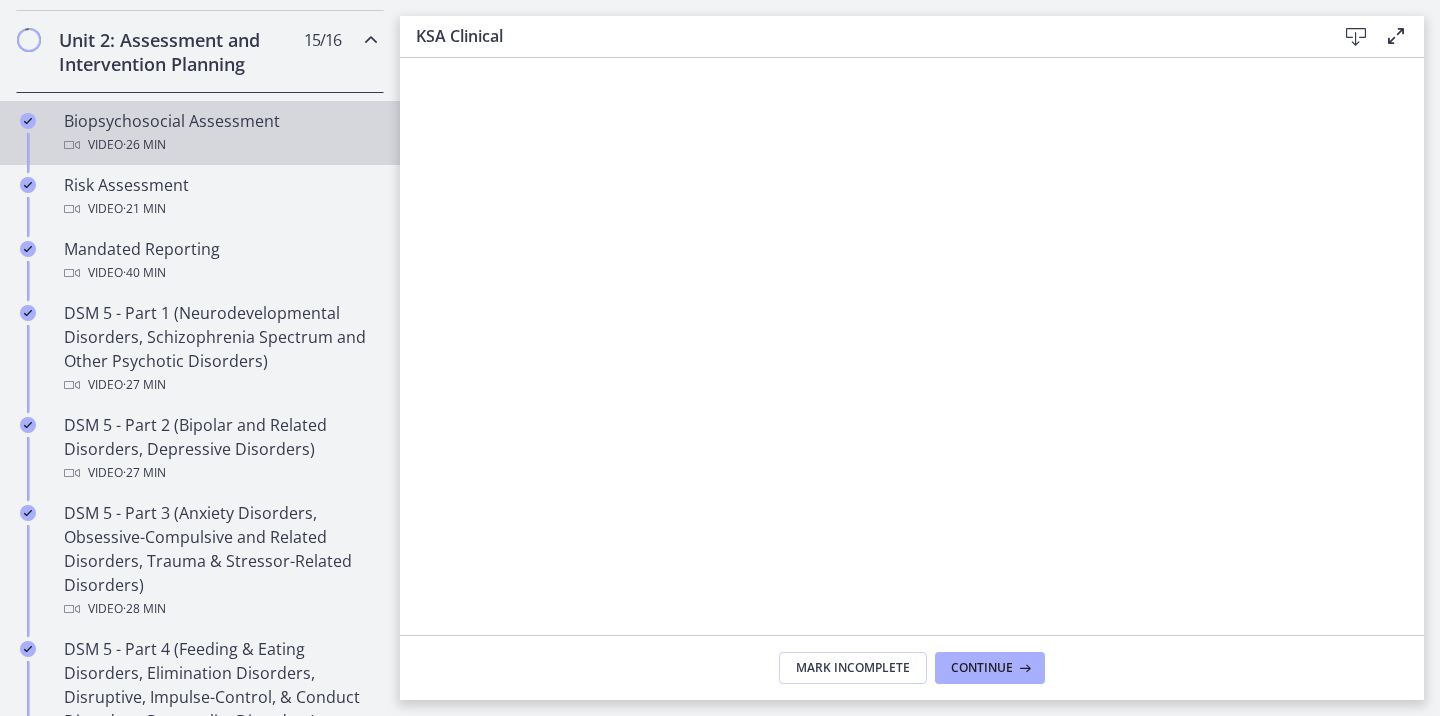 click on "Video
·  26 min" at bounding box center (220, 145) 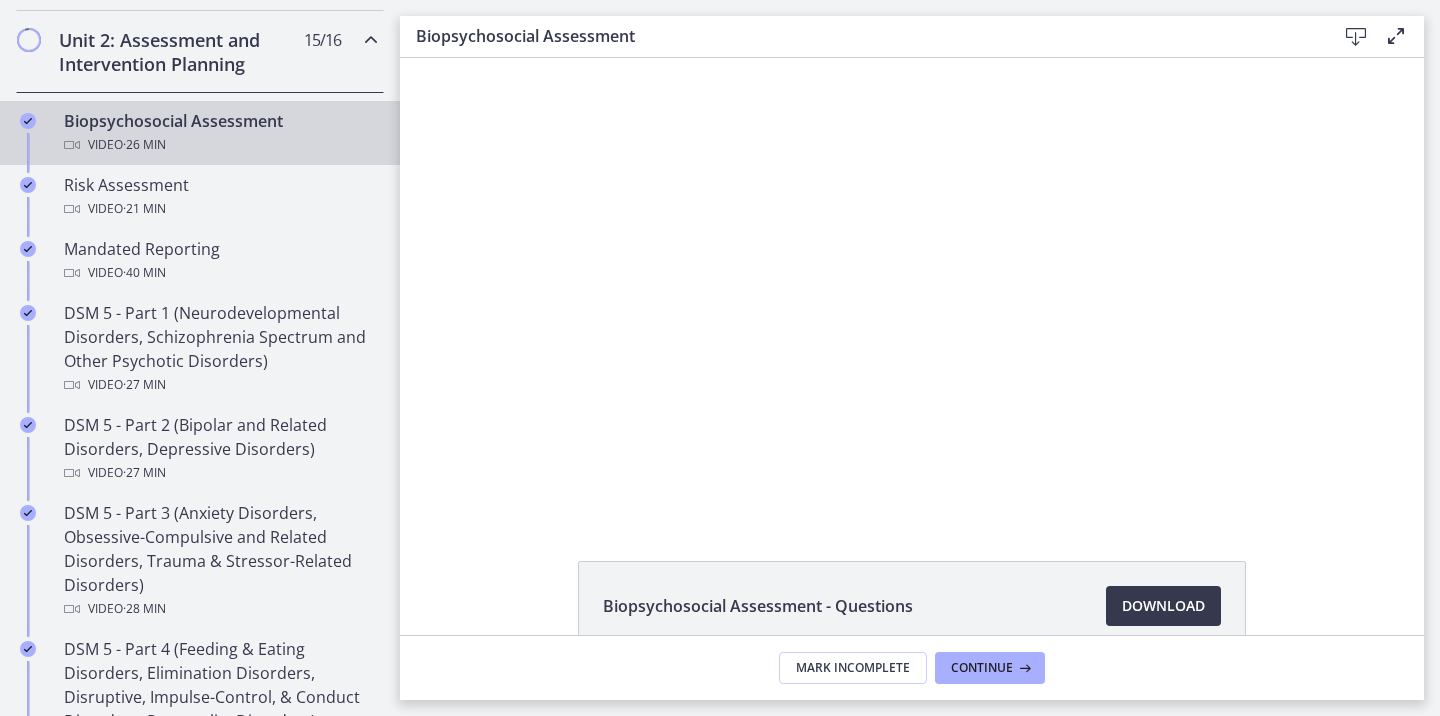 scroll, scrollTop: 0, scrollLeft: 0, axis: both 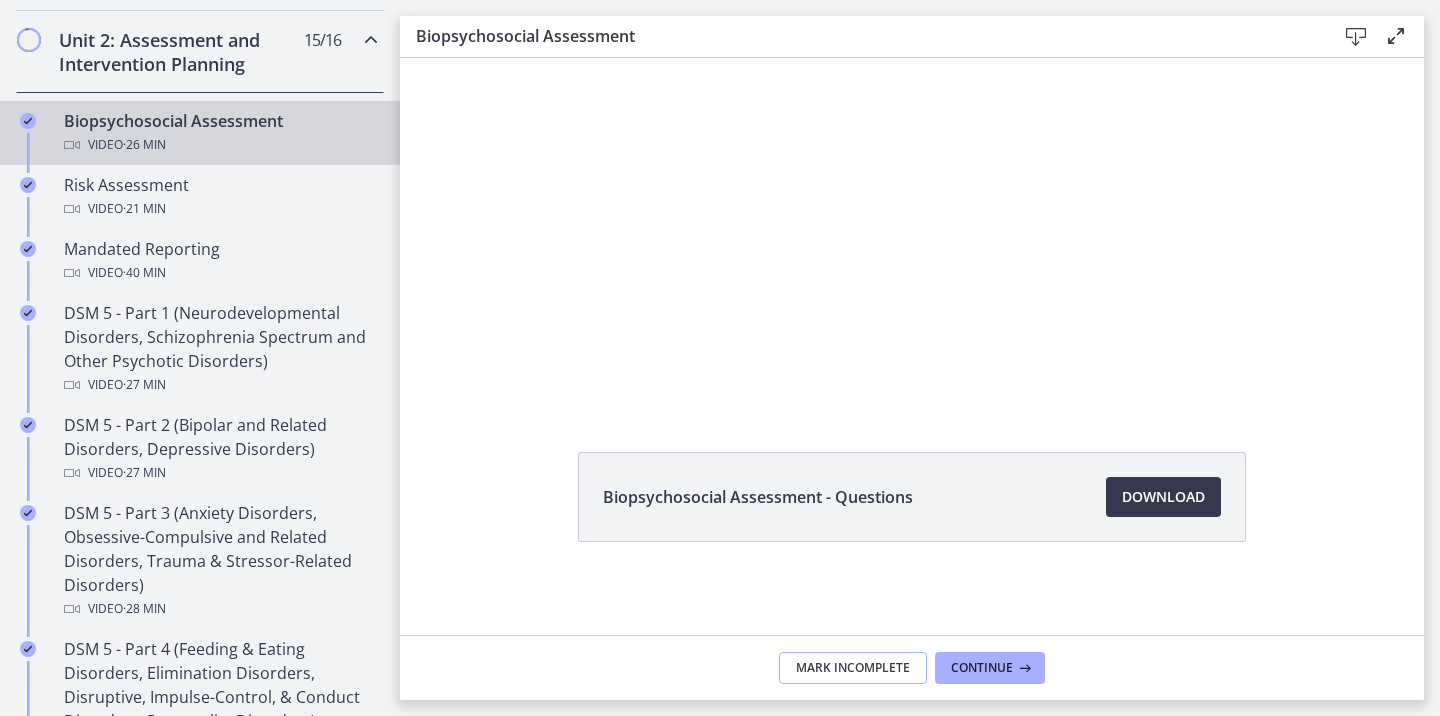 click on "Mark Incomplete" at bounding box center [853, 668] 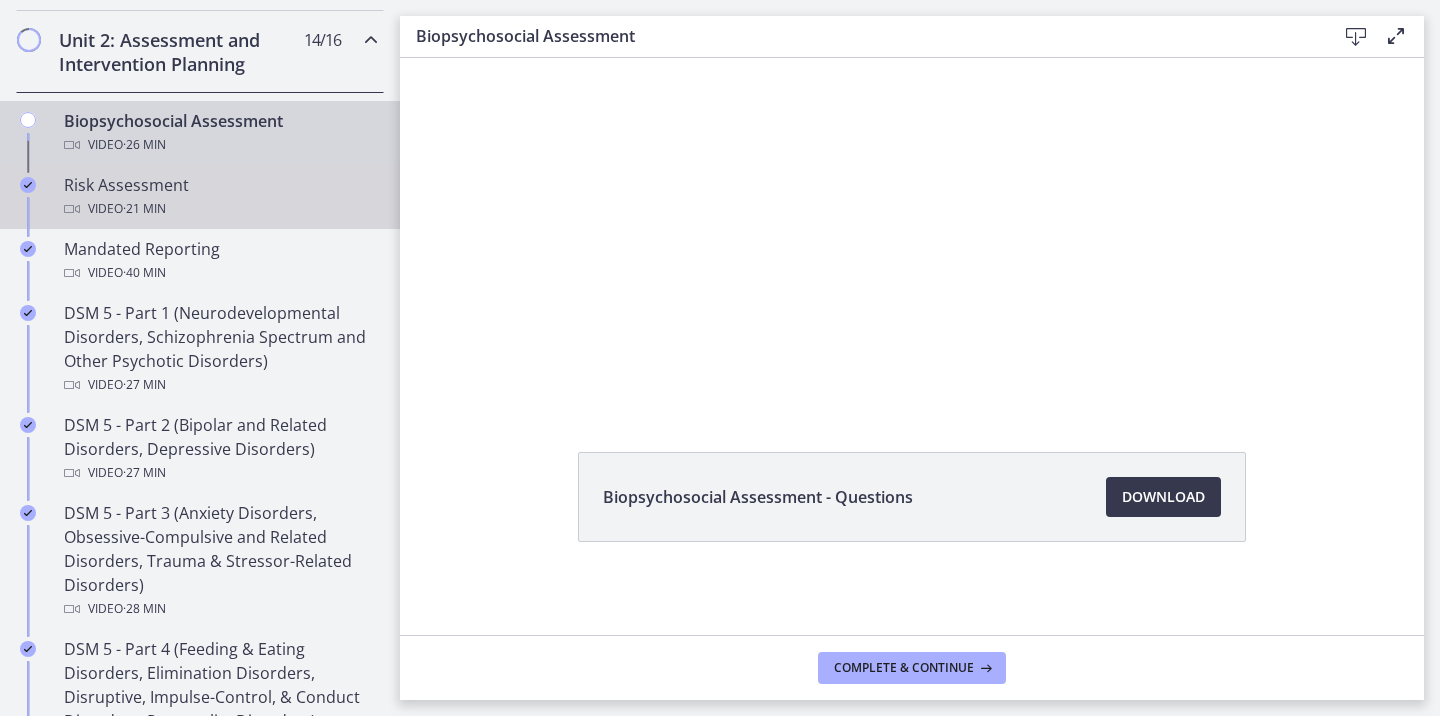 click on "Video
·  21 min" at bounding box center [220, 209] 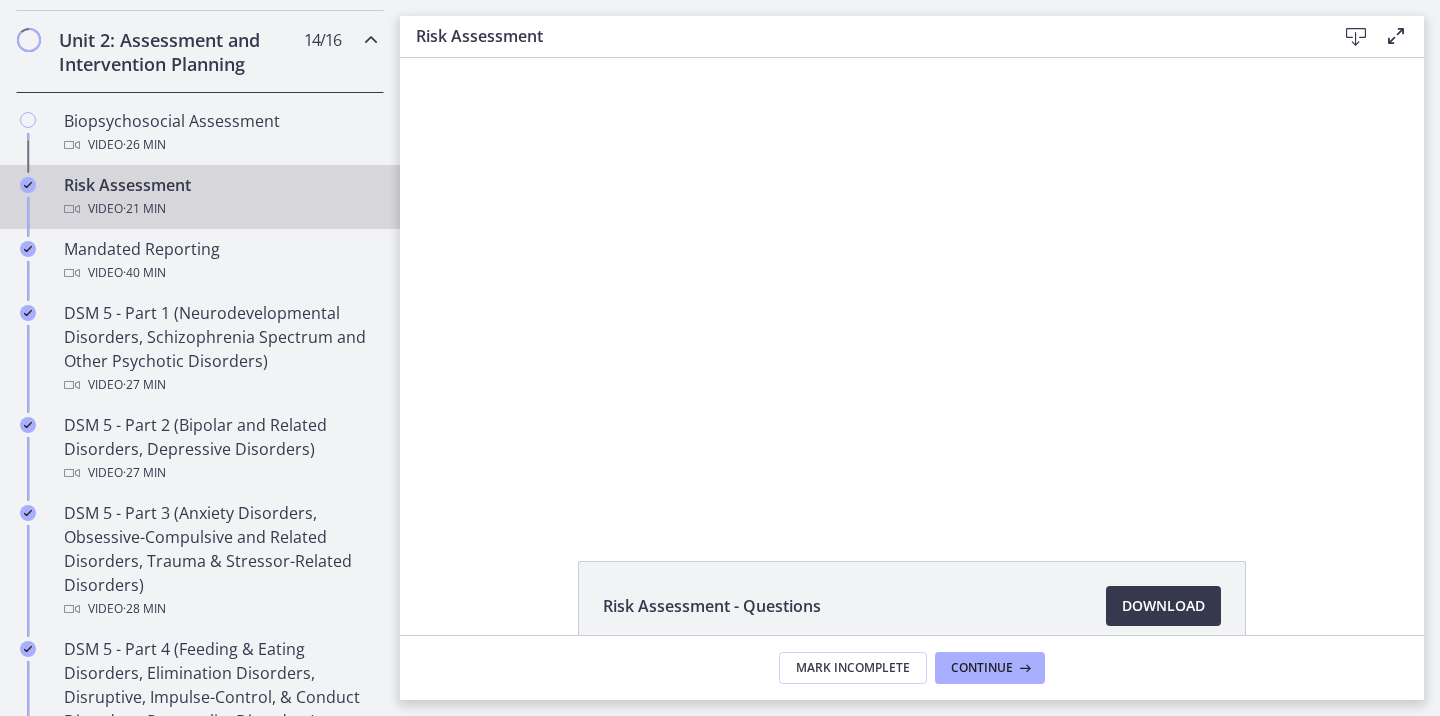 scroll, scrollTop: 0, scrollLeft: 0, axis: both 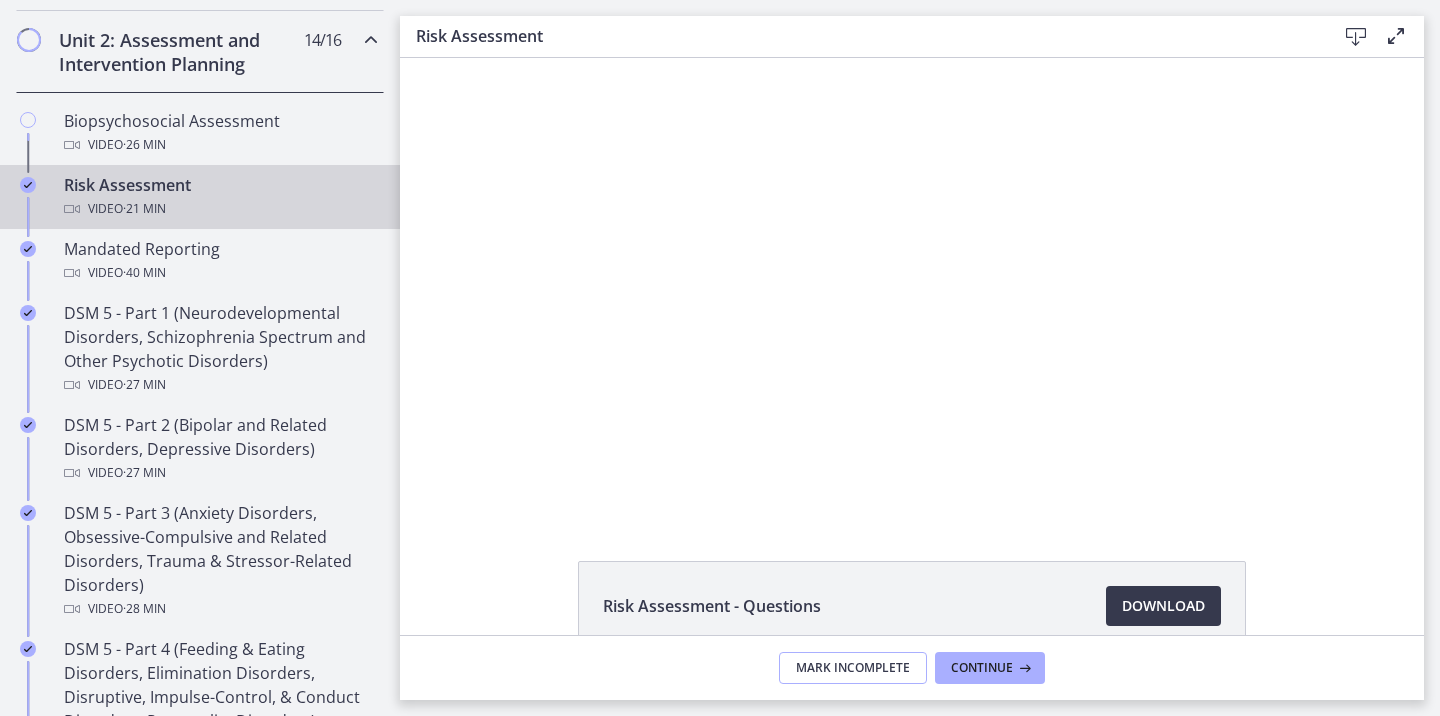 click on "Mark Incomplete" at bounding box center [853, 668] 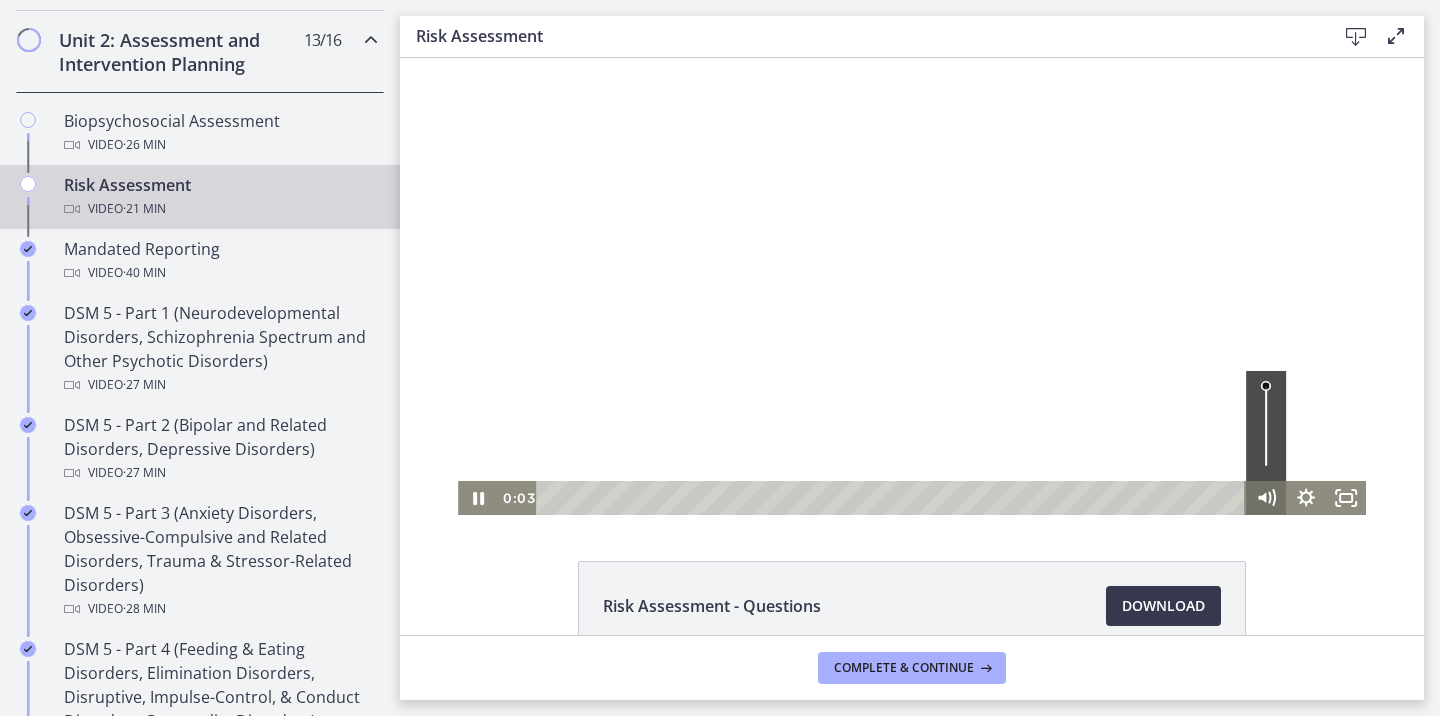 click 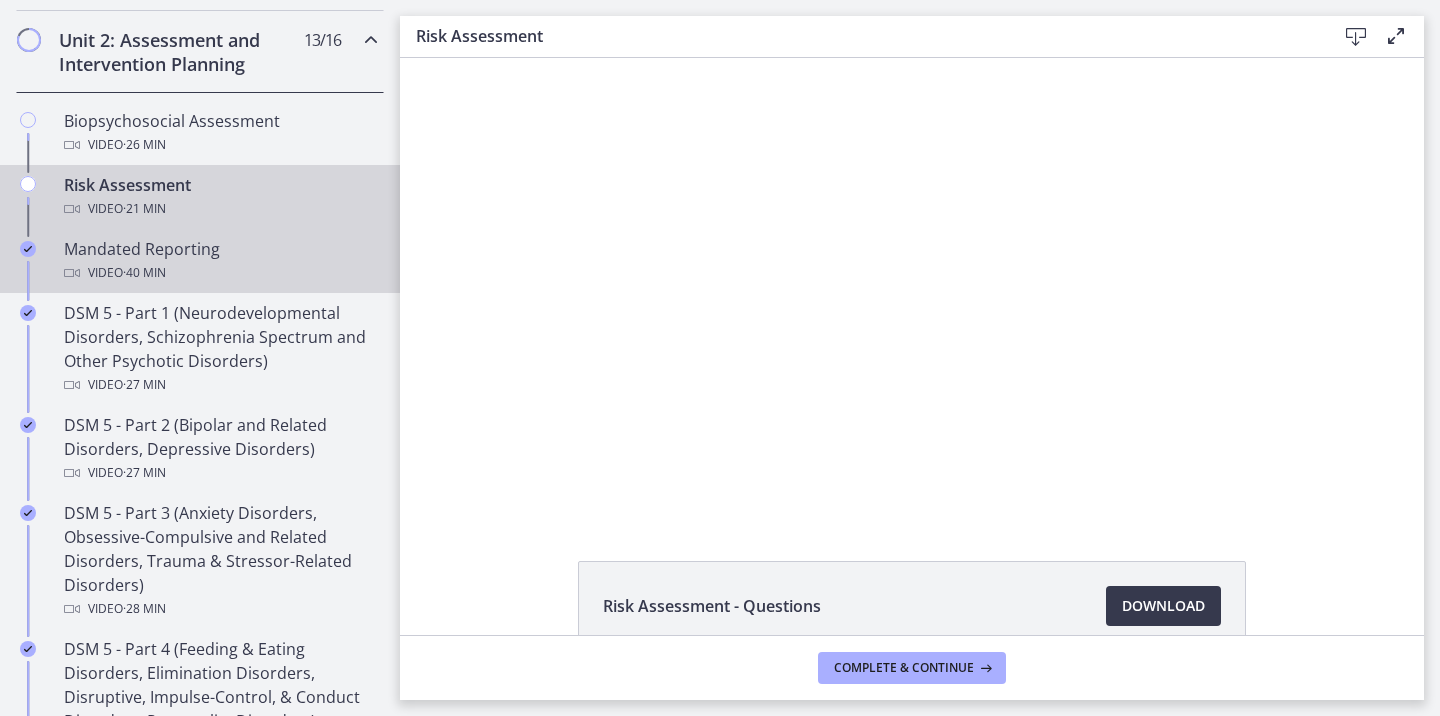 click on "Mandated Reporting
Video
·  40 min" at bounding box center (220, 261) 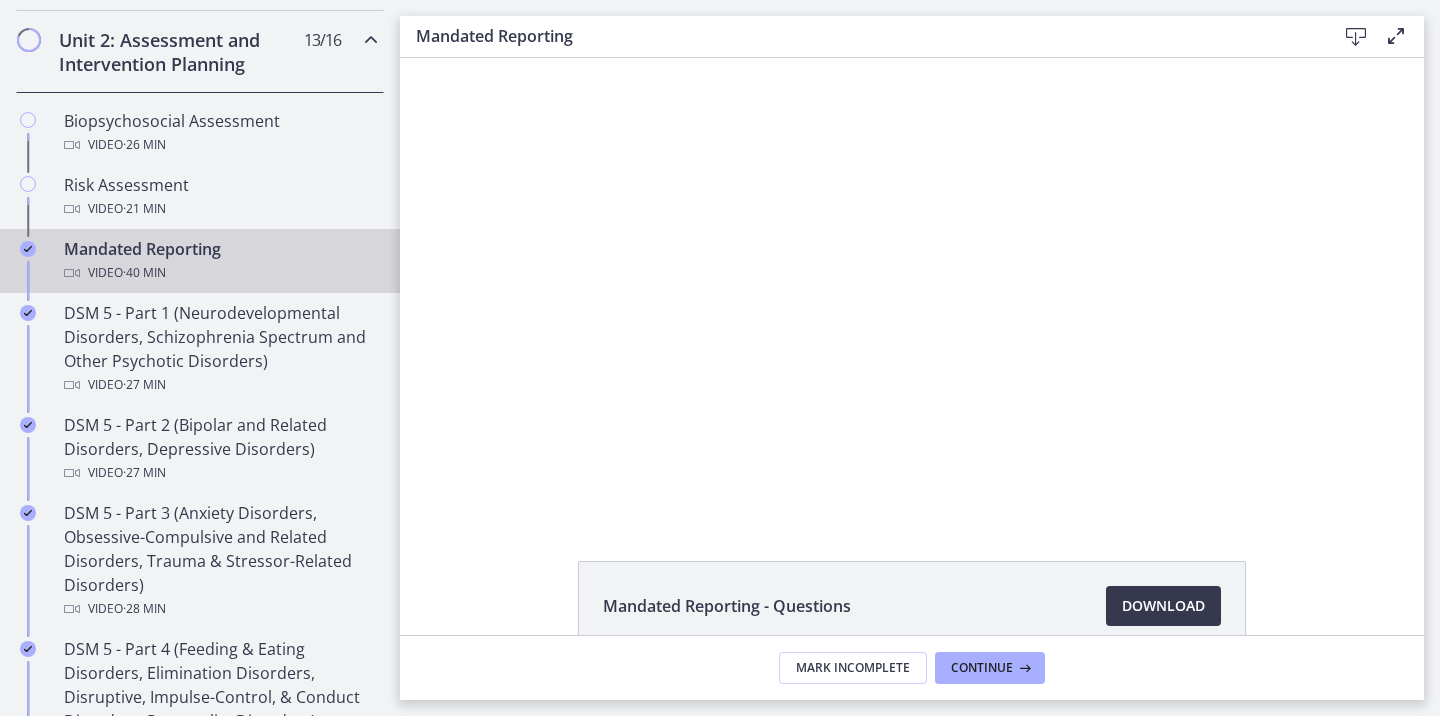 scroll, scrollTop: 0, scrollLeft: 0, axis: both 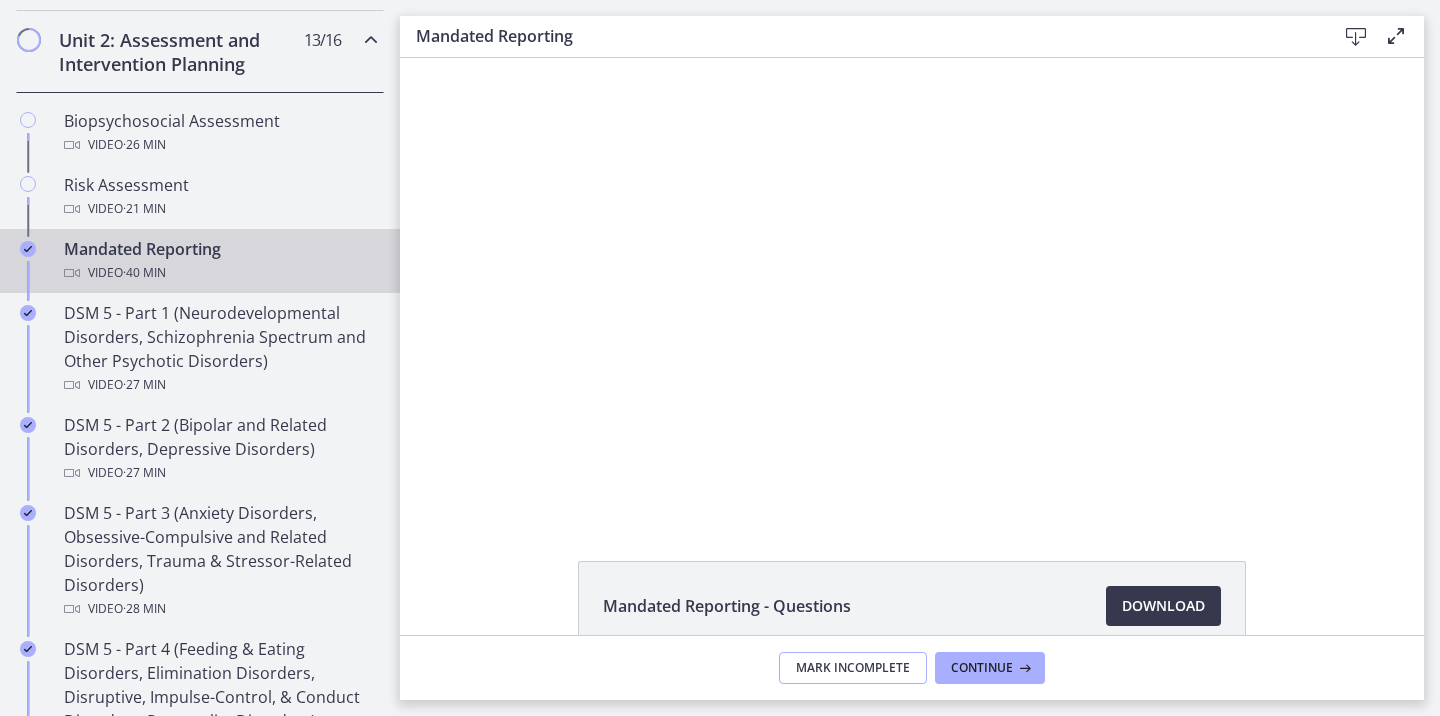 click on "Mark Incomplete" at bounding box center [853, 668] 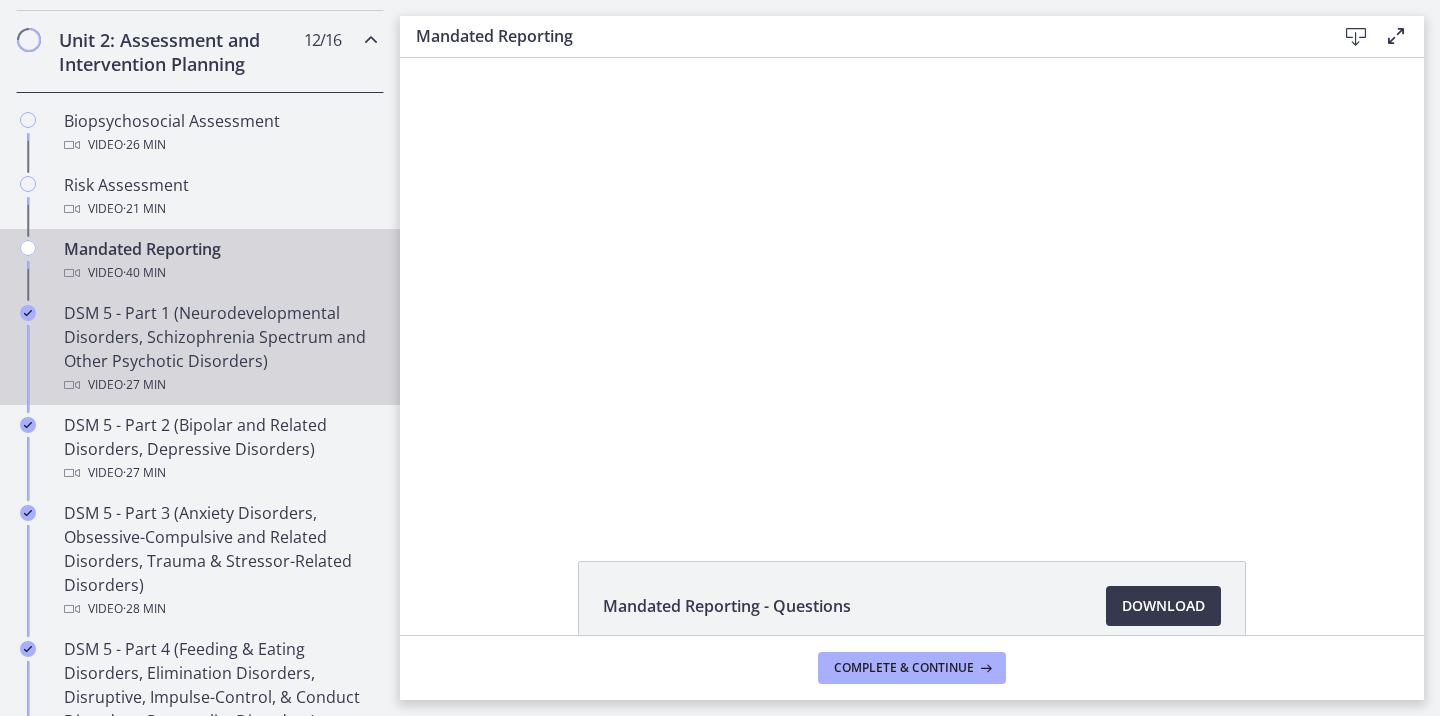 click on "DSM 5 - Part 1 (Neurodevelopmental Disorders, Schizophrenia Spectrum and Other Psychotic Disorders)
Video
·  27 min" at bounding box center [220, 349] 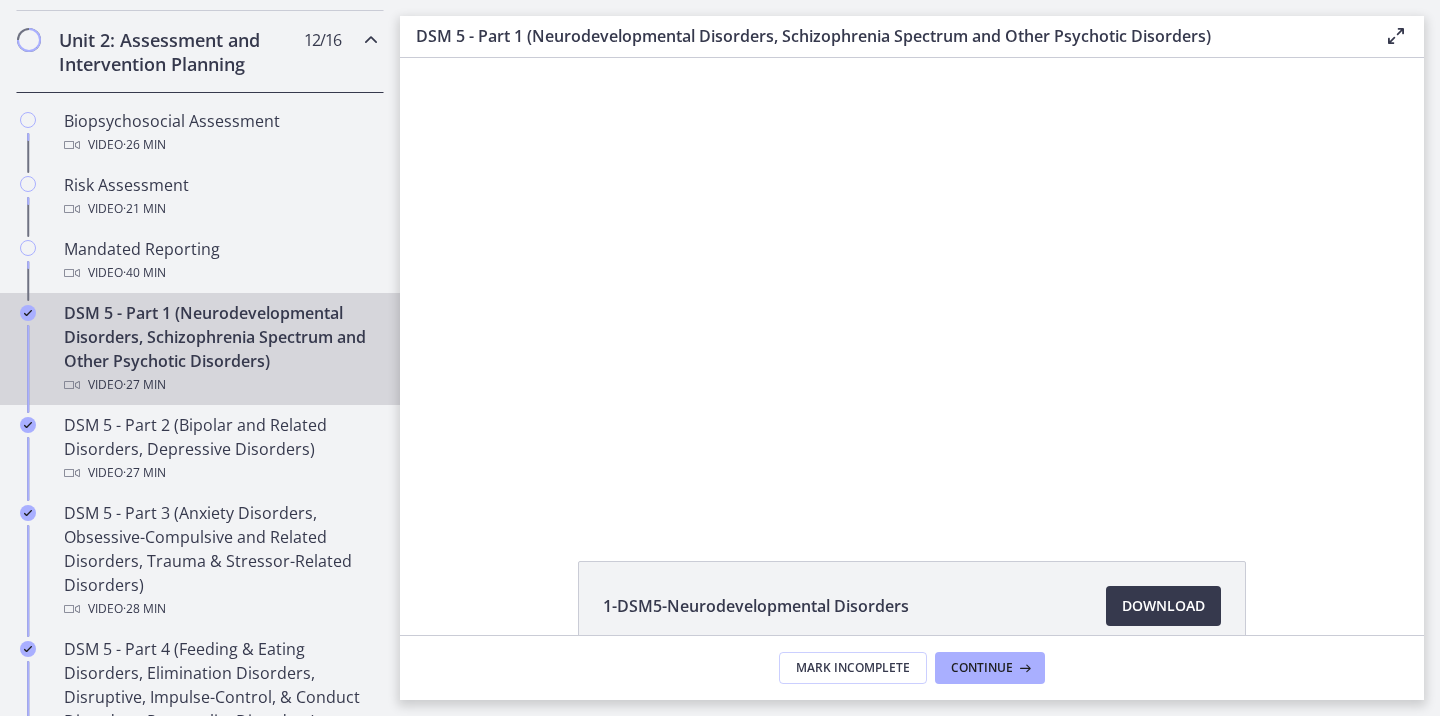 scroll, scrollTop: 0, scrollLeft: 0, axis: both 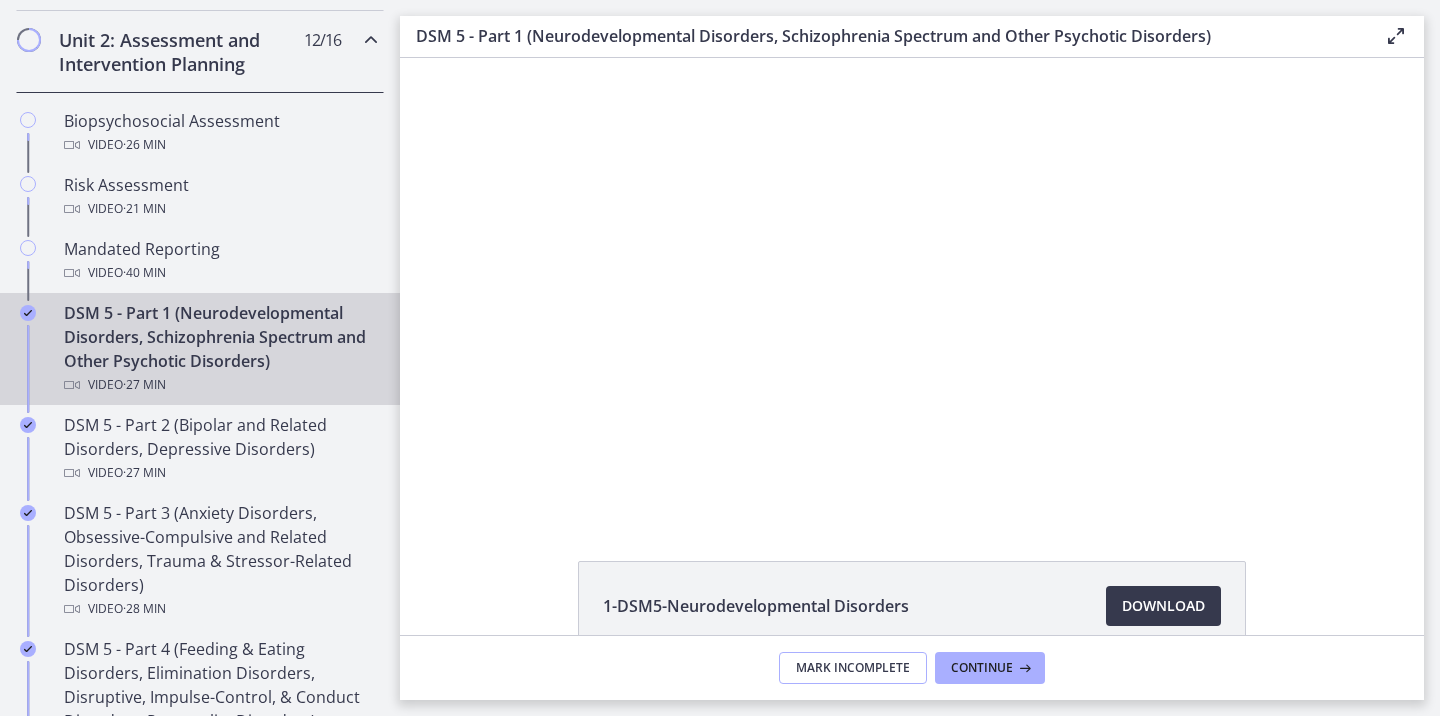 click on "Mark Incomplete" at bounding box center (853, 668) 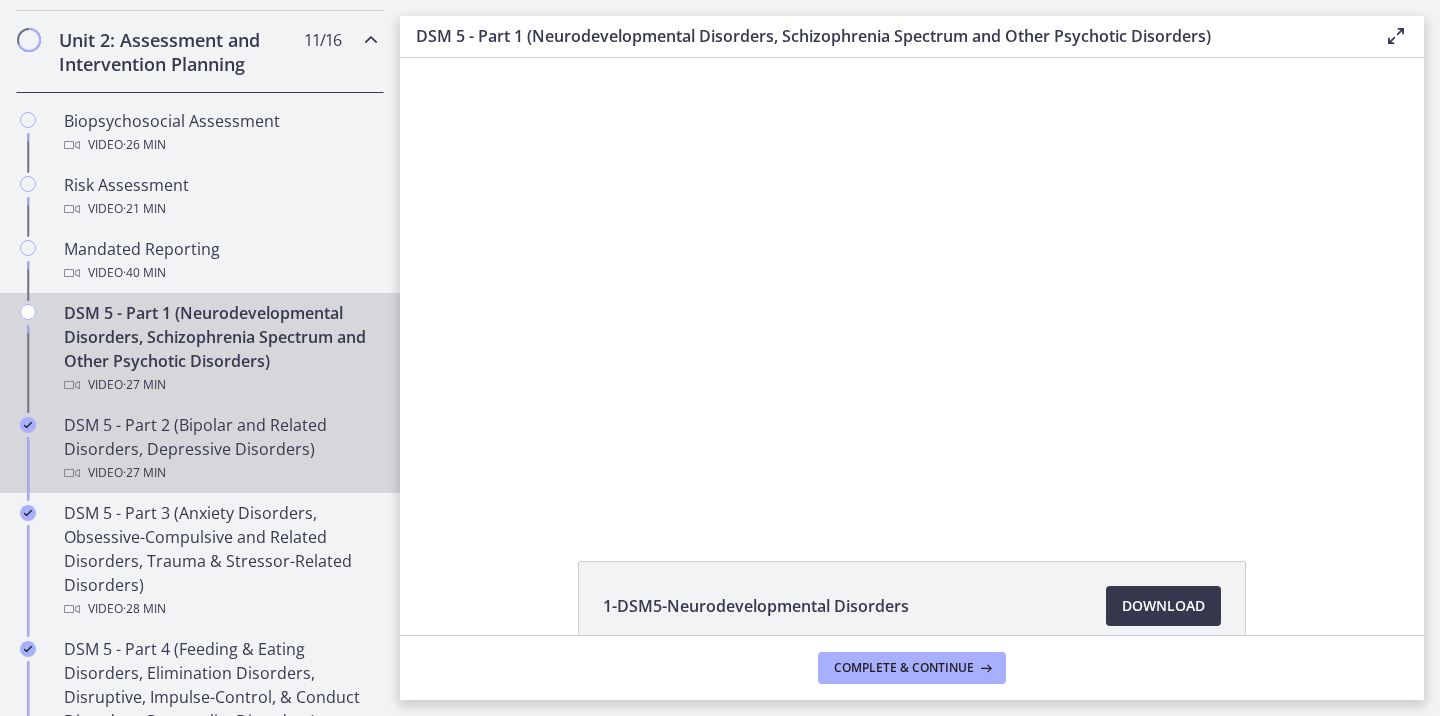 click on "DSM 5 - Part 2 (Bipolar and Related Disorders, Depressive Disorders)
Video
·  27 min" at bounding box center [220, 449] 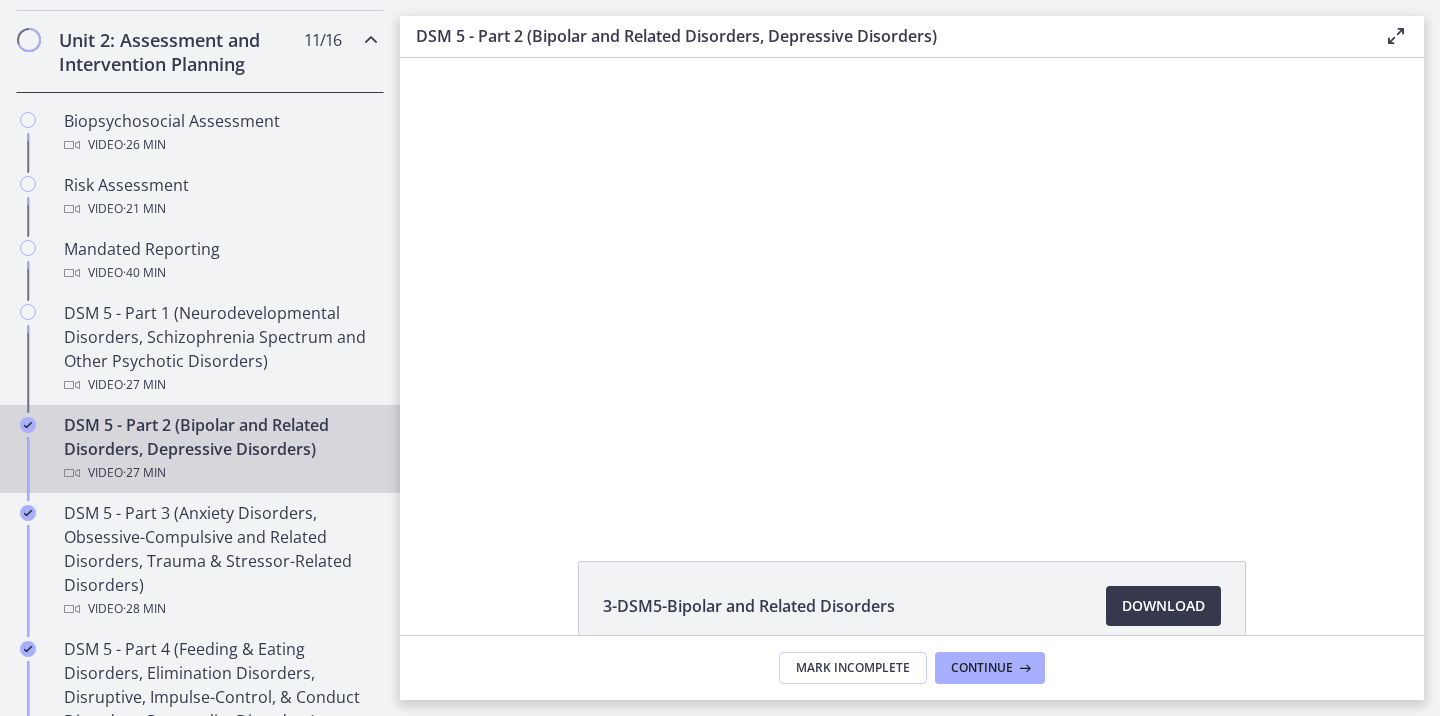 scroll, scrollTop: 0, scrollLeft: 0, axis: both 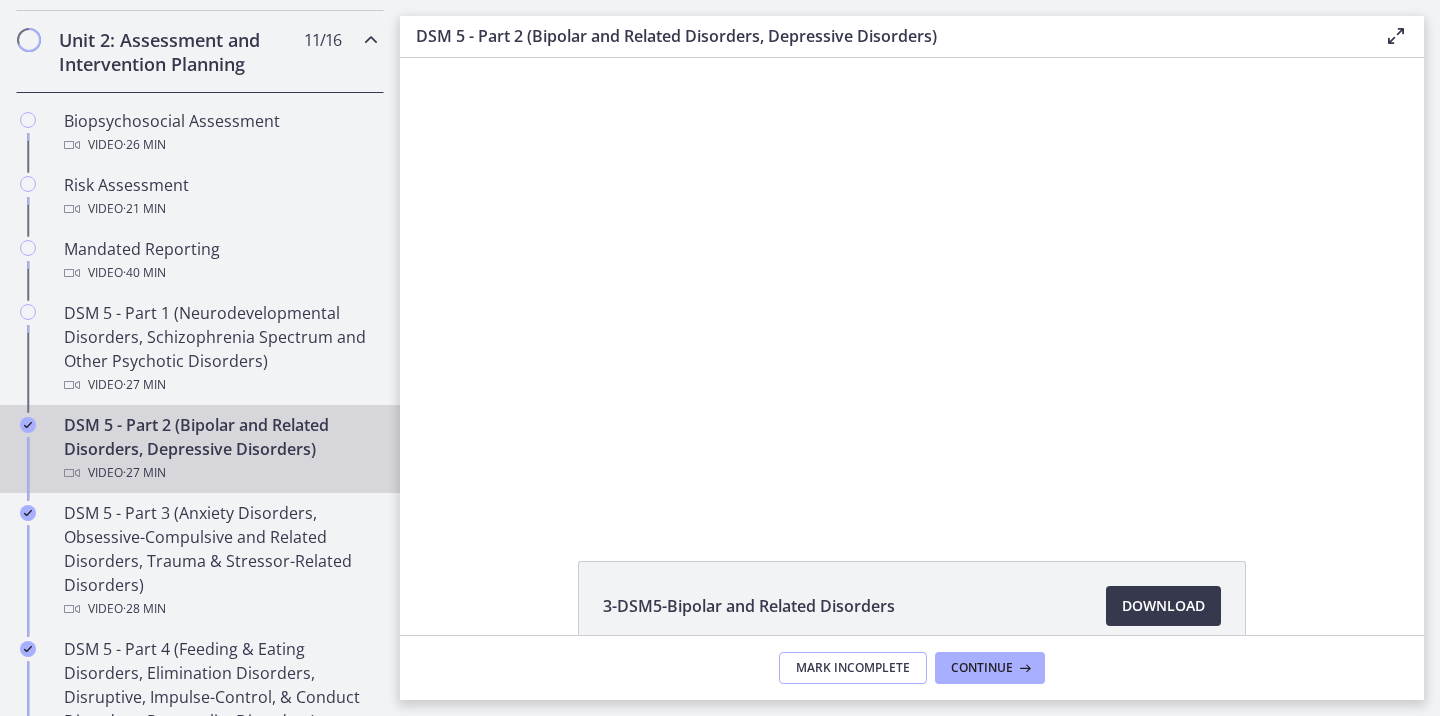 click on "Mark Incomplete" at bounding box center (853, 668) 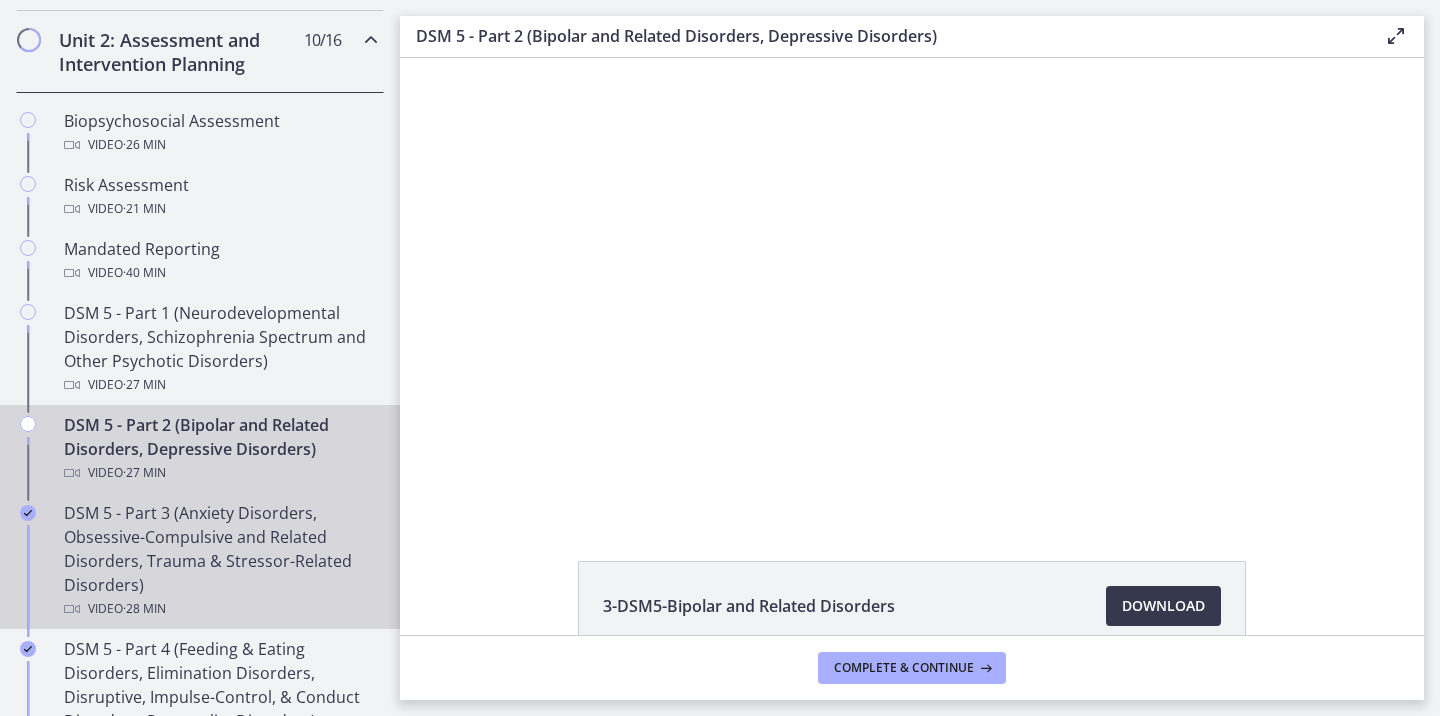 click on "DSM 5 - Part 3 (Anxiety Disorders, Obsessive-Compulsive and Related Disorders, Trauma & Stressor-Related Disorders)
Video
·  28 min" at bounding box center (220, 561) 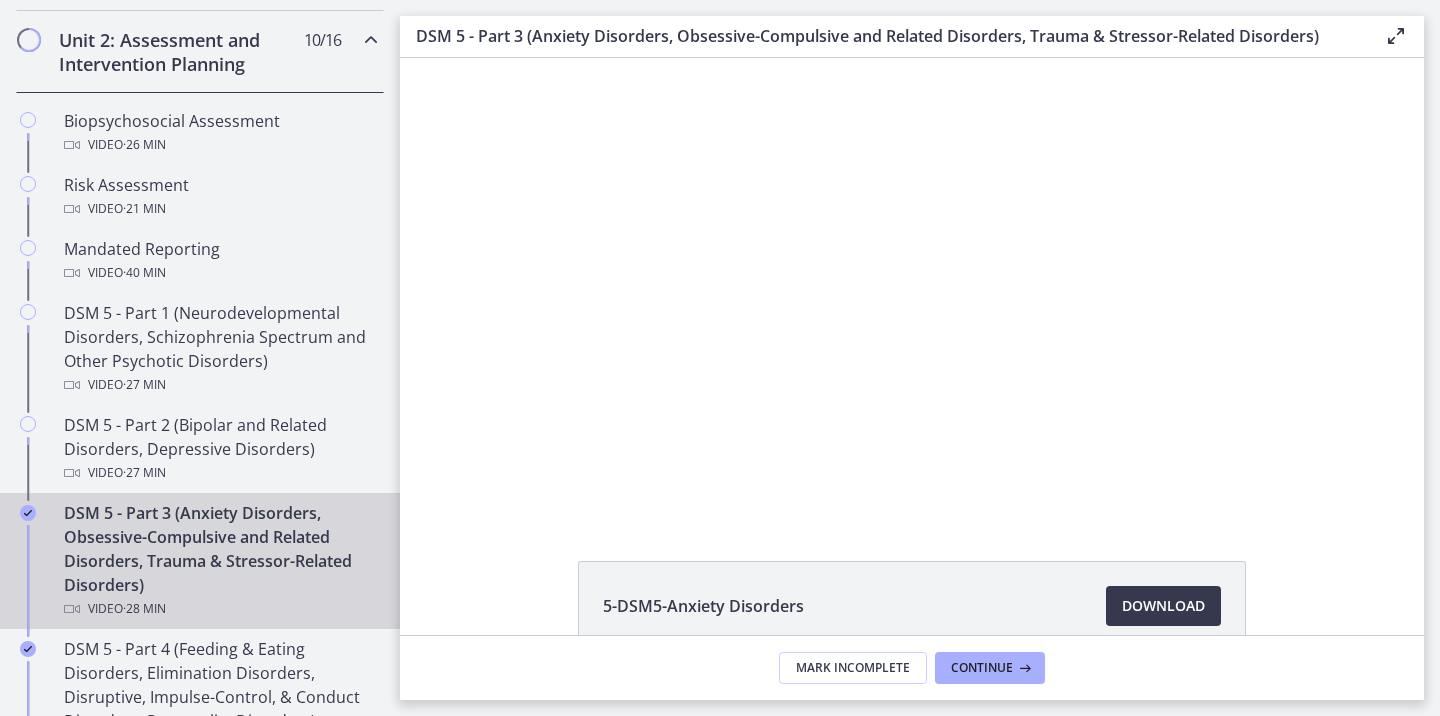 scroll, scrollTop: 0, scrollLeft: 0, axis: both 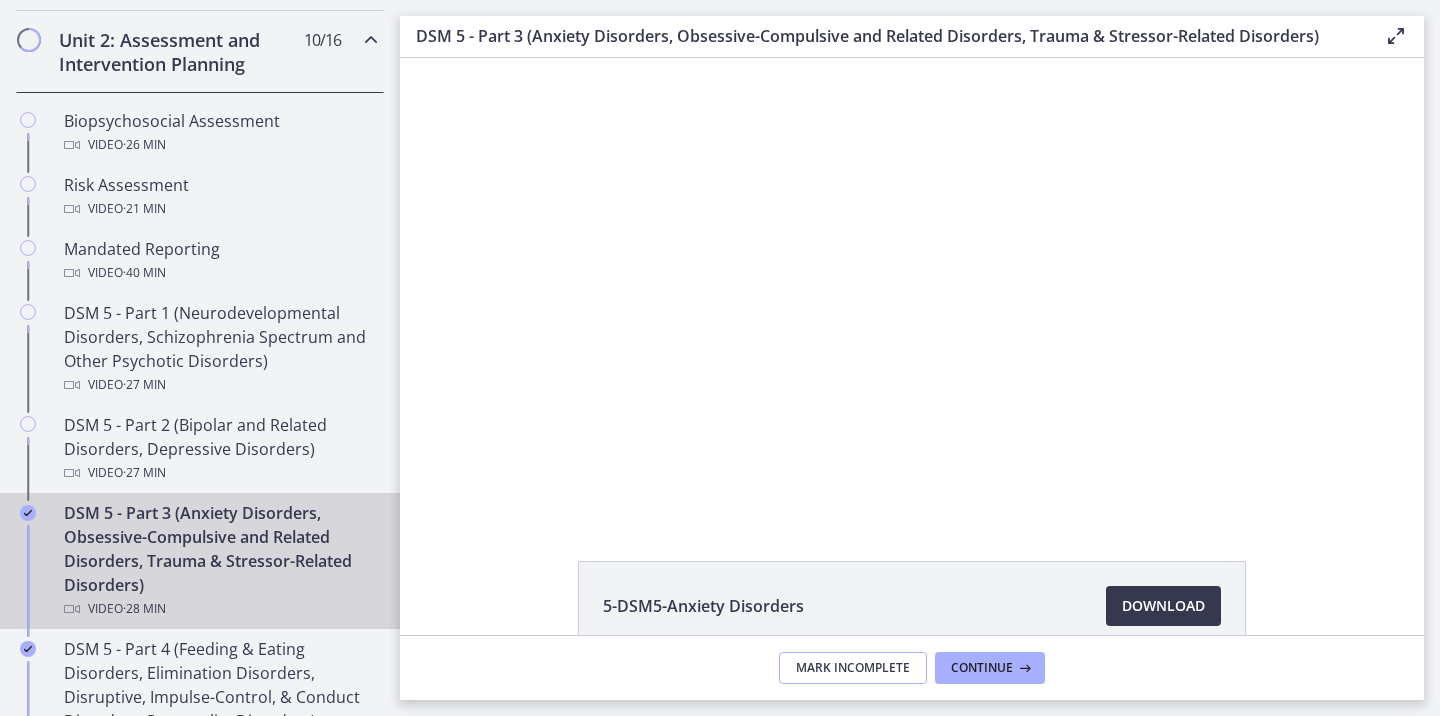 click on "Mark Incomplete" at bounding box center [853, 668] 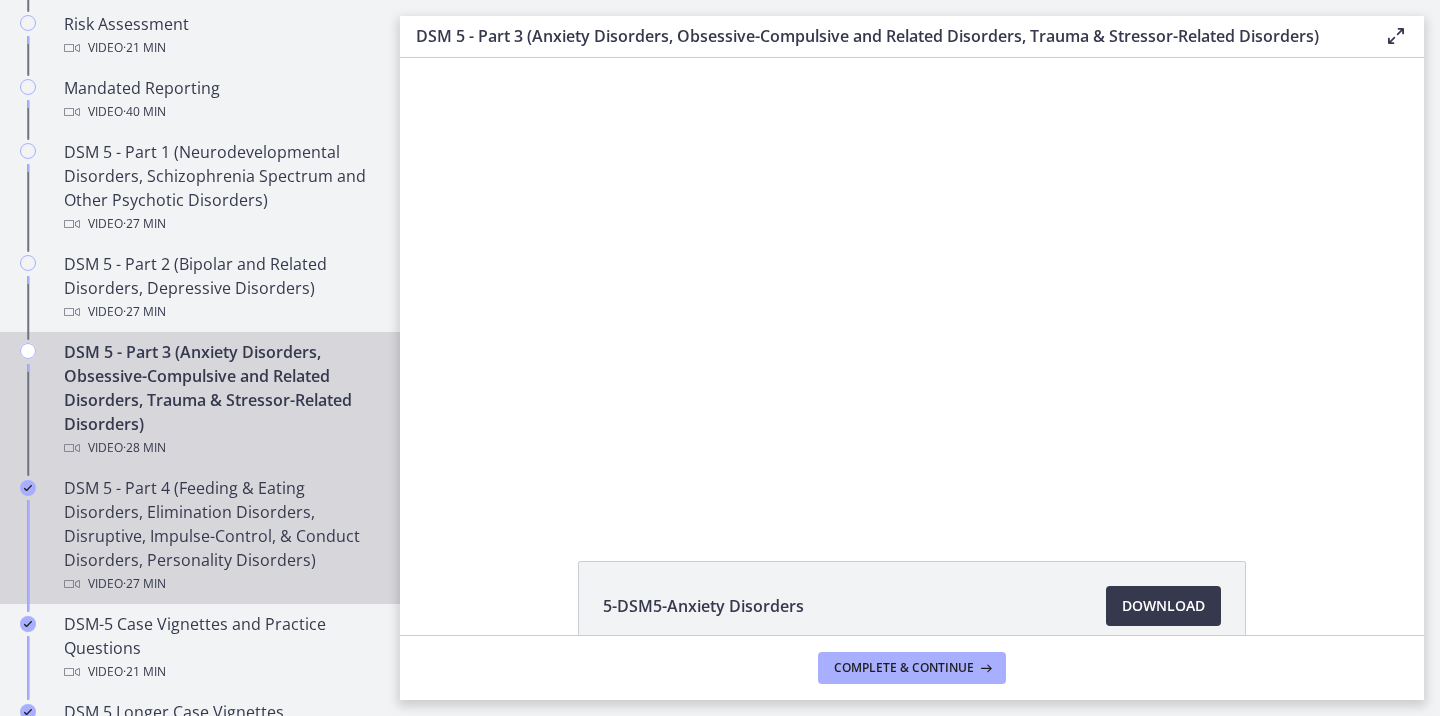 scroll, scrollTop: 856, scrollLeft: 0, axis: vertical 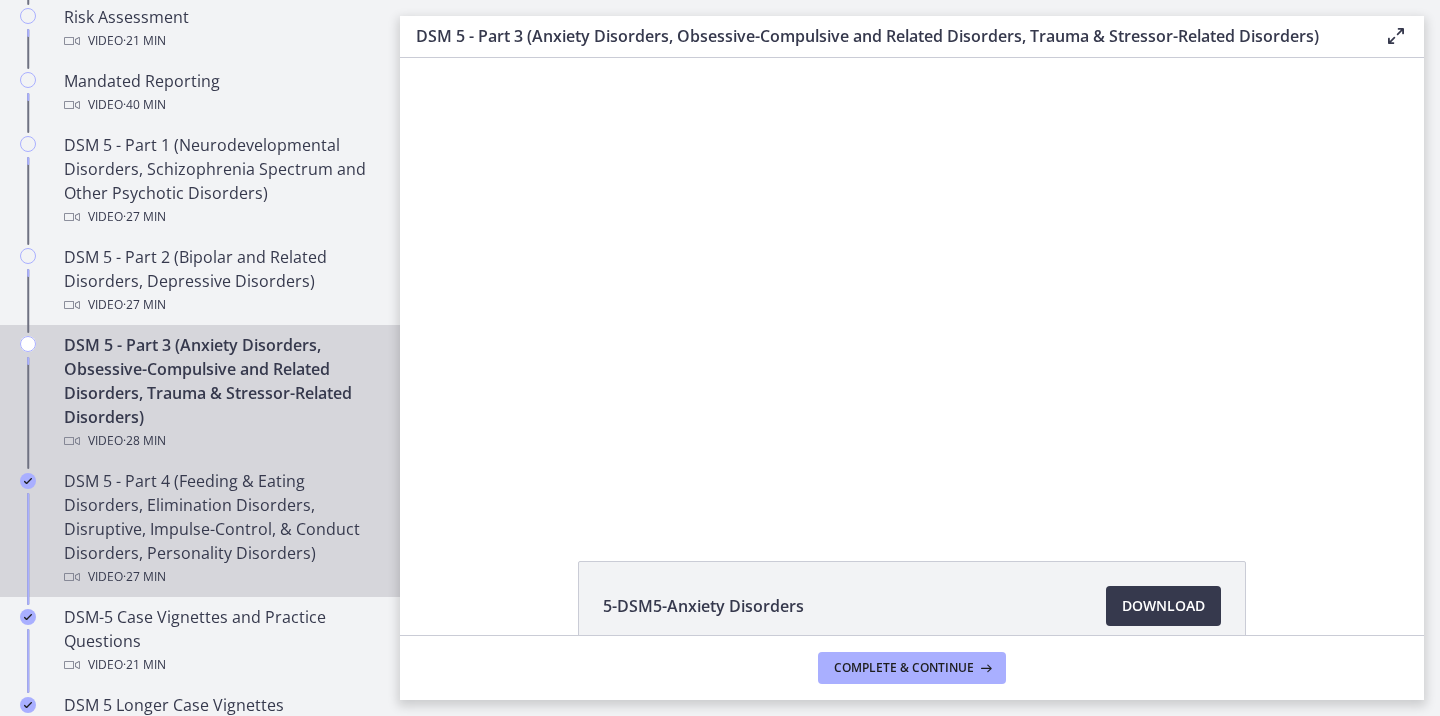 click on "DSM 5 - Part 4 (Feeding & Eating Disorders, Elimination Disorders, Disruptive, Impulse-Control, & Conduct Disorders, Personality Disorders)
Video
·  27 min" at bounding box center (220, 529) 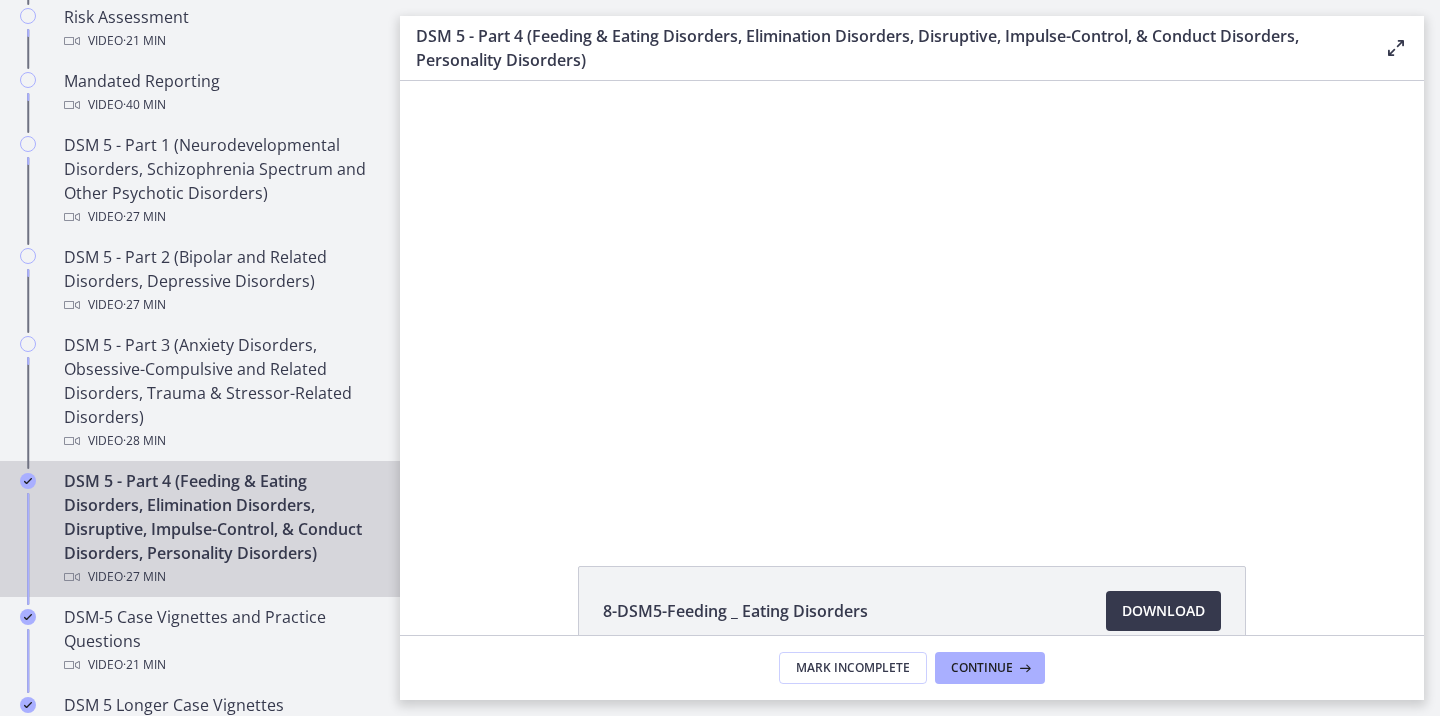 scroll, scrollTop: 0, scrollLeft: 0, axis: both 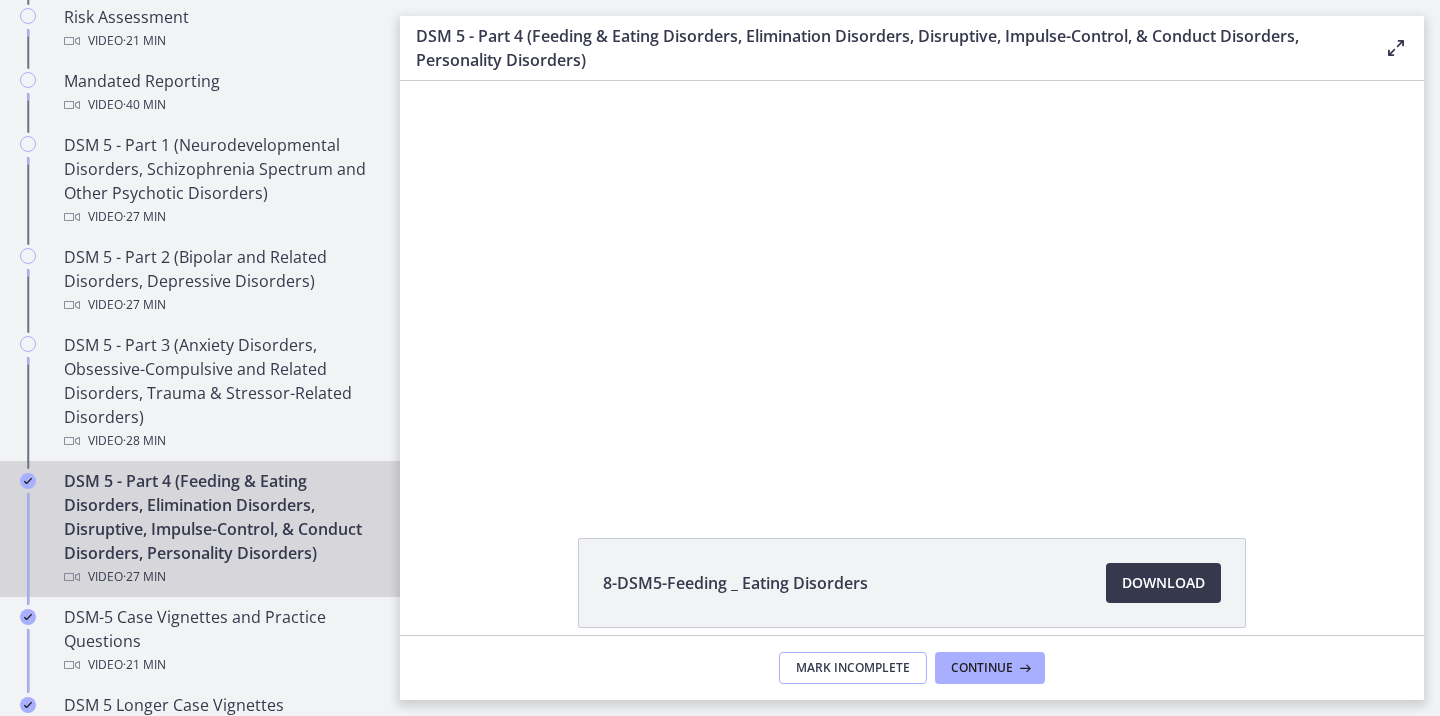 click on "Mark Incomplete" at bounding box center (853, 668) 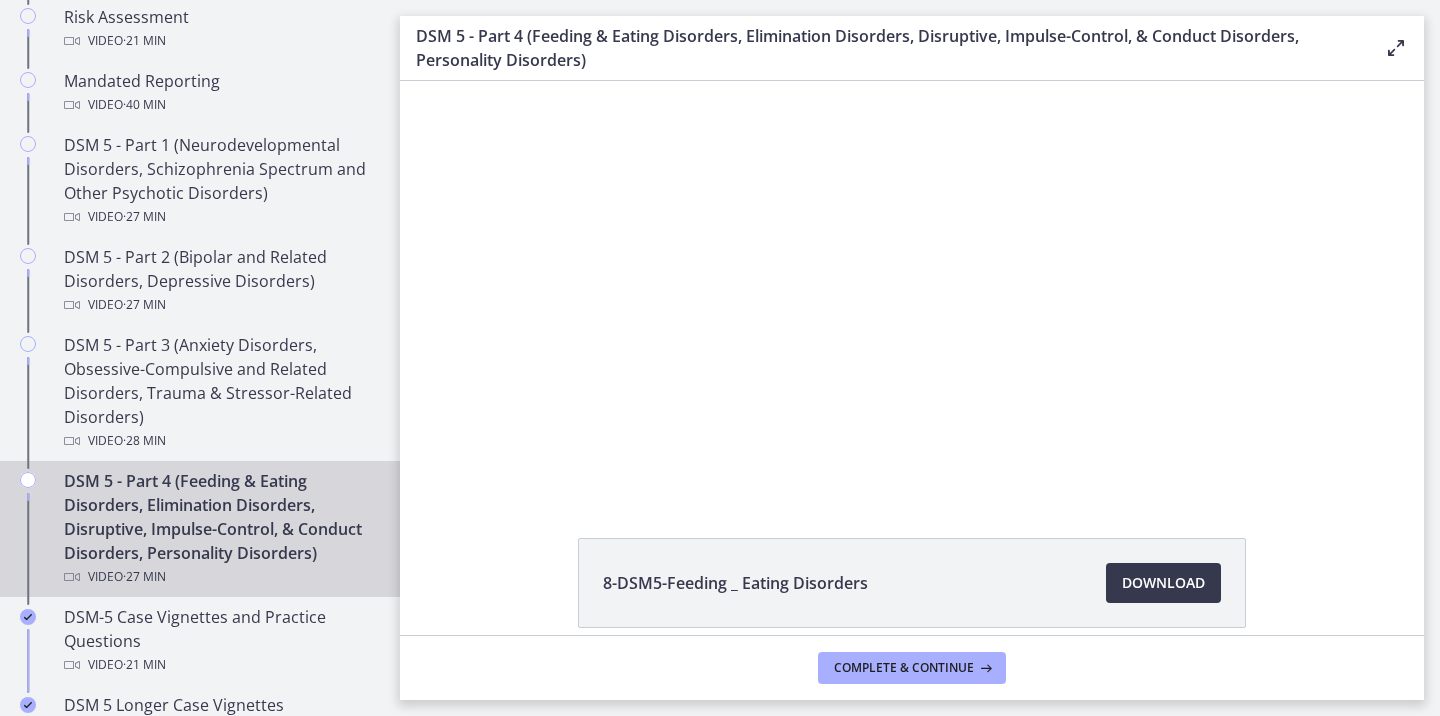 scroll, scrollTop: 970, scrollLeft: 0, axis: vertical 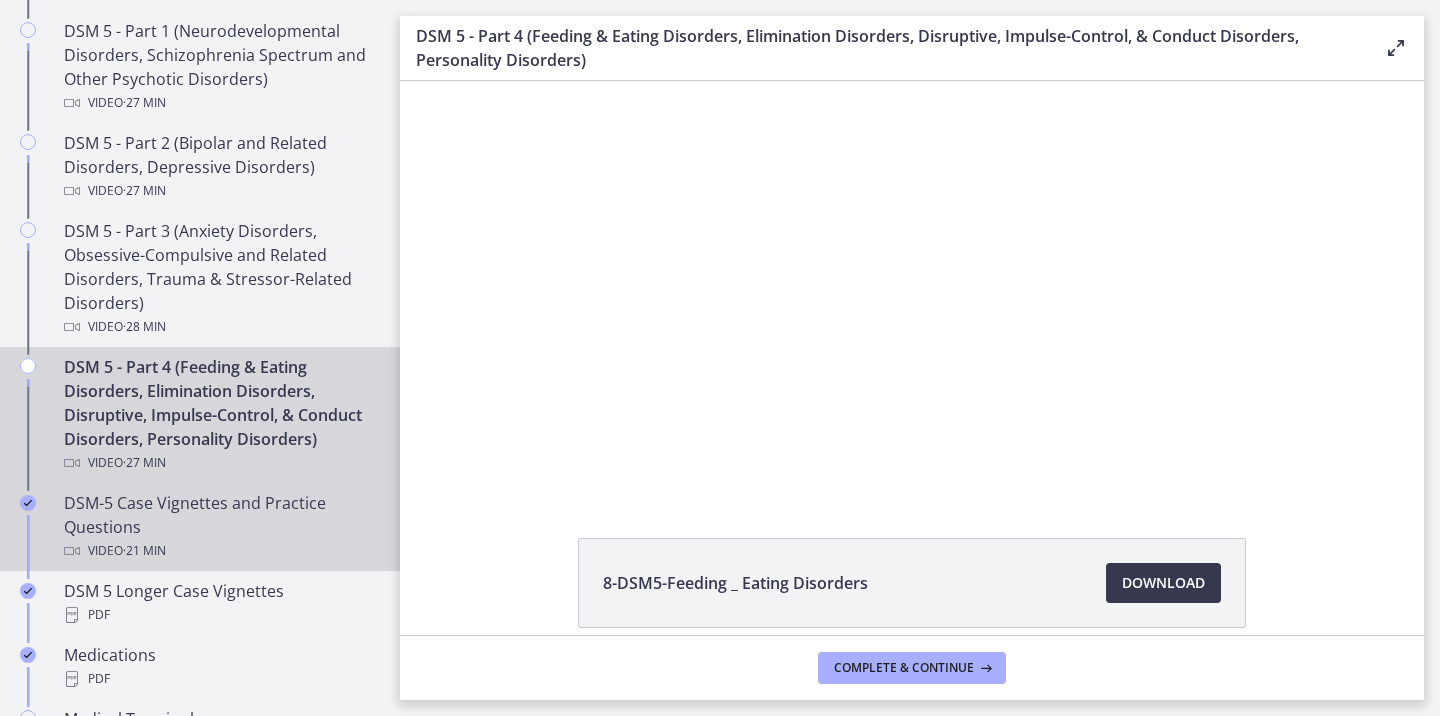 click on "DSM-5 Case Vignettes and Practice Questions
Video
·  21 min" at bounding box center (220, 527) 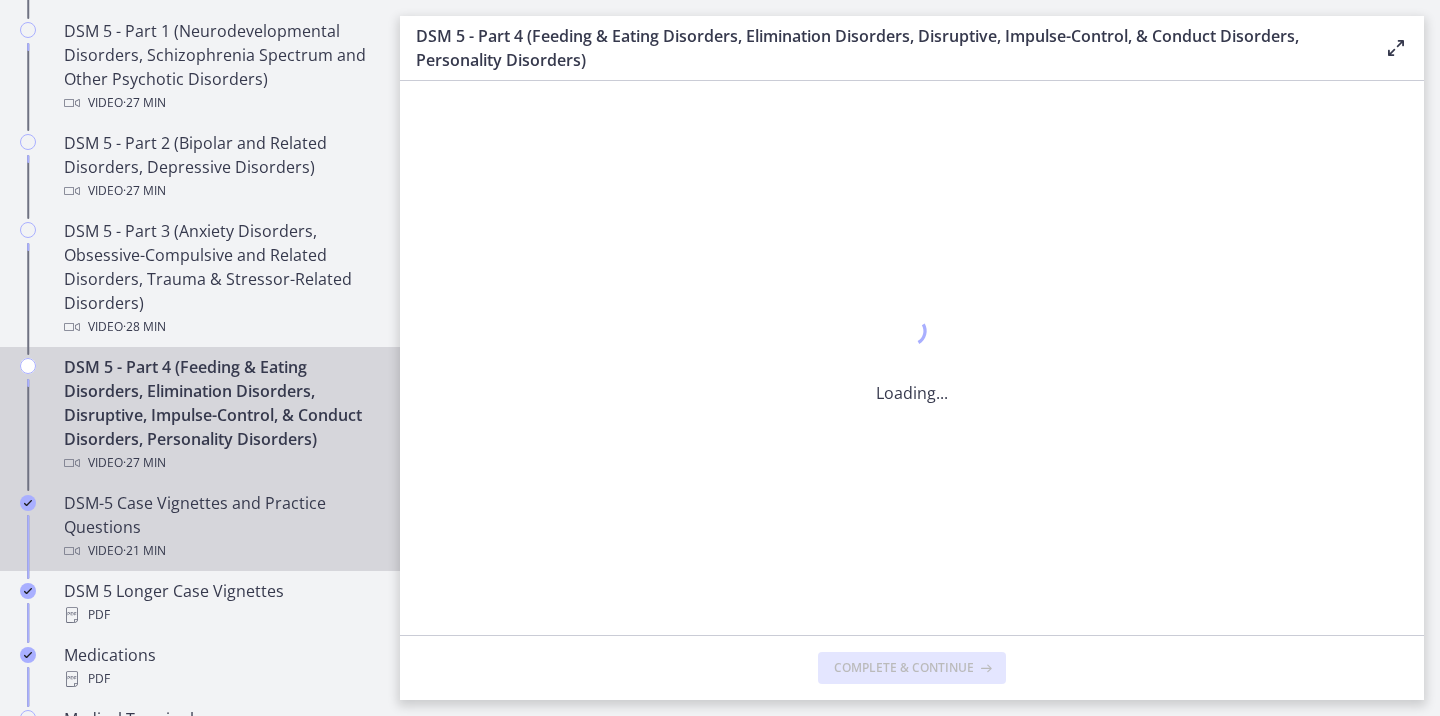 scroll, scrollTop: 0, scrollLeft: 0, axis: both 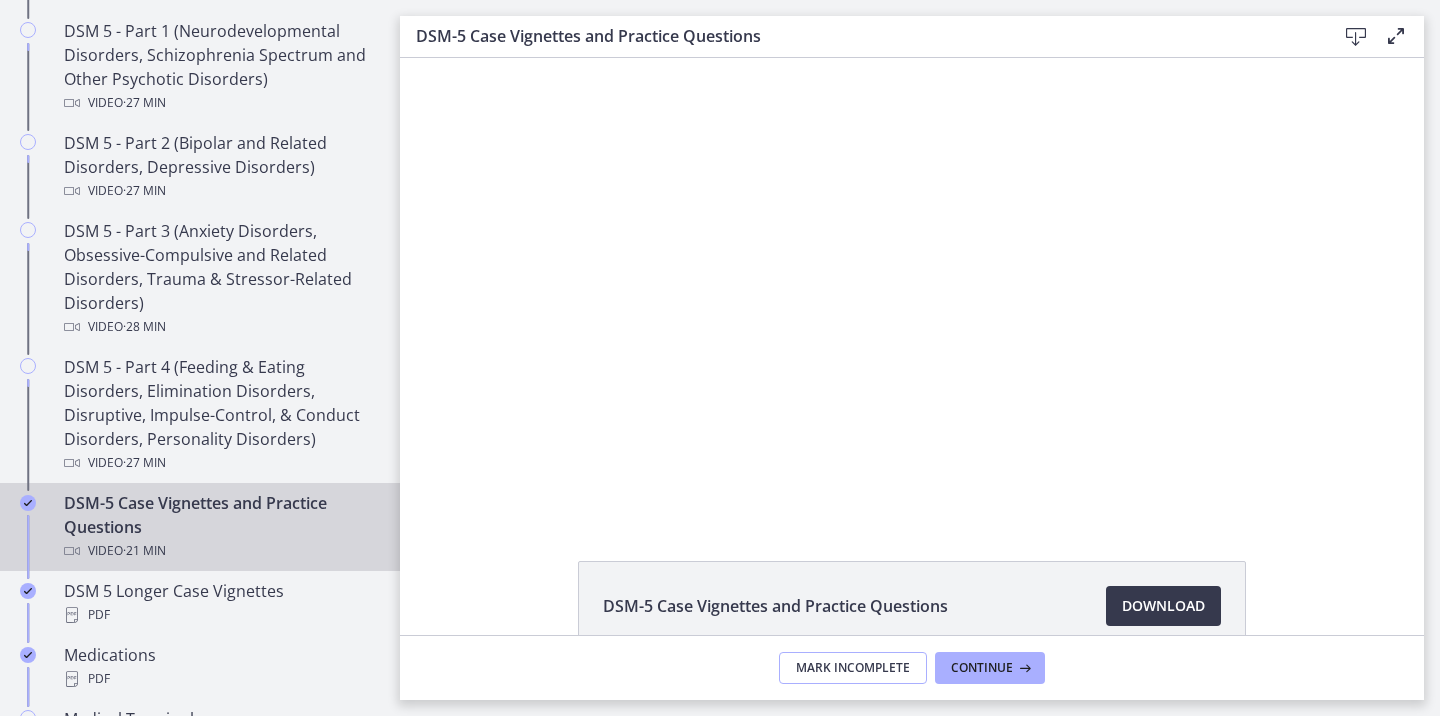 click on "Mark Incomplete" at bounding box center (853, 668) 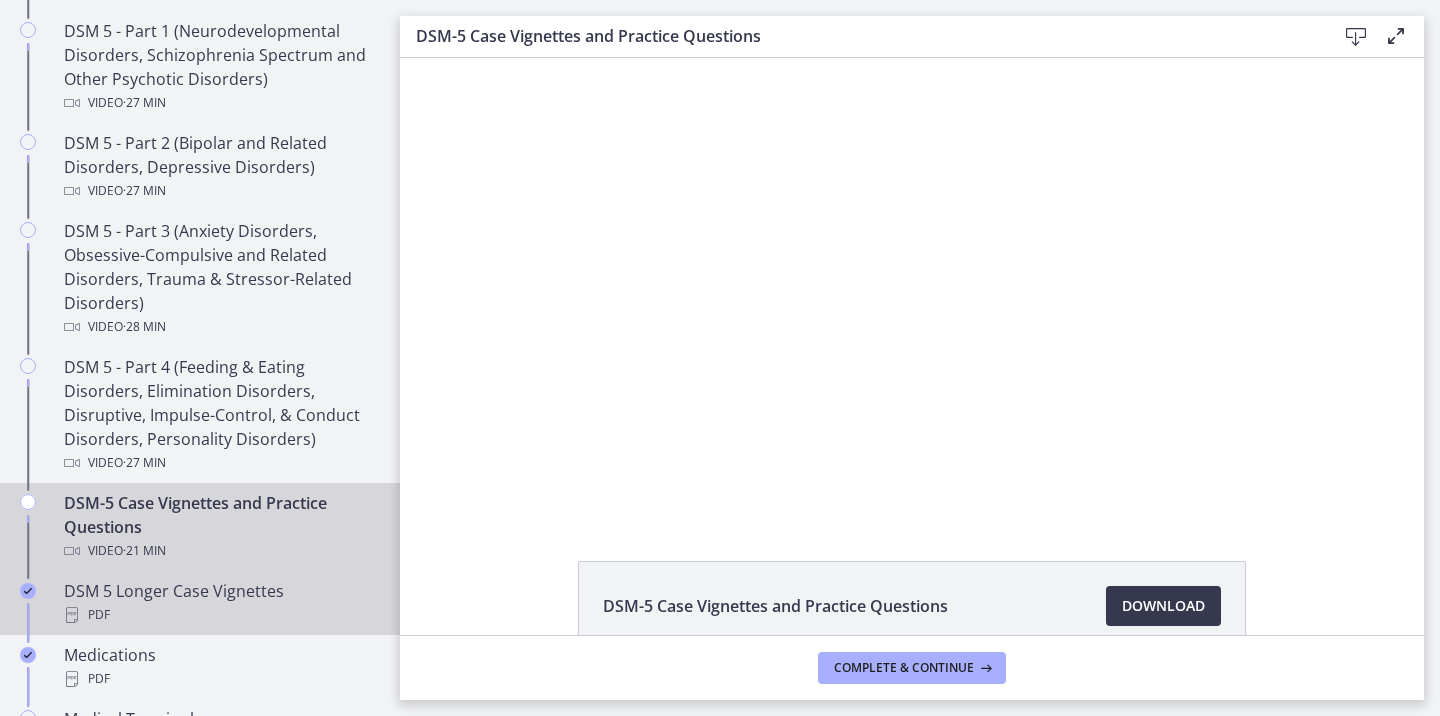 scroll, scrollTop: 979, scrollLeft: 0, axis: vertical 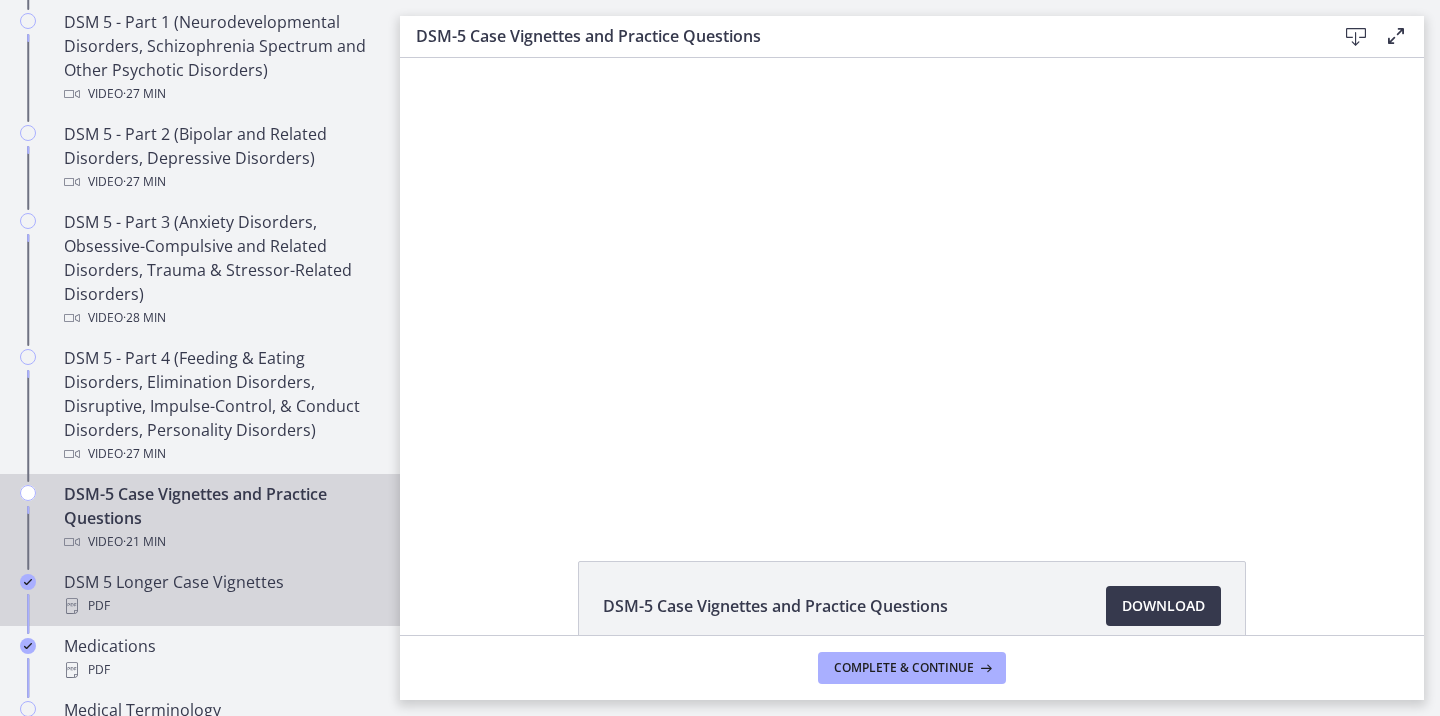 click on "DSM 5 Longer Case Vignettes
PDF" at bounding box center [220, 594] 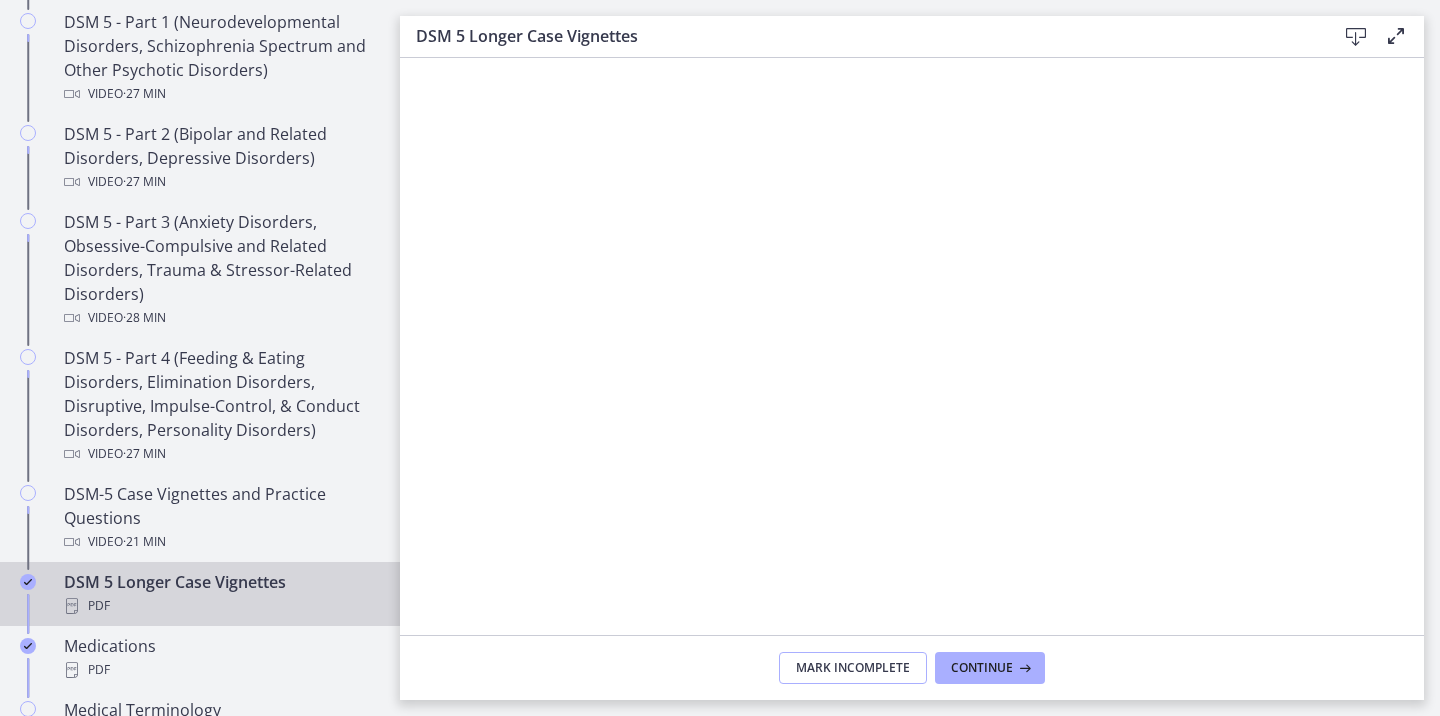 click on "Mark Incomplete" at bounding box center (853, 668) 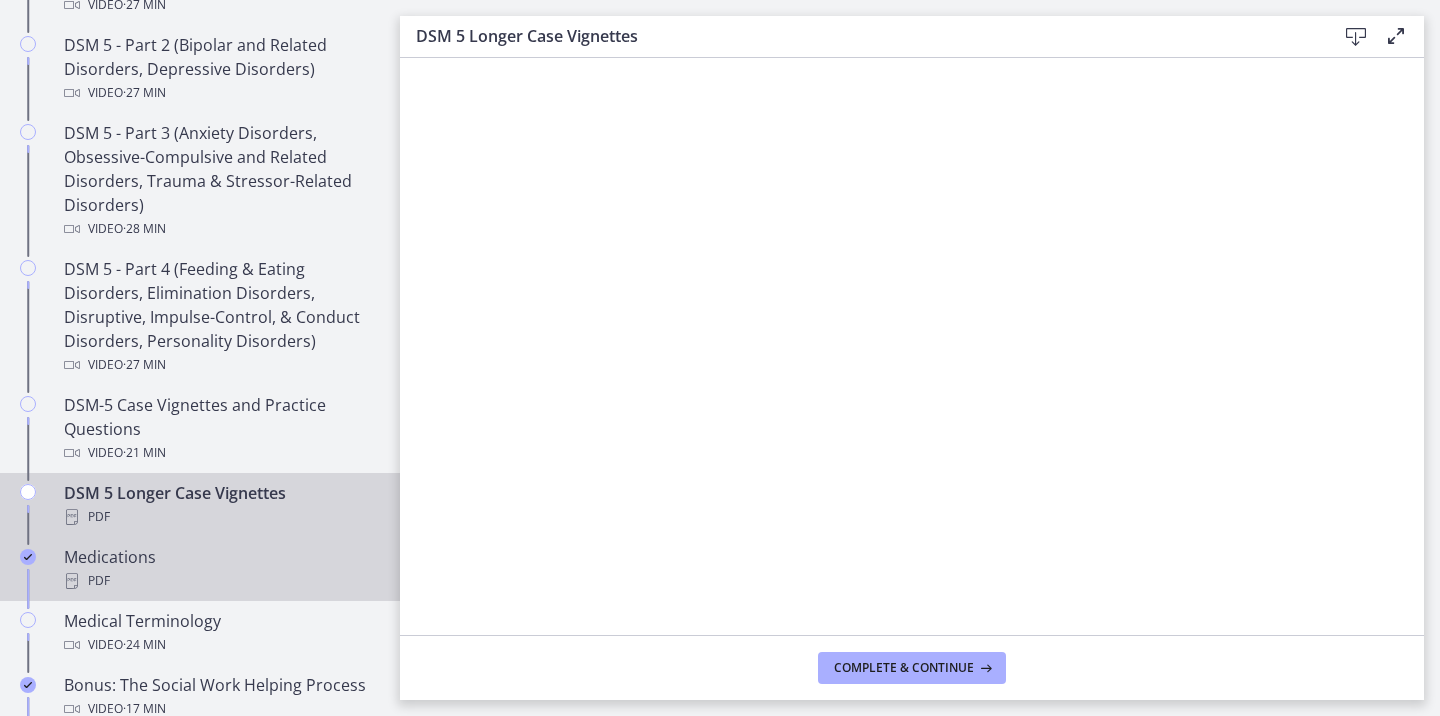 scroll, scrollTop: 1073, scrollLeft: 0, axis: vertical 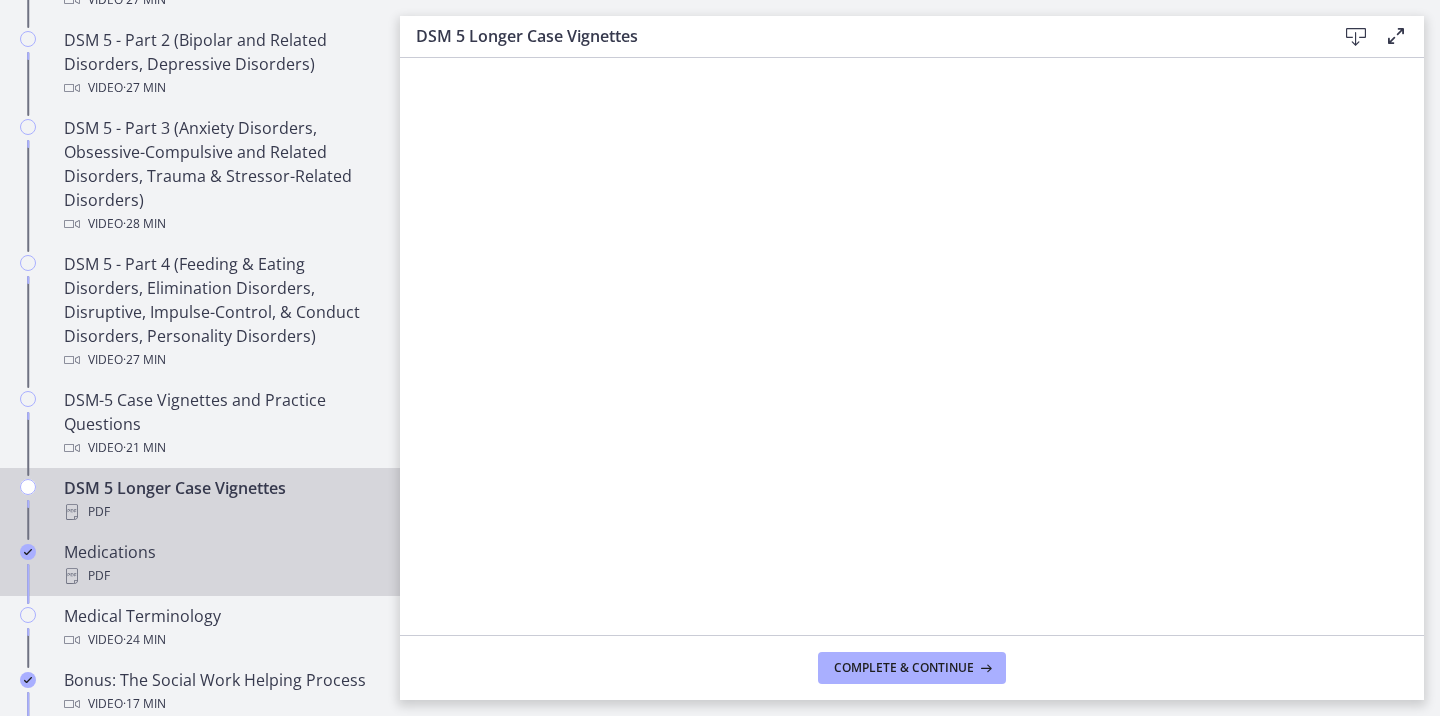 click on "PDF" at bounding box center (220, 576) 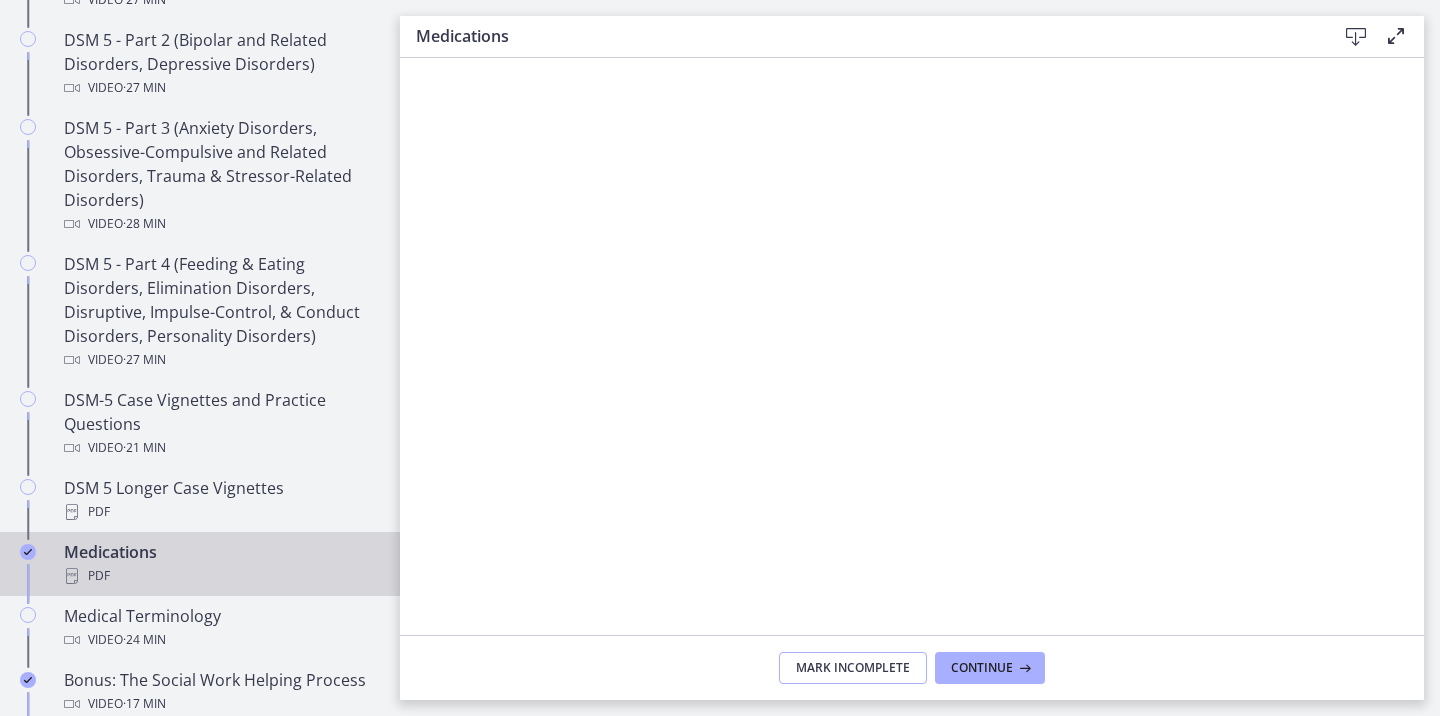 click on "Mark Incomplete" at bounding box center (853, 668) 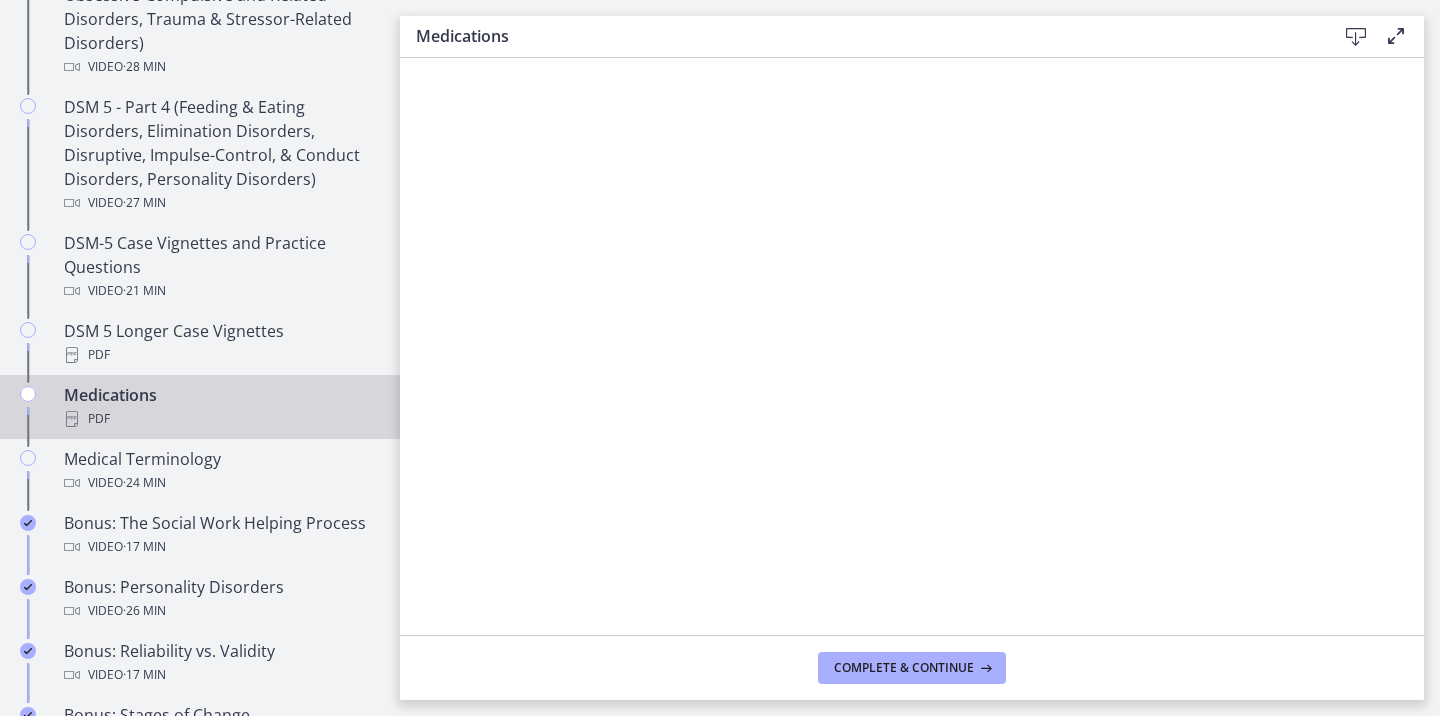 scroll, scrollTop: 1247, scrollLeft: 0, axis: vertical 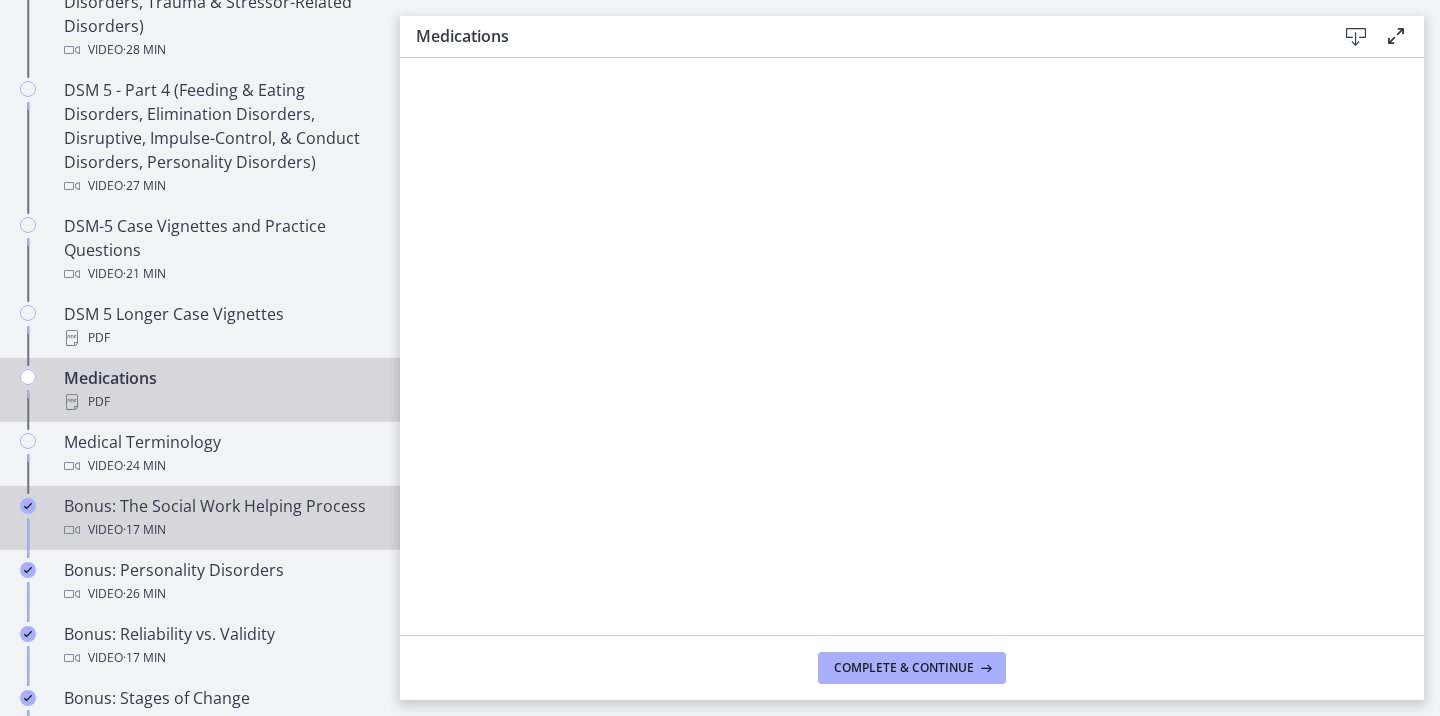 click on "Bonus: The Social Work Helping Process
Video
·  17 min" at bounding box center (220, 518) 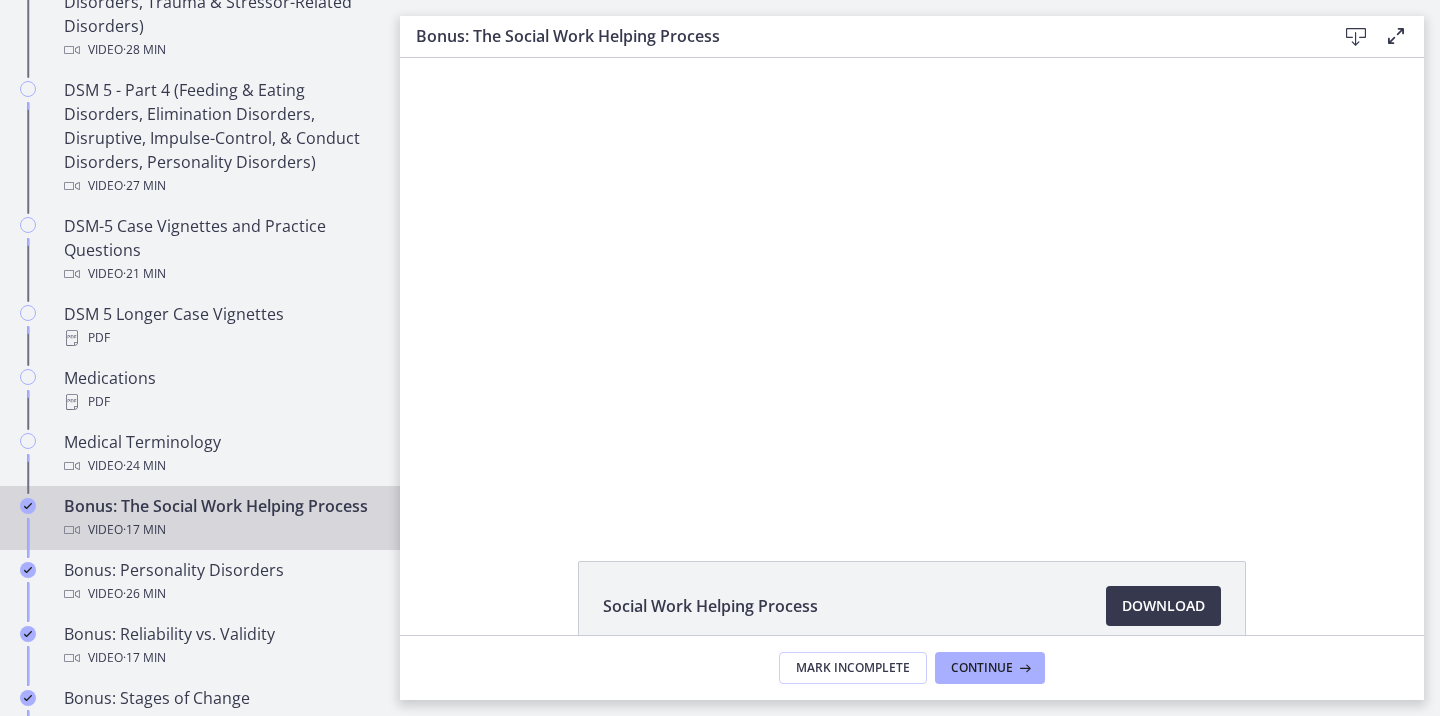 scroll, scrollTop: 0, scrollLeft: 0, axis: both 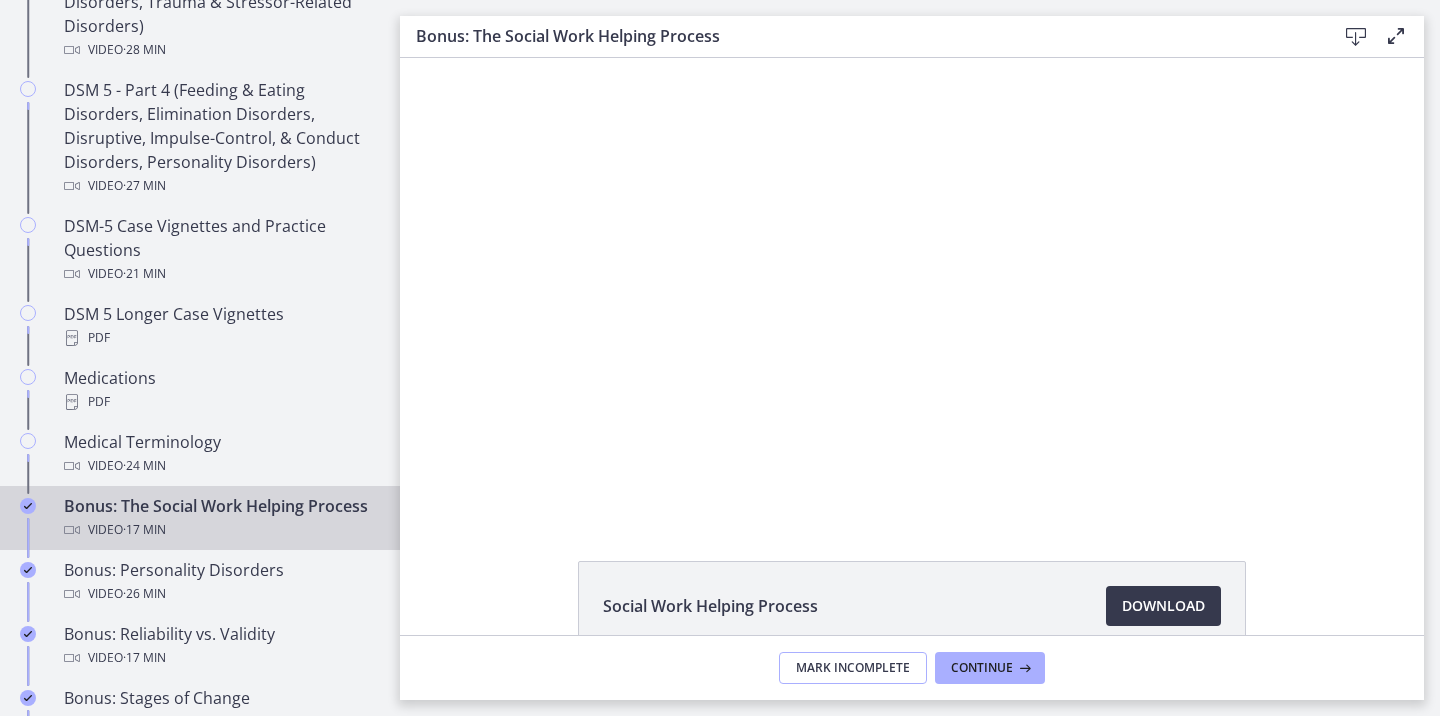 click on "Mark Incomplete" at bounding box center [853, 668] 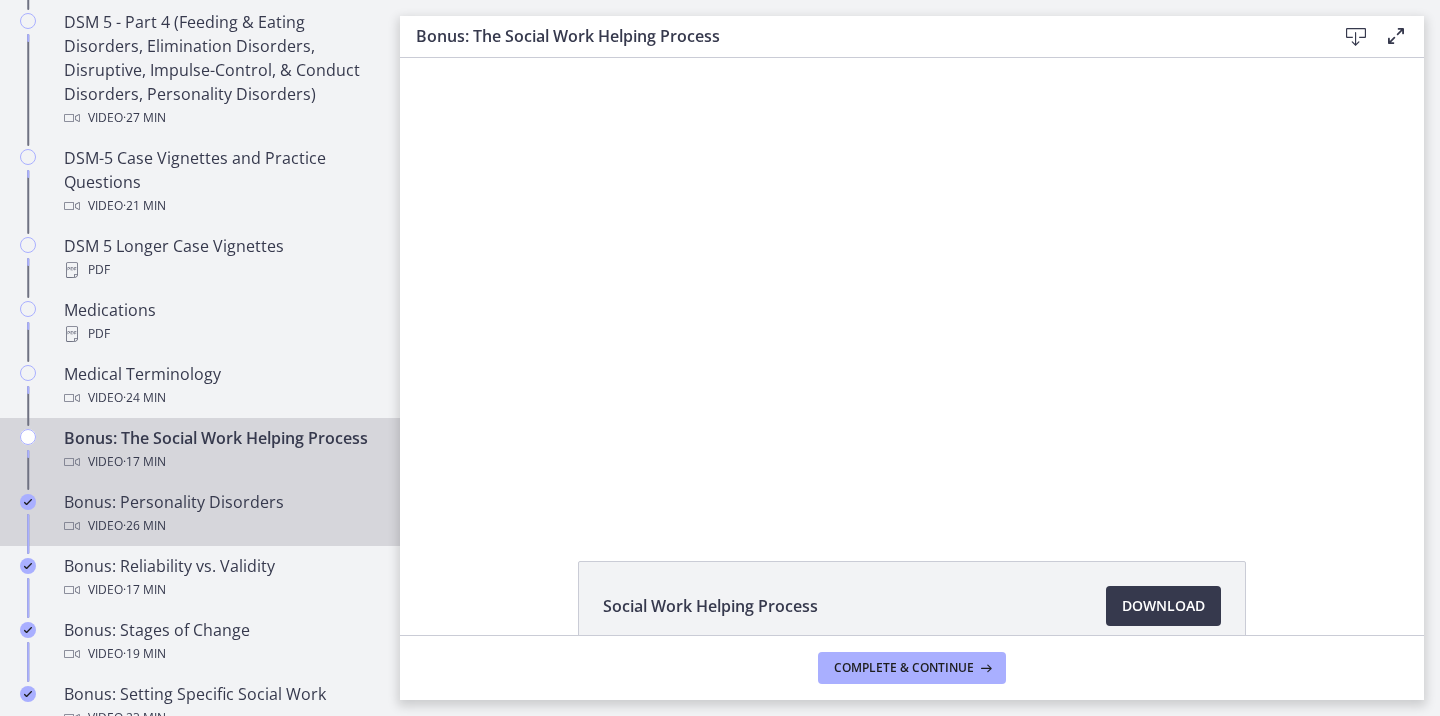 scroll, scrollTop: 1319, scrollLeft: 0, axis: vertical 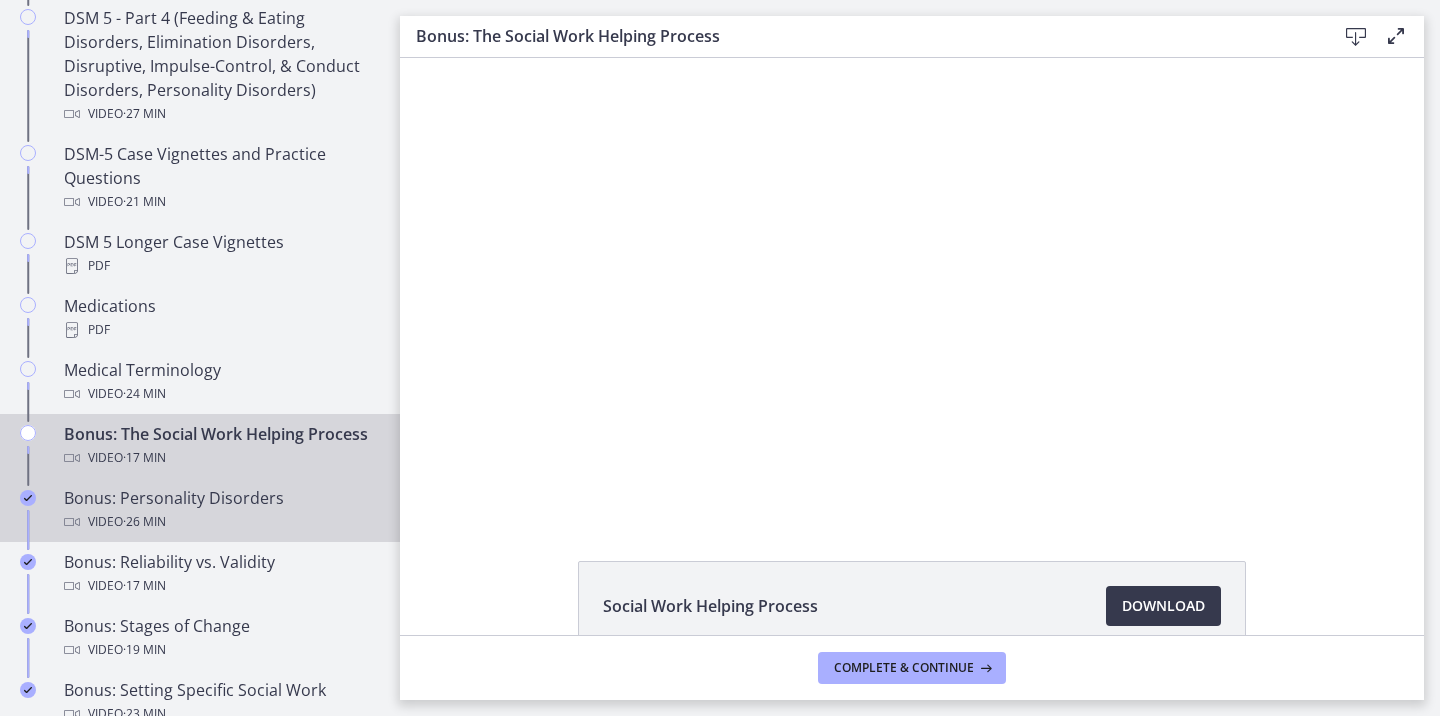 click on "·  26 min" at bounding box center (144, 522) 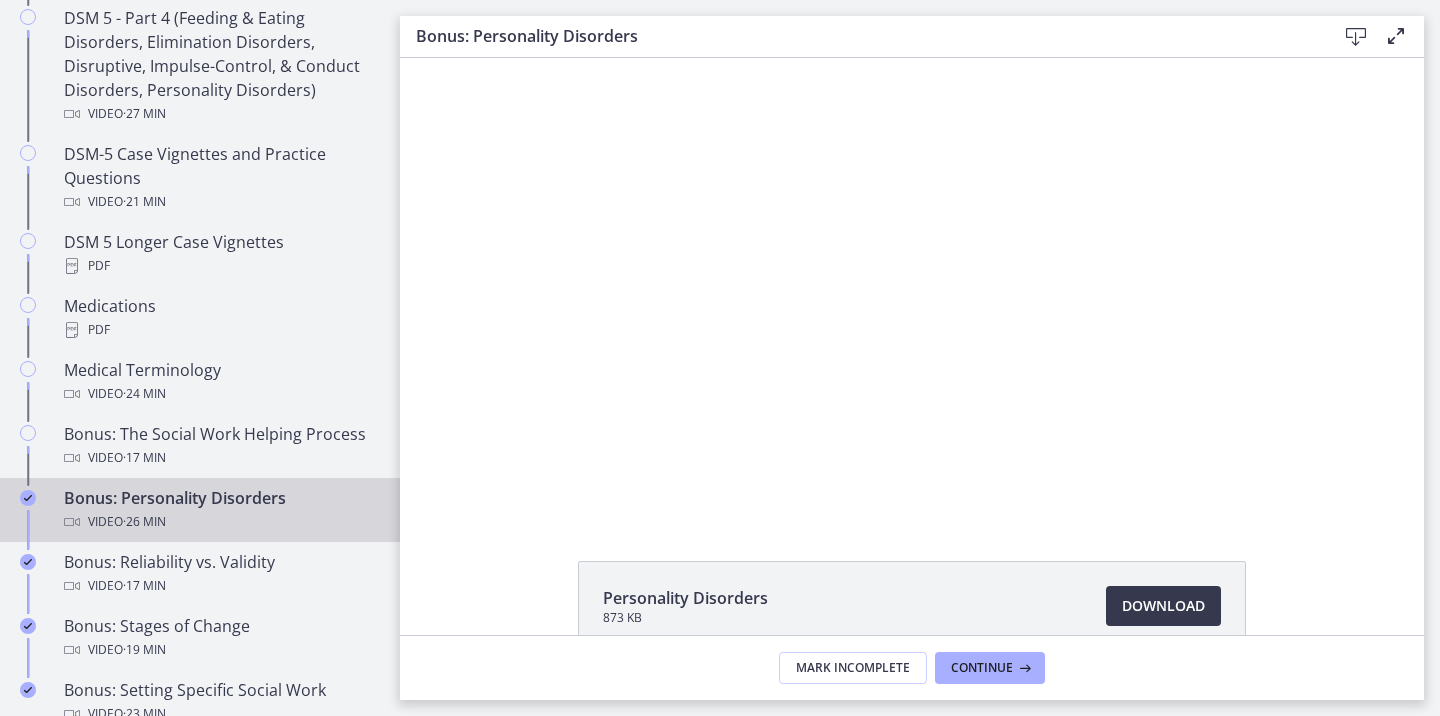 scroll, scrollTop: 0, scrollLeft: 0, axis: both 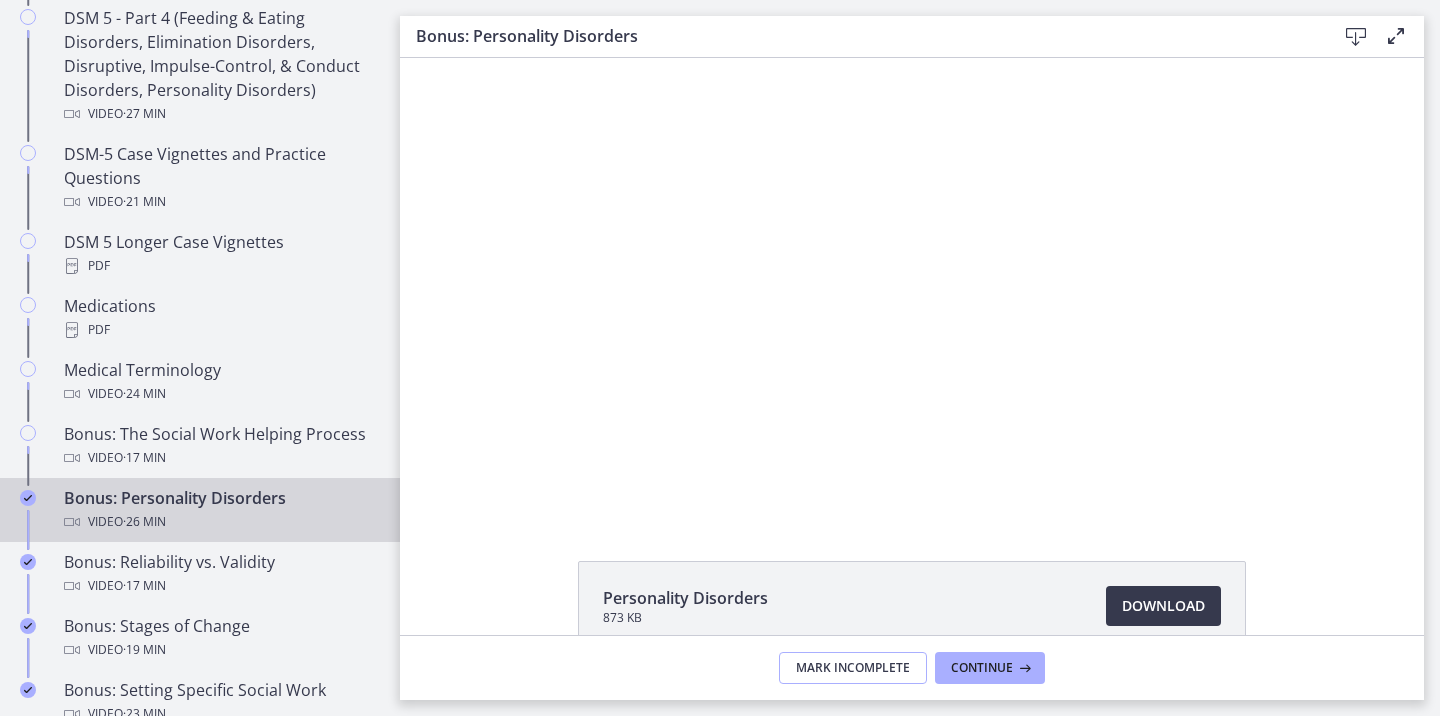 click on "Mark Incomplete" at bounding box center (853, 668) 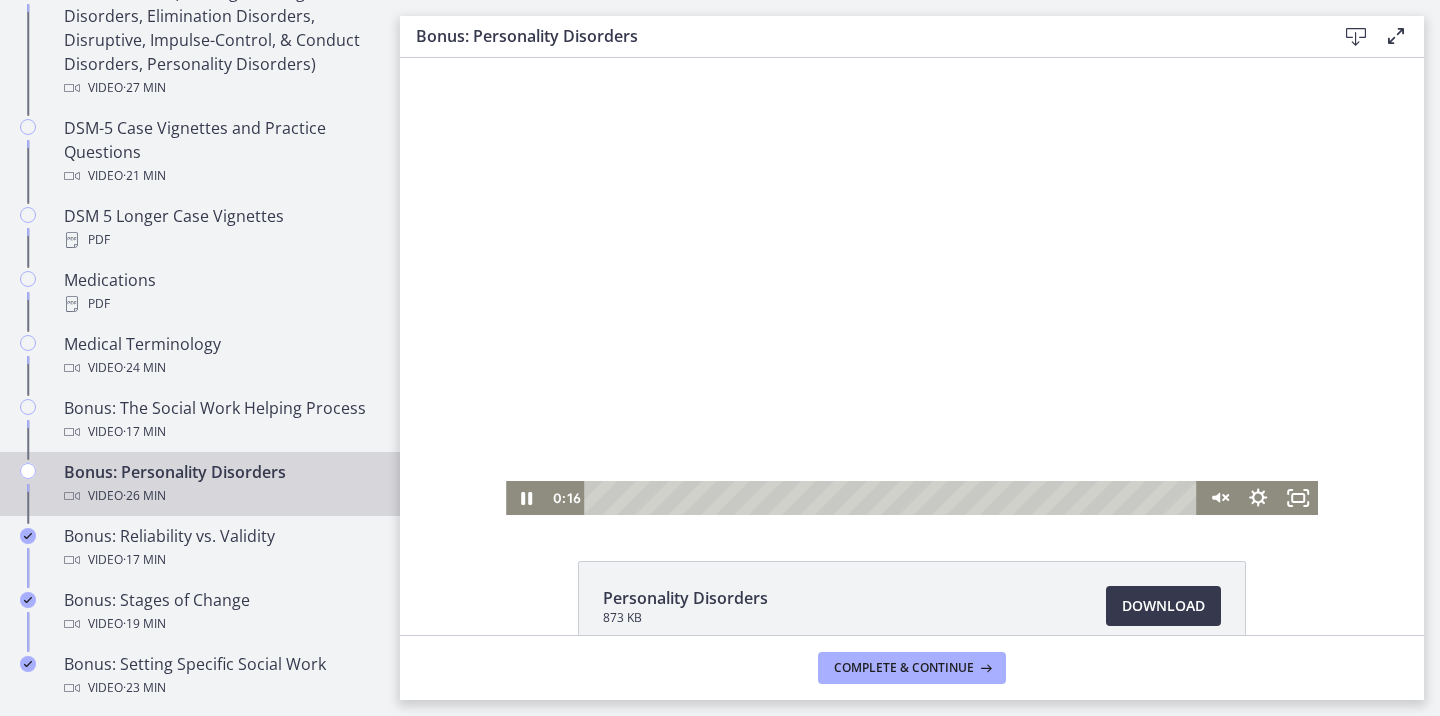 scroll, scrollTop: 1365, scrollLeft: 0, axis: vertical 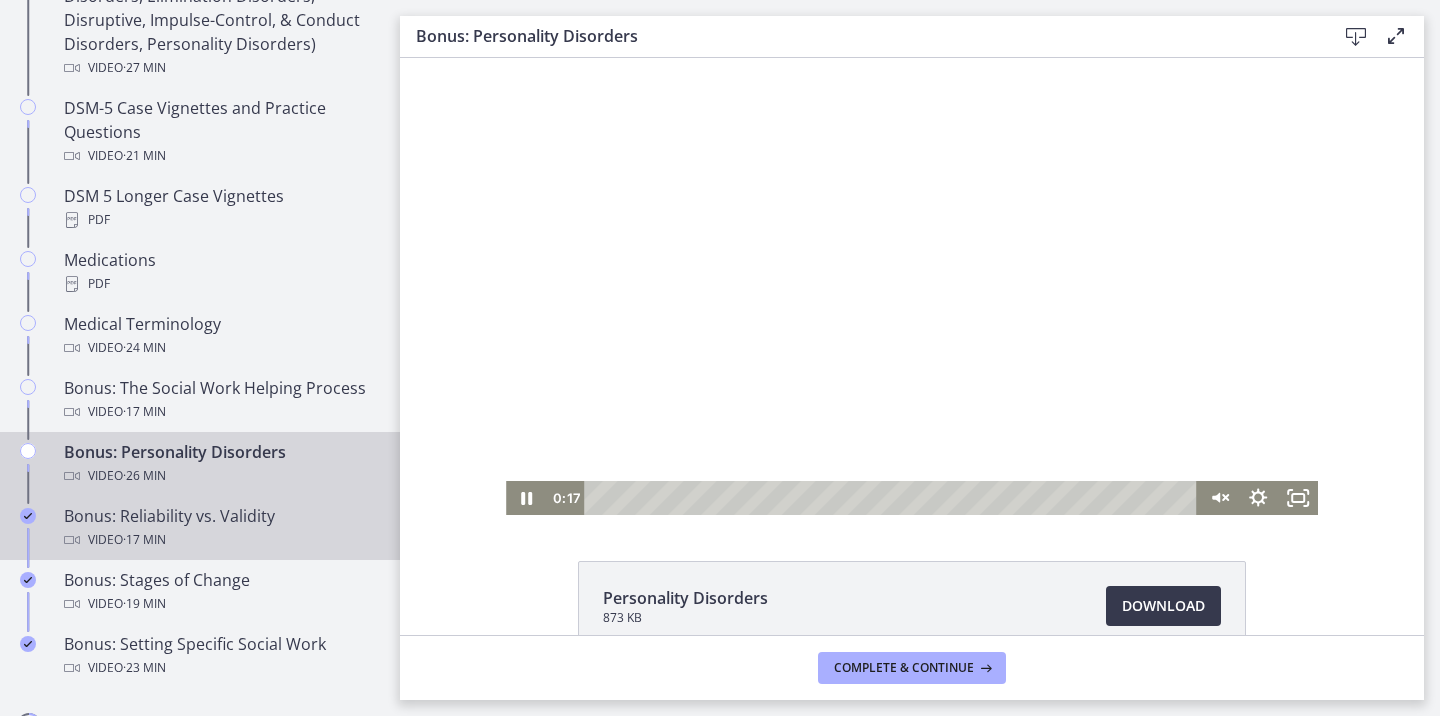 click on "Bonus: Reliability vs. Validity
Video
·  17 min" at bounding box center [220, 528] 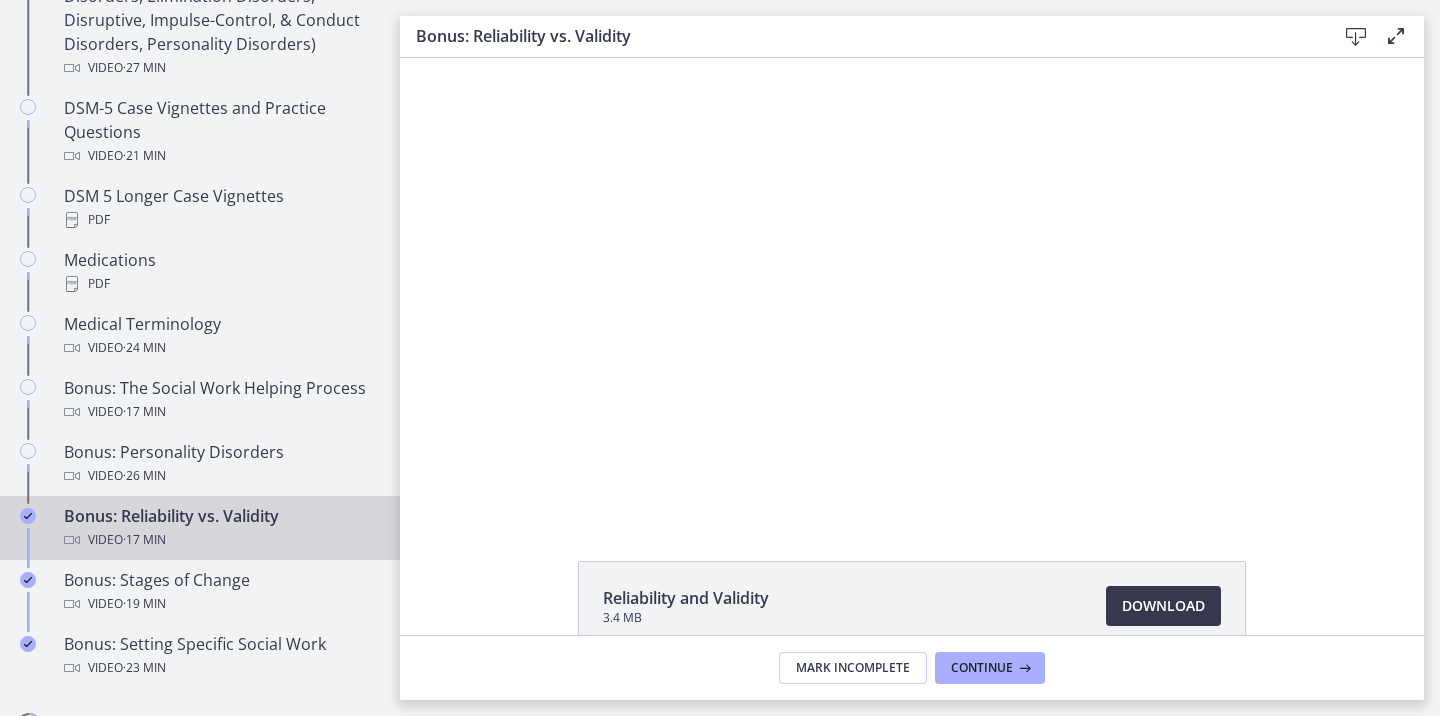 scroll, scrollTop: 0, scrollLeft: 0, axis: both 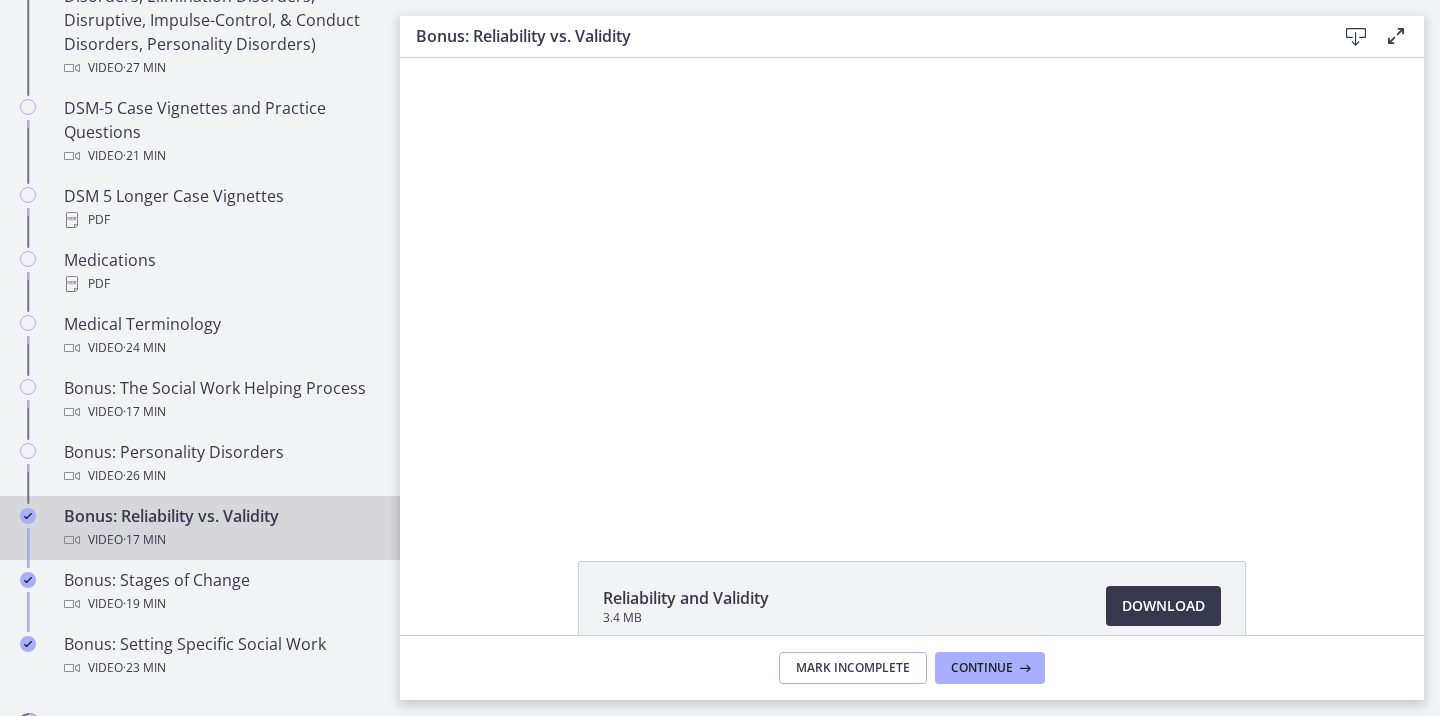 click on "Mark Incomplete" at bounding box center [853, 668] 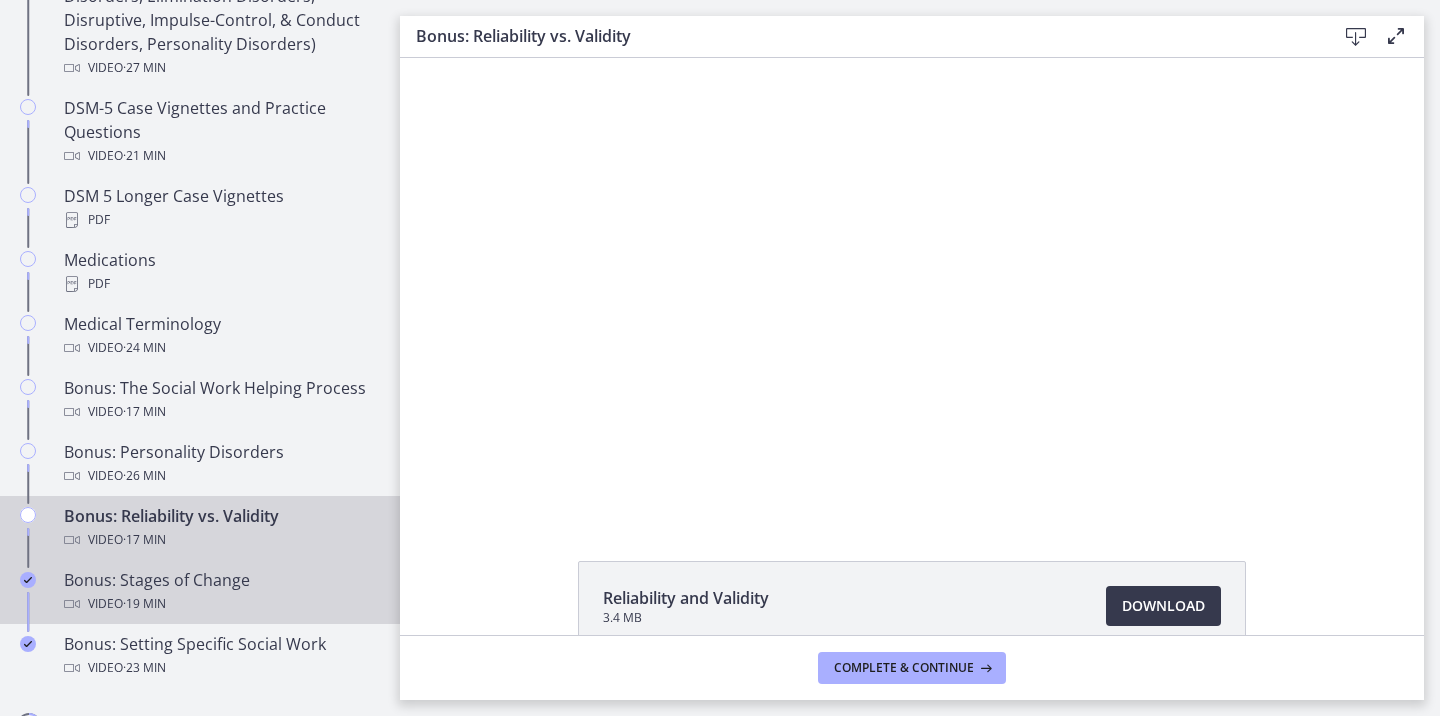 click on "Bonus: Stages of Change
Video
·  19 min" at bounding box center [220, 592] 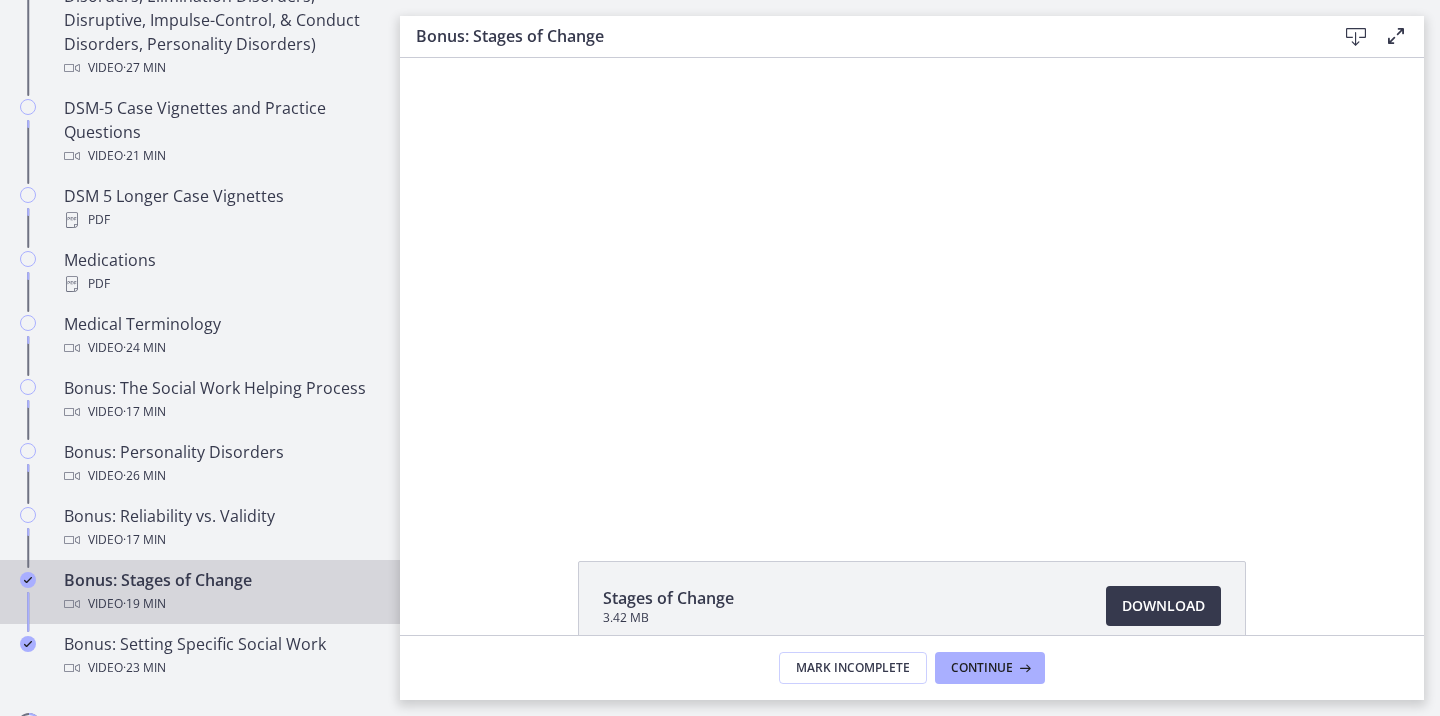 scroll, scrollTop: 0, scrollLeft: 0, axis: both 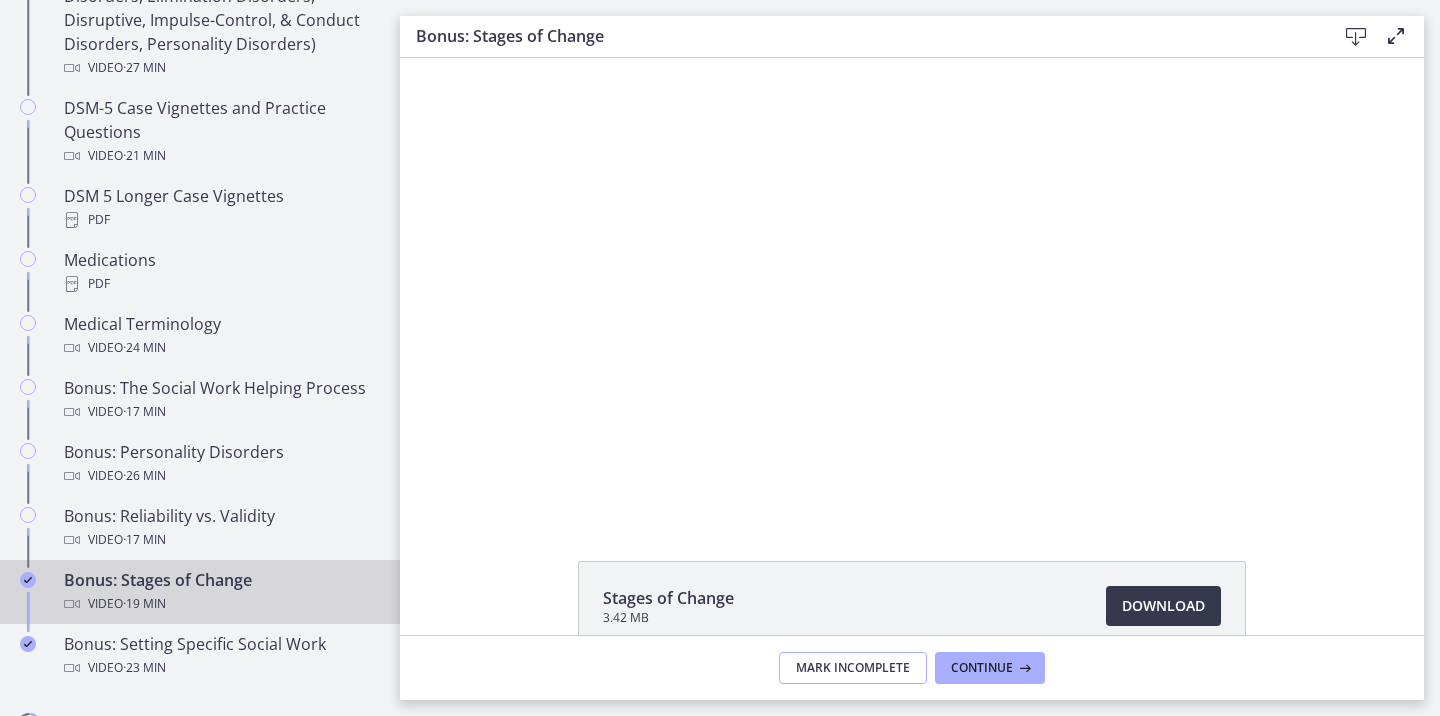 click on "Mark Incomplete" at bounding box center [853, 668] 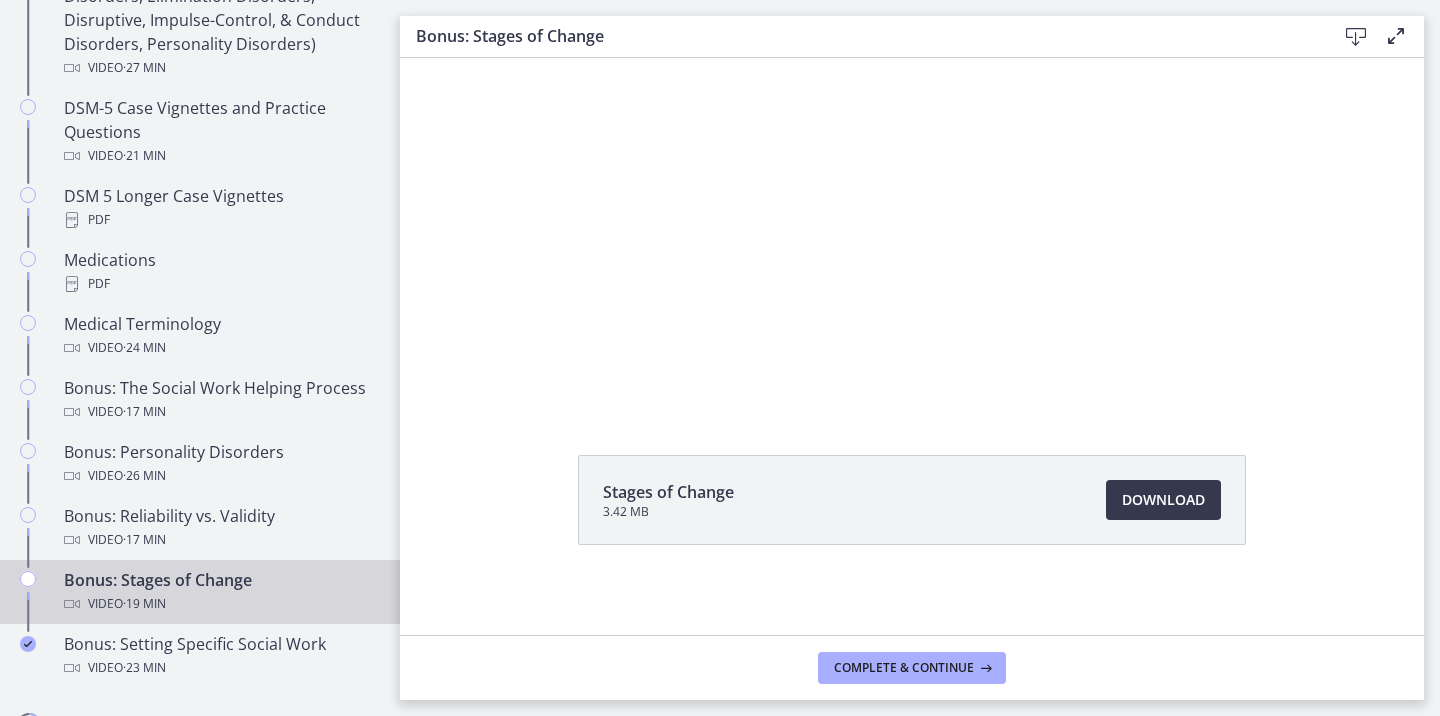 scroll, scrollTop: 112, scrollLeft: 0, axis: vertical 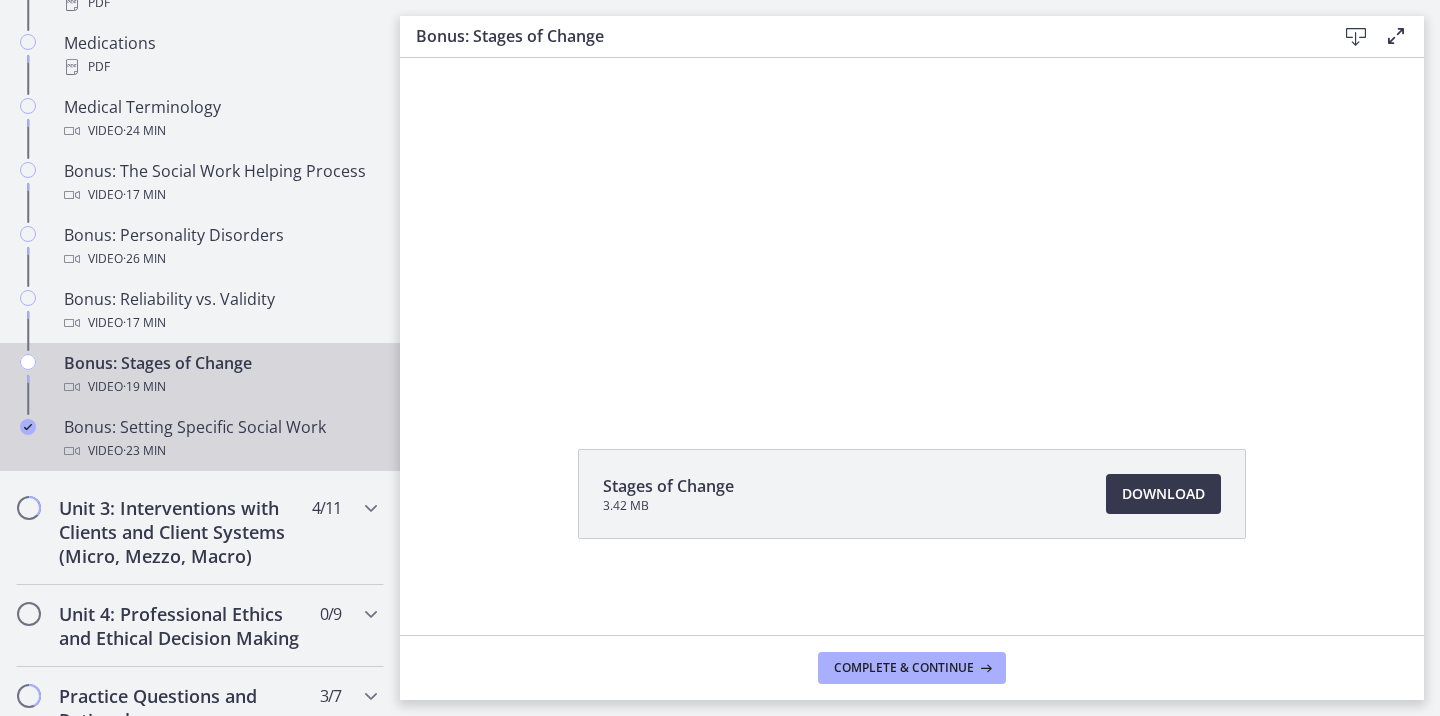 click on "Video
·  23 min" at bounding box center [220, 451] 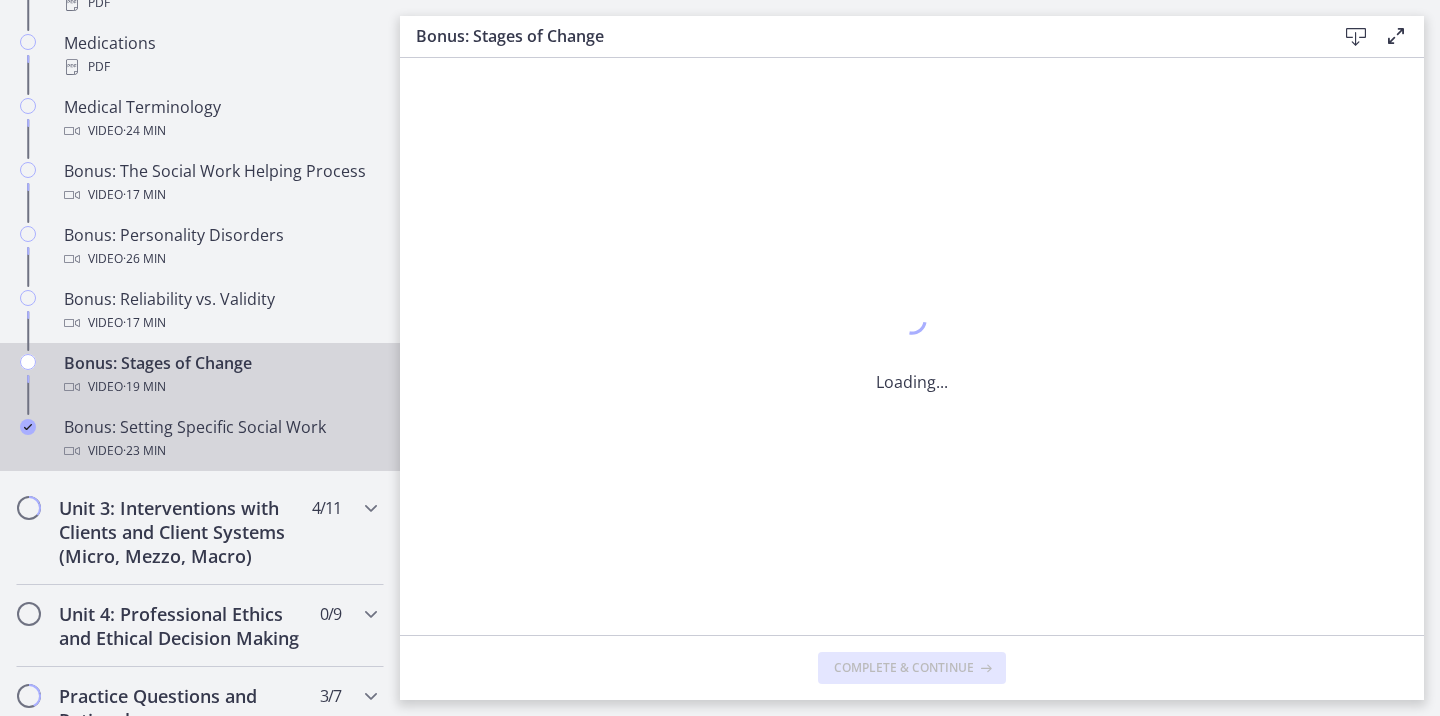 scroll, scrollTop: 0, scrollLeft: 0, axis: both 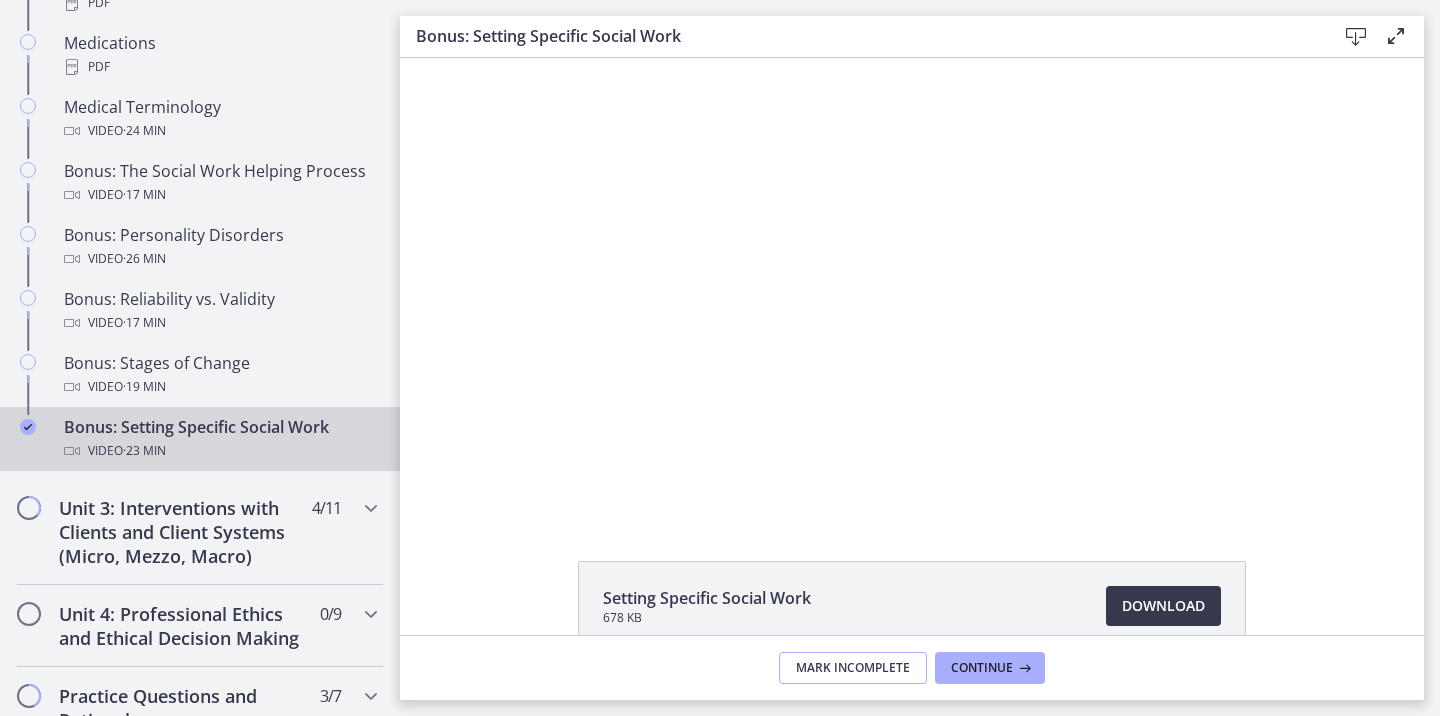 click on "Mark Incomplete" at bounding box center [853, 668] 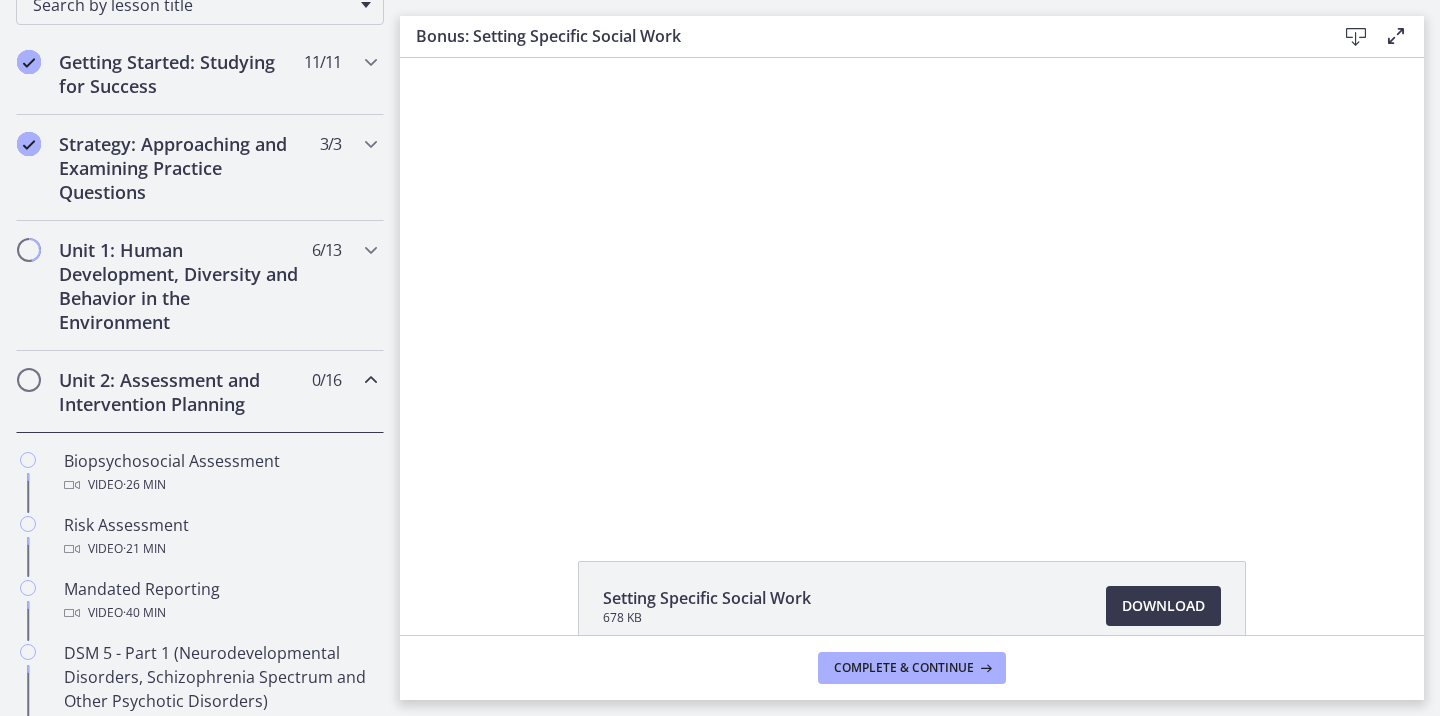 scroll, scrollTop: 298, scrollLeft: 0, axis: vertical 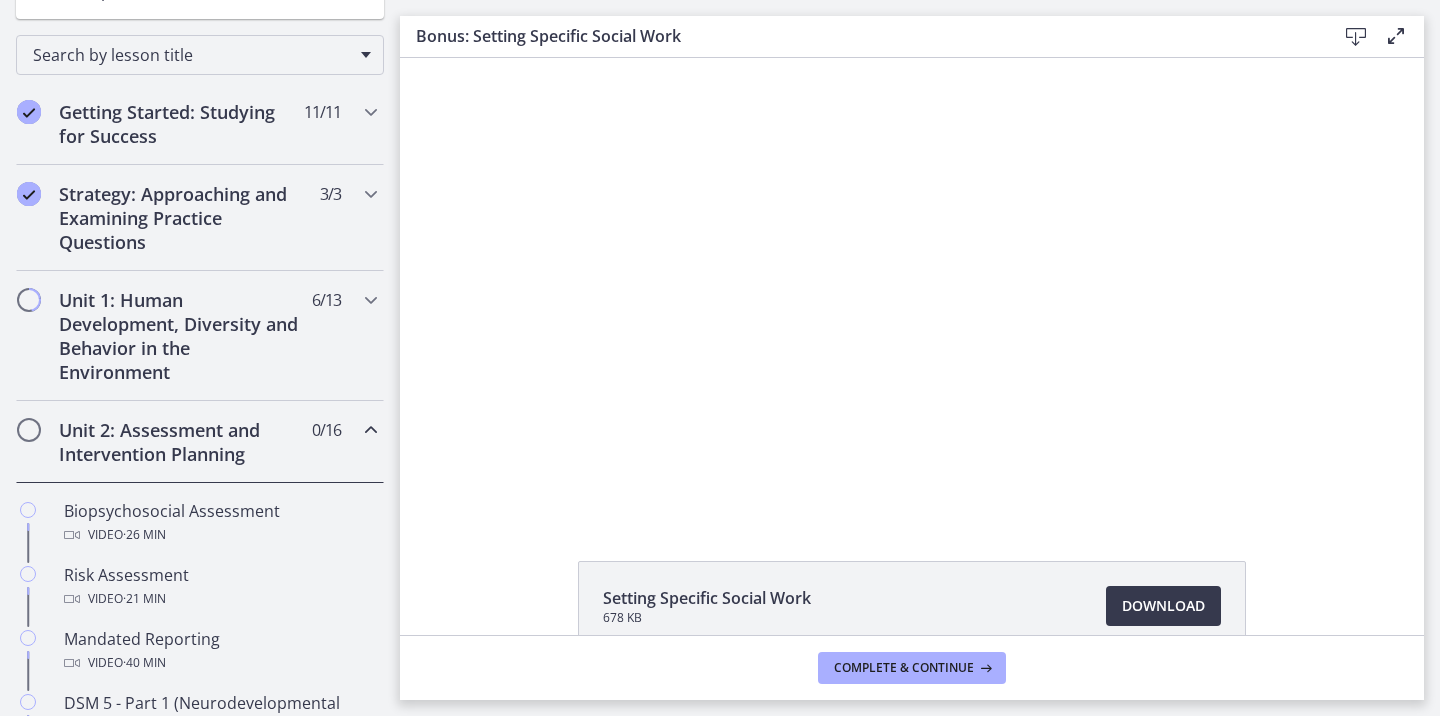 click on "Unit 2: Assessment and Intervention Planning
0  /  16
Completed" at bounding box center (200, 442) 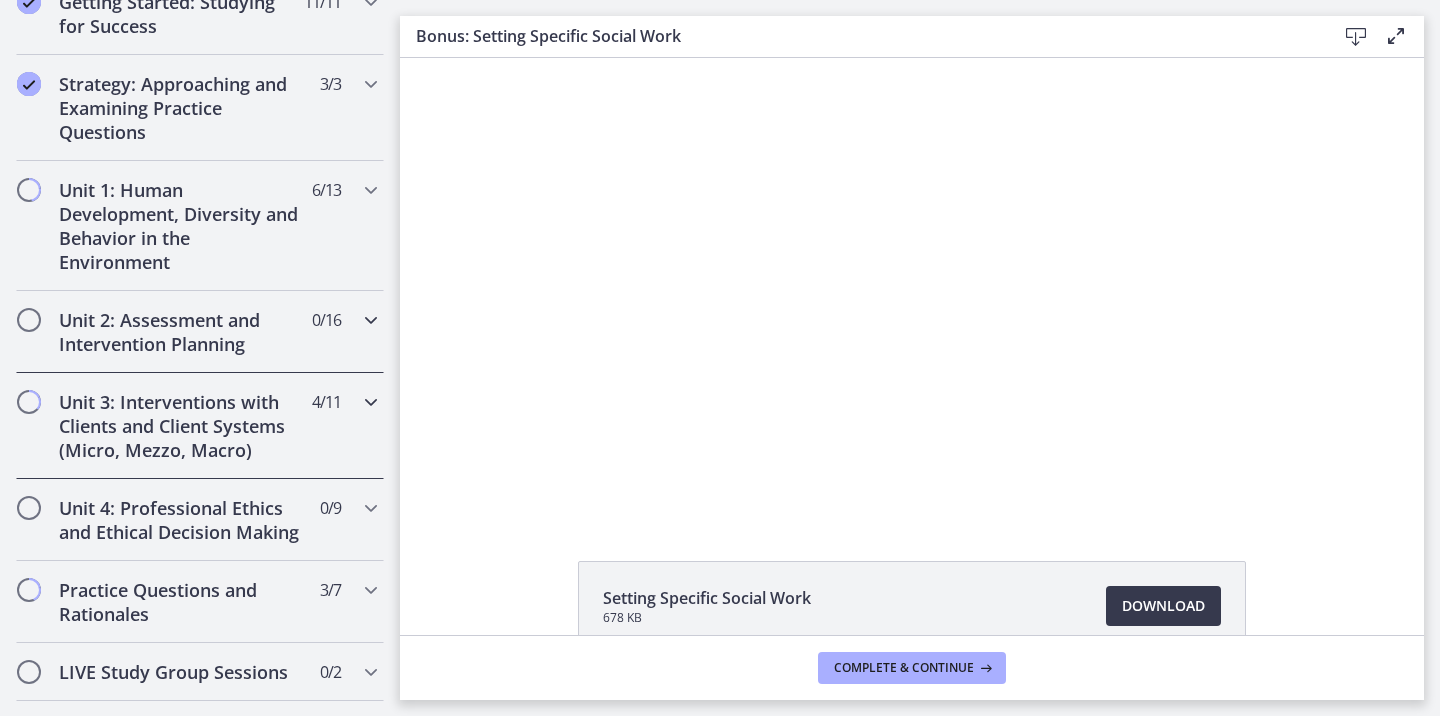scroll, scrollTop: 423, scrollLeft: 0, axis: vertical 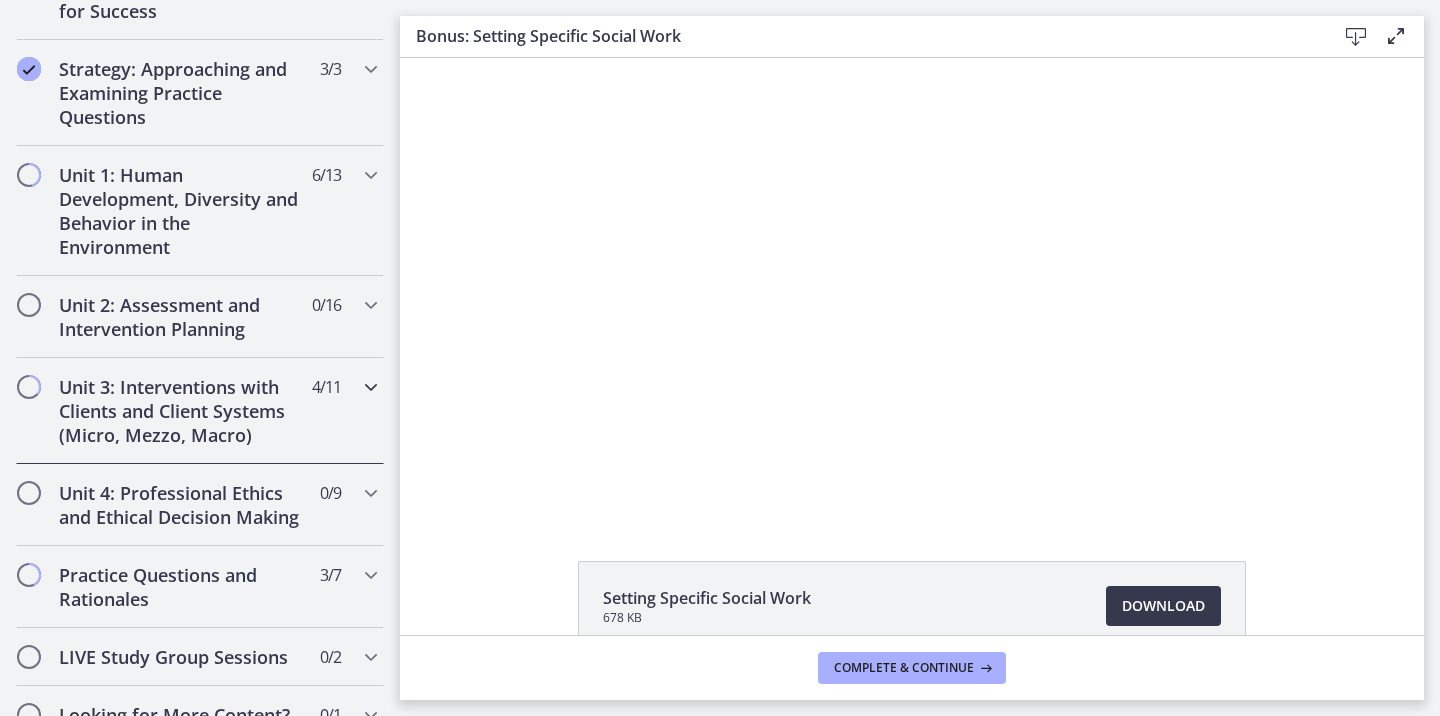 click at bounding box center [371, 387] 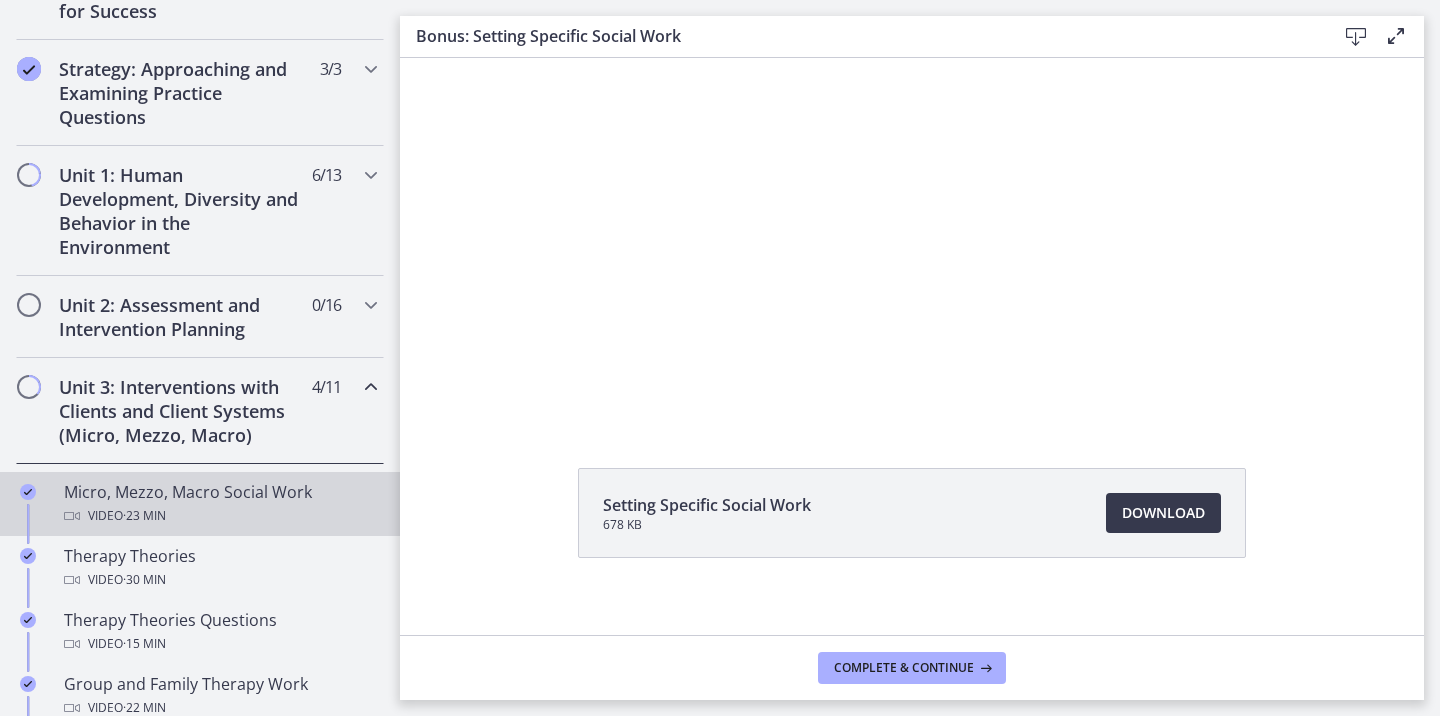 scroll, scrollTop: 107, scrollLeft: 0, axis: vertical 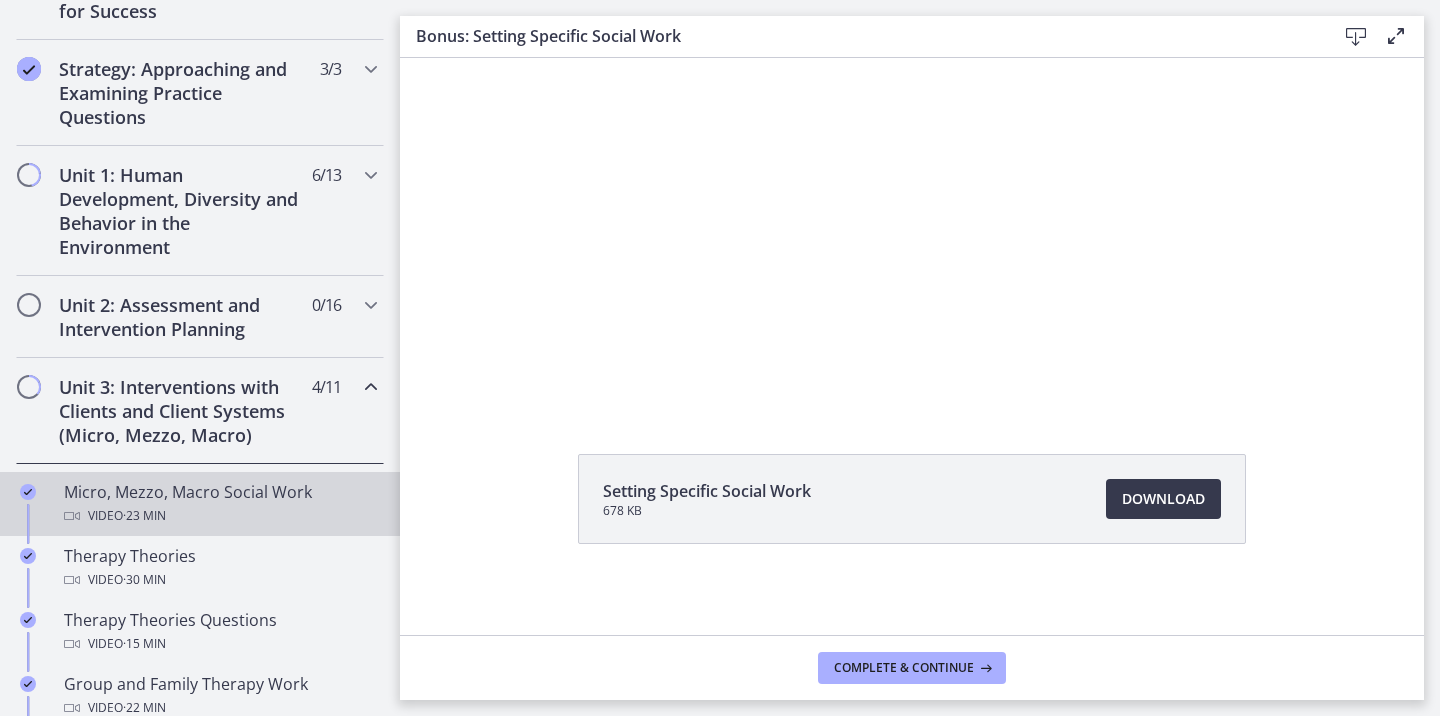 click on "Micro, Mezzo, Macro Social Work
Video
·  23 min" at bounding box center (220, 504) 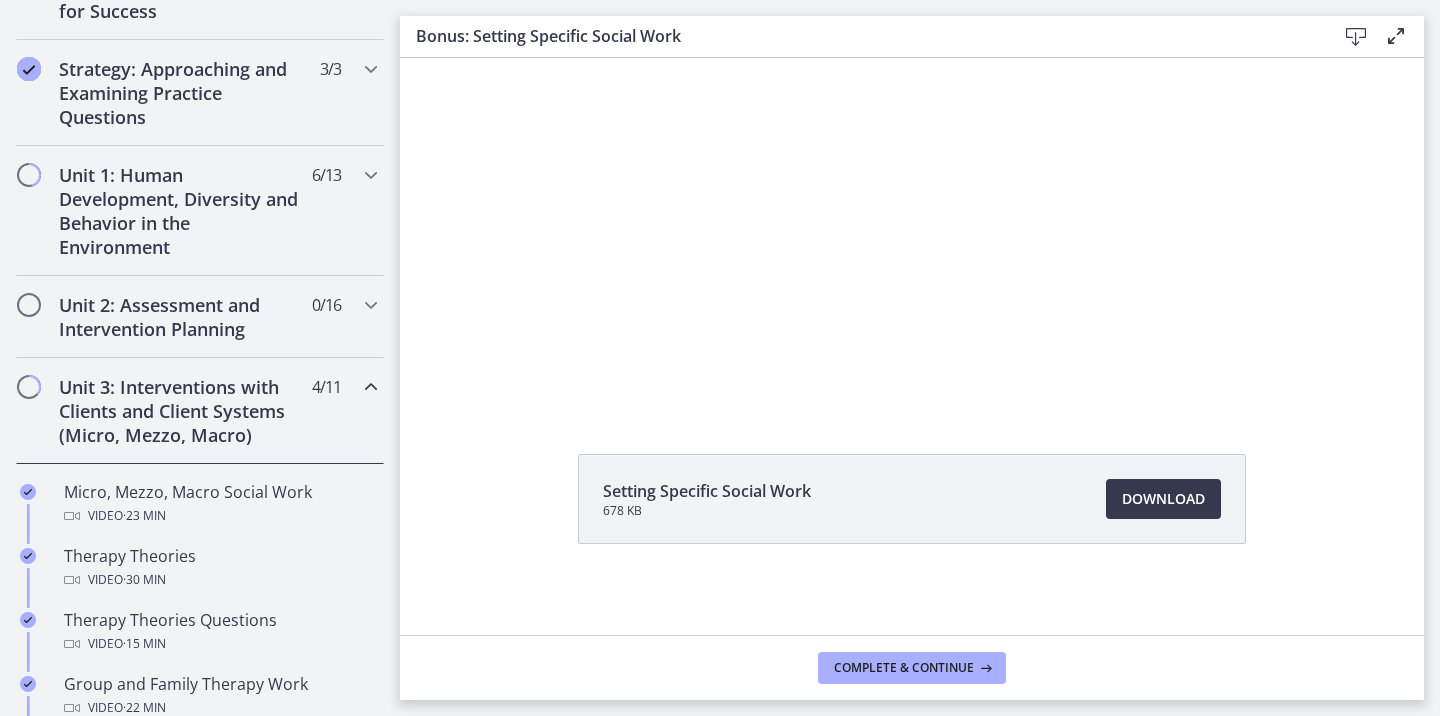 scroll, scrollTop: 0, scrollLeft: 0, axis: both 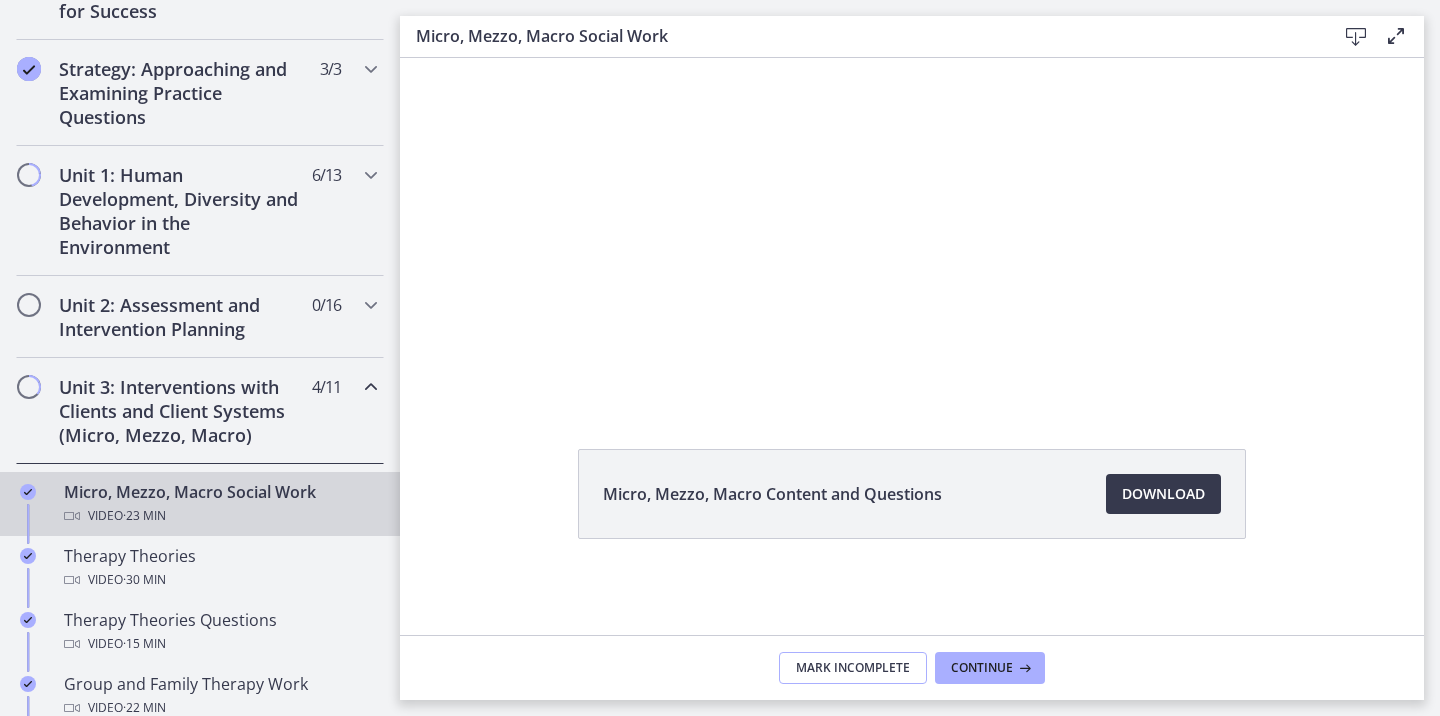 click on "Mark Incomplete
Continue" at bounding box center [912, 667] 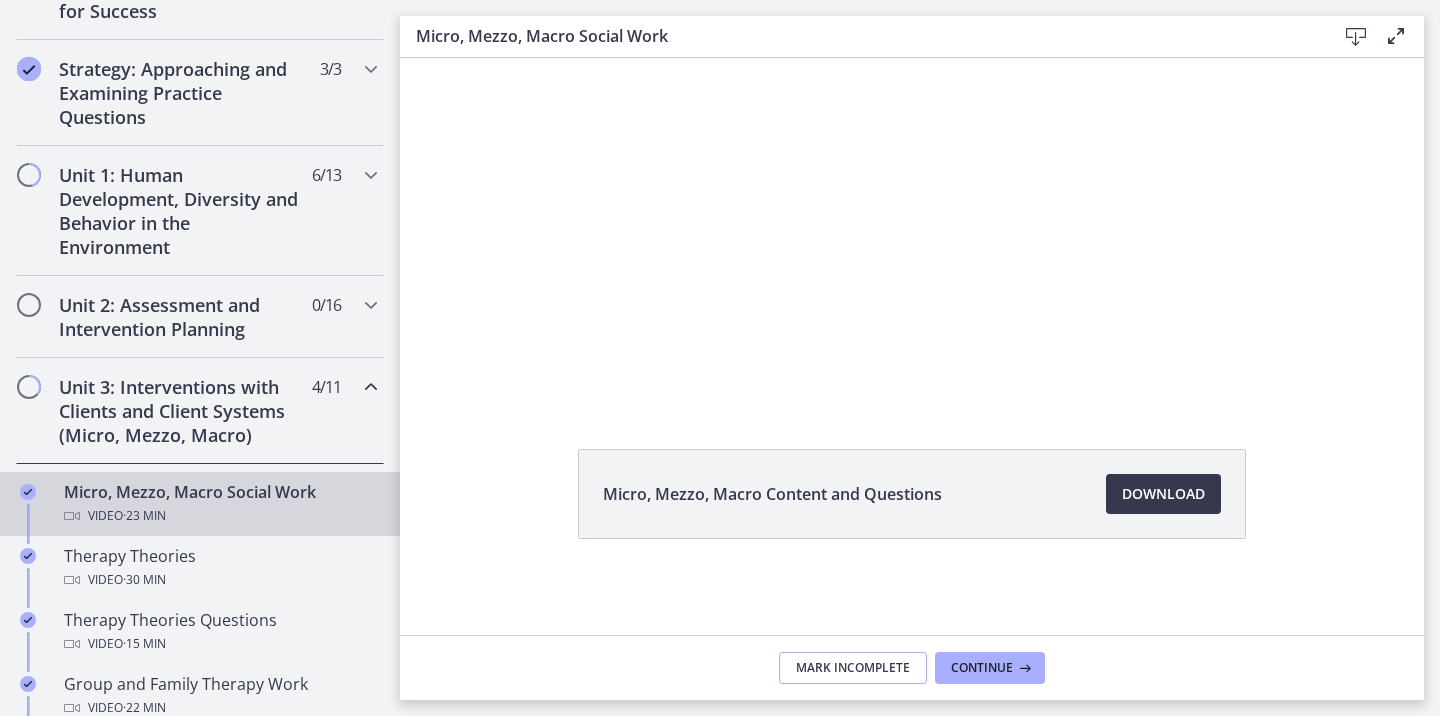click on "Mark Incomplete" at bounding box center (853, 668) 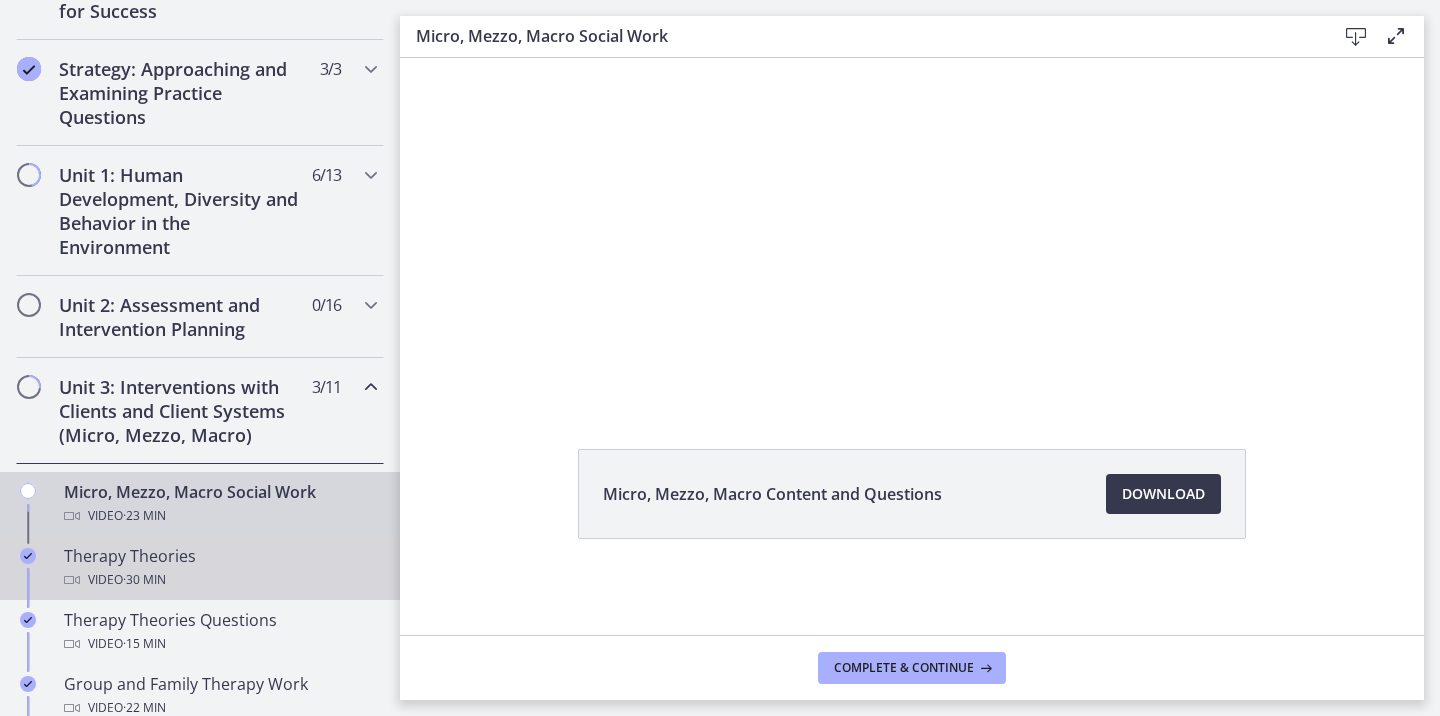 click on "Therapy Theories
Video
·  30 min" at bounding box center [220, 568] 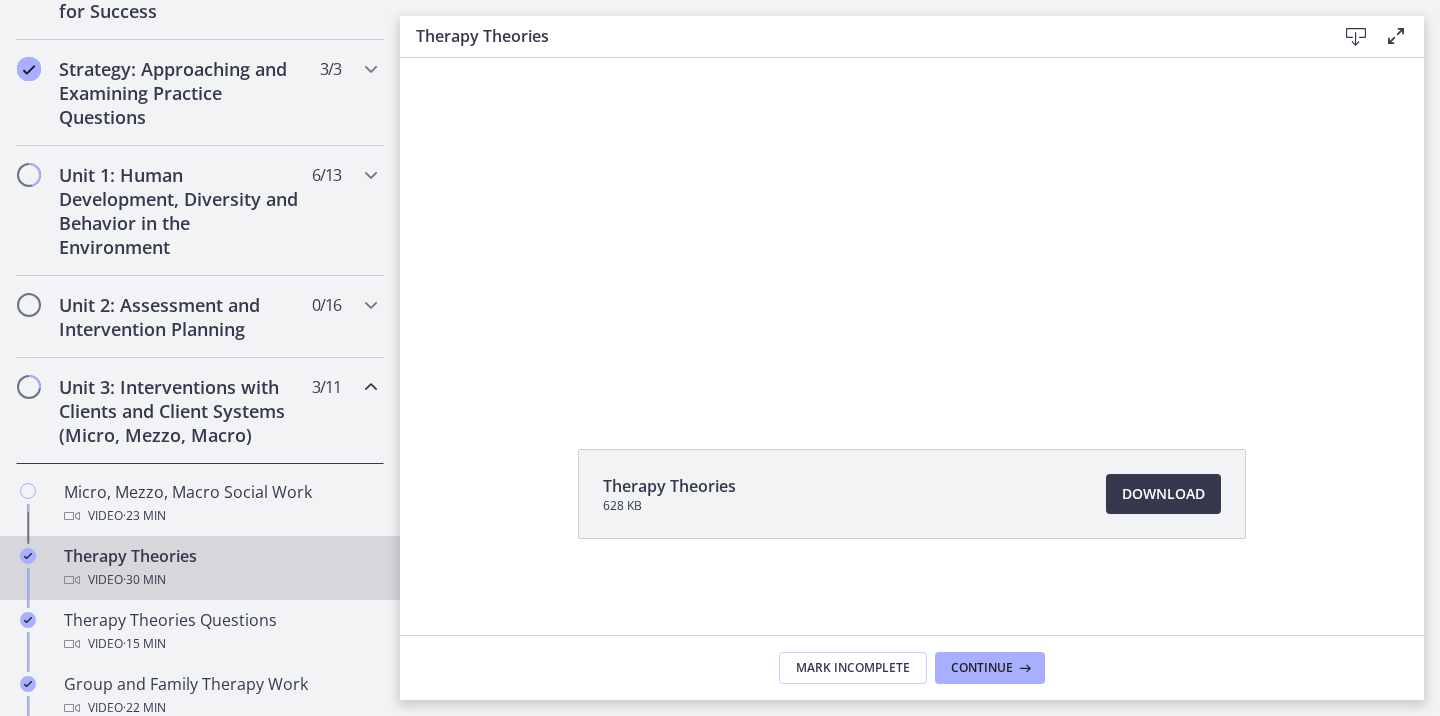 scroll, scrollTop: 0, scrollLeft: 0, axis: both 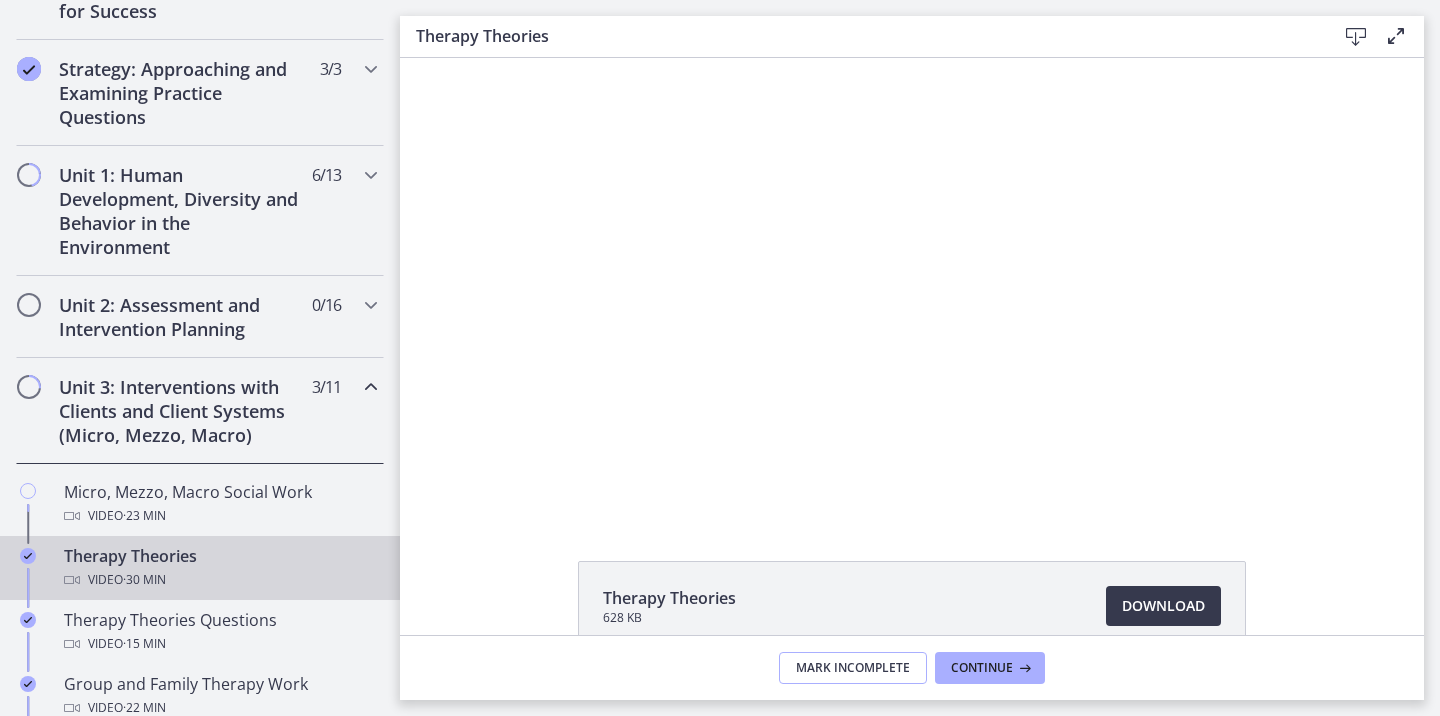 click on "Mark Incomplete" at bounding box center (853, 668) 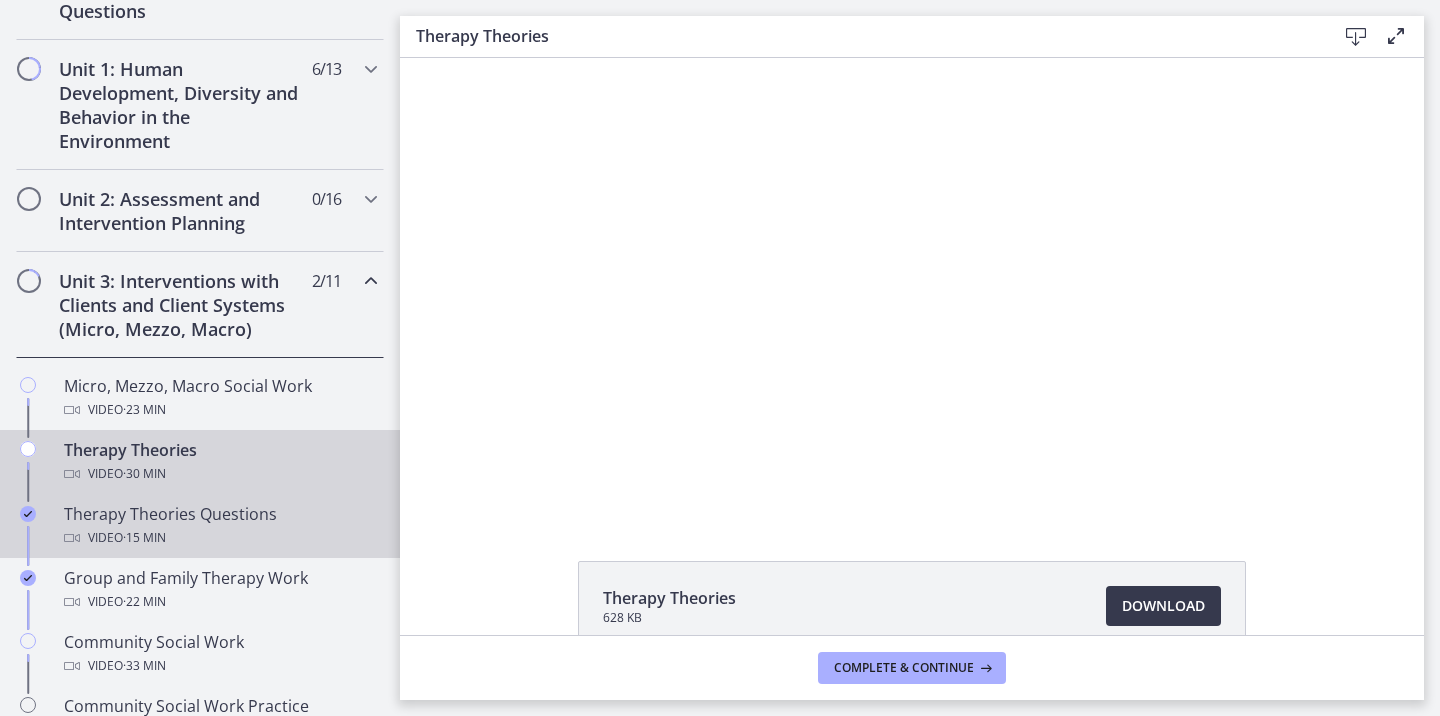 scroll, scrollTop: 547, scrollLeft: 0, axis: vertical 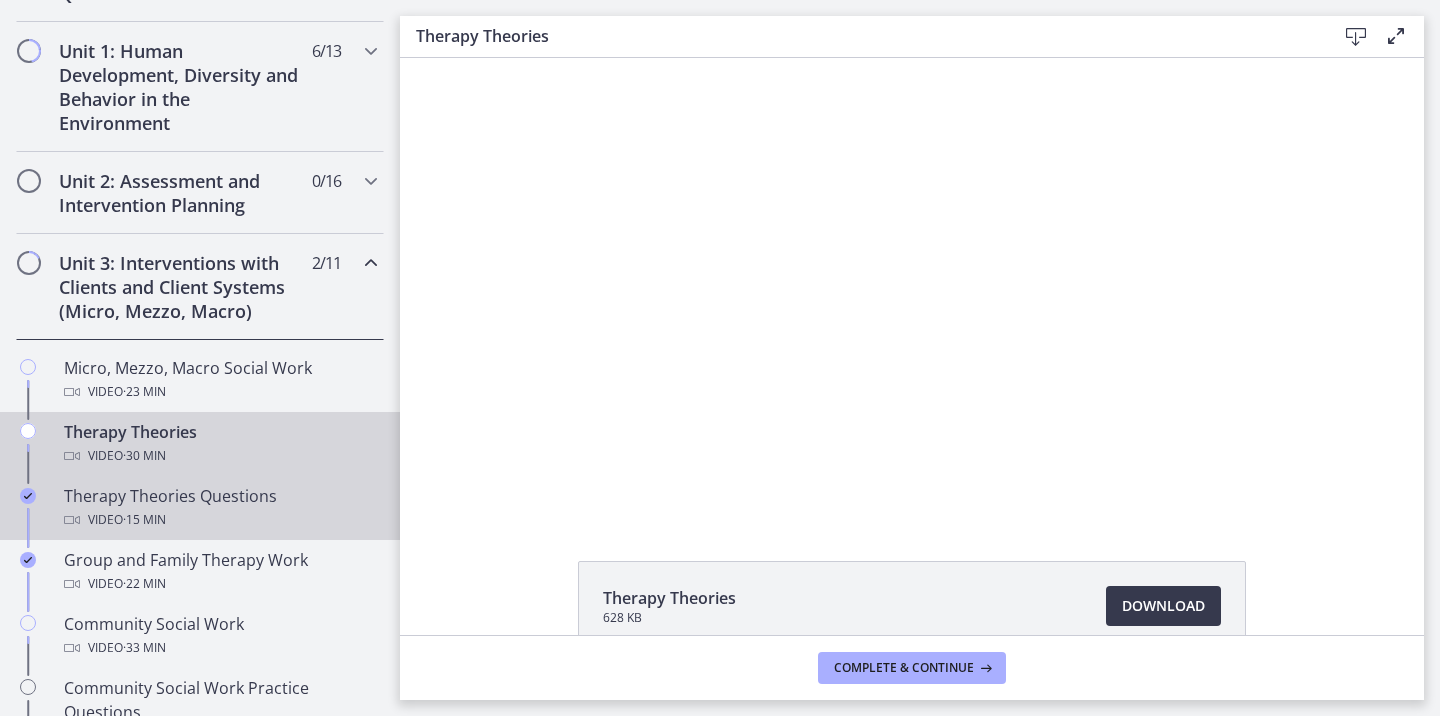 click on "Therapy Theories Questions
Video
·  15 min" at bounding box center [220, 508] 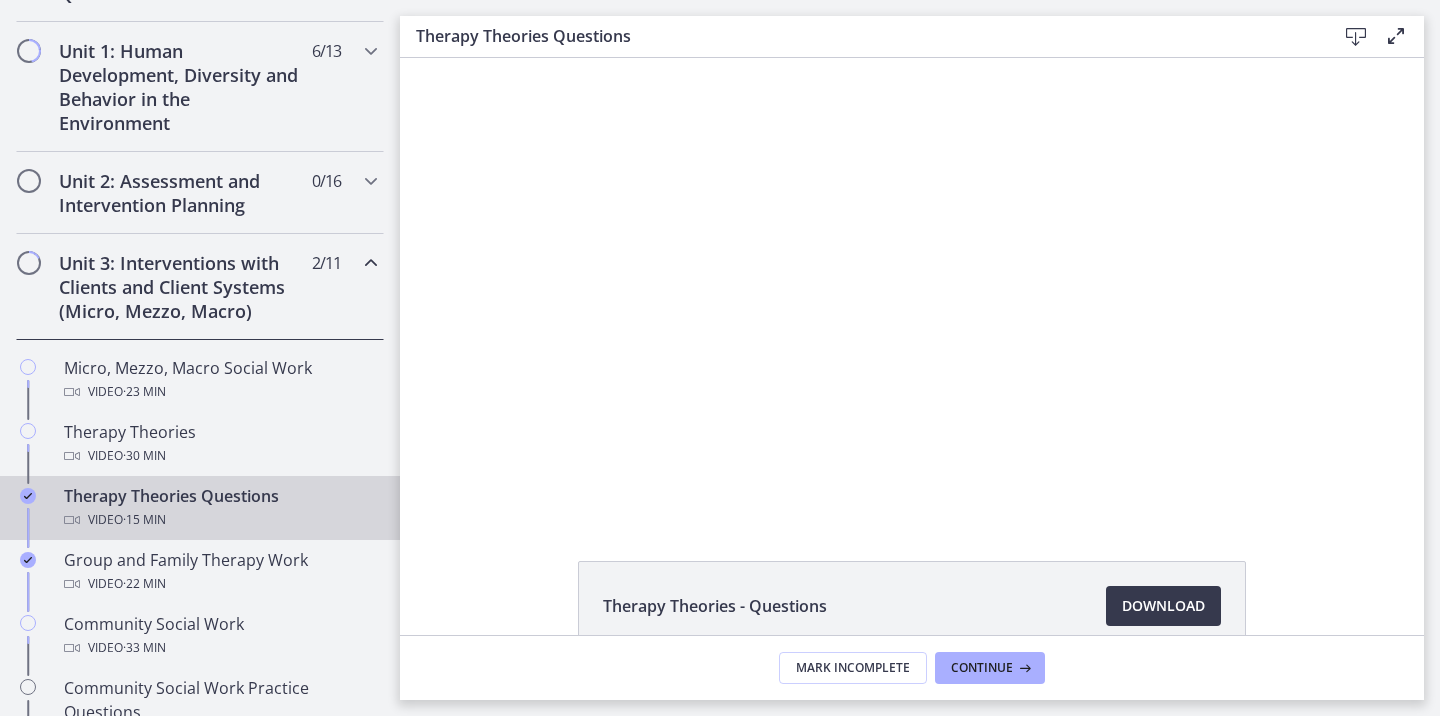 scroll 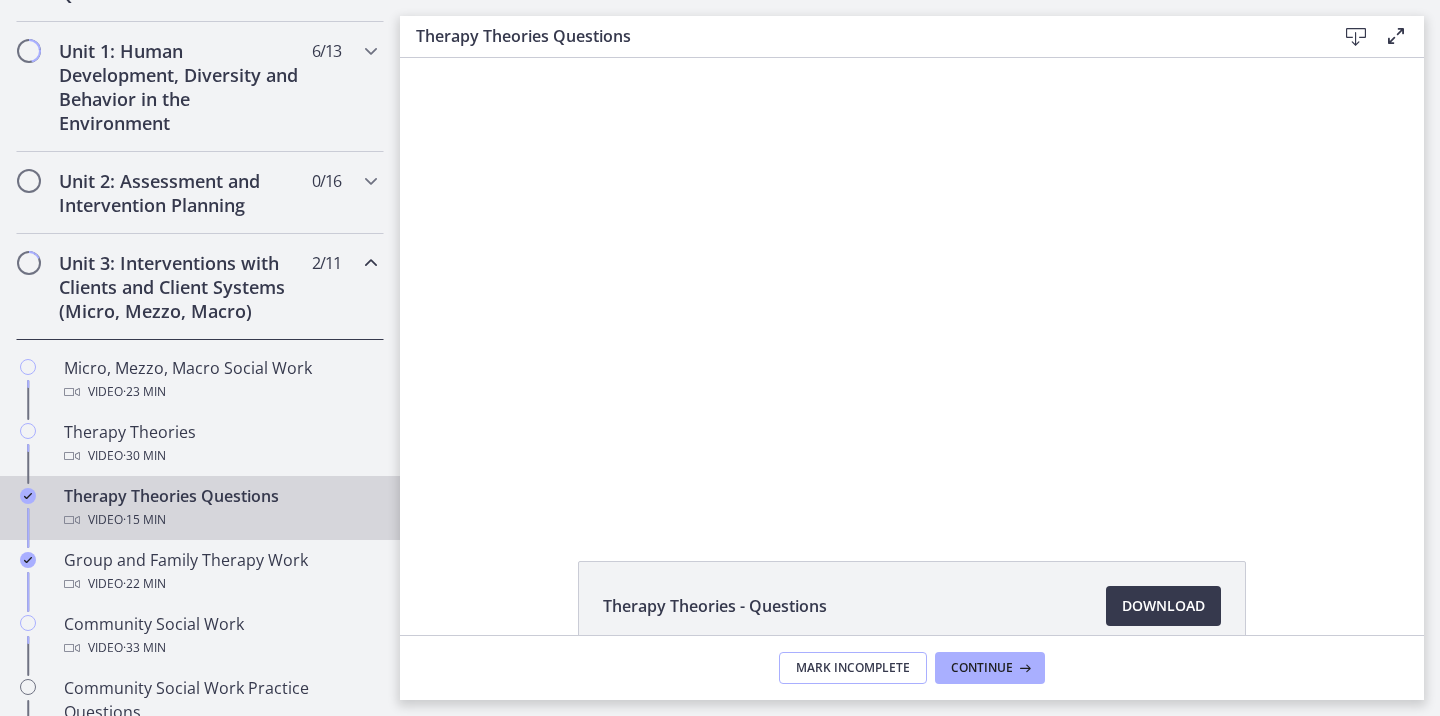 click on "Mark Incomplete" at bounding box center (853, 668) 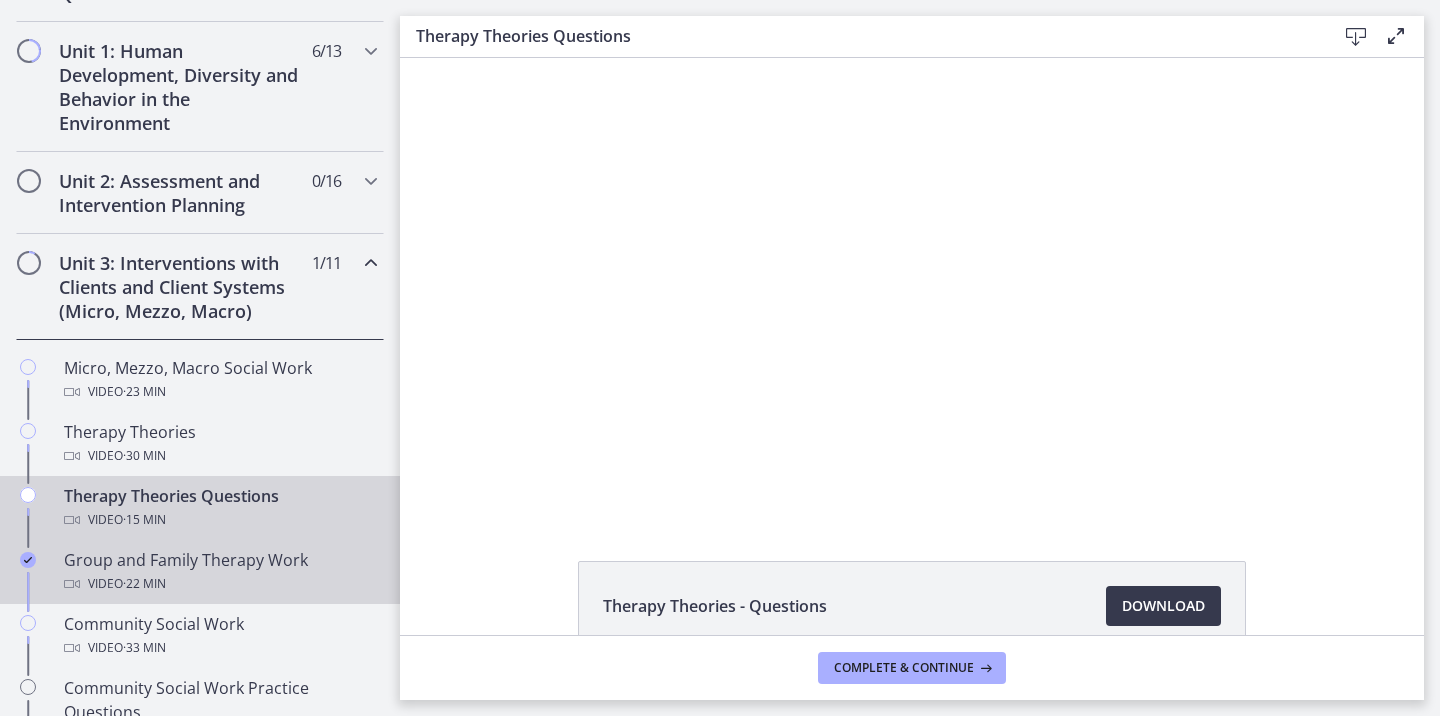 click on "Group and Family Therapy Work
Video
·  22 min" at bounding box center (220, 572) 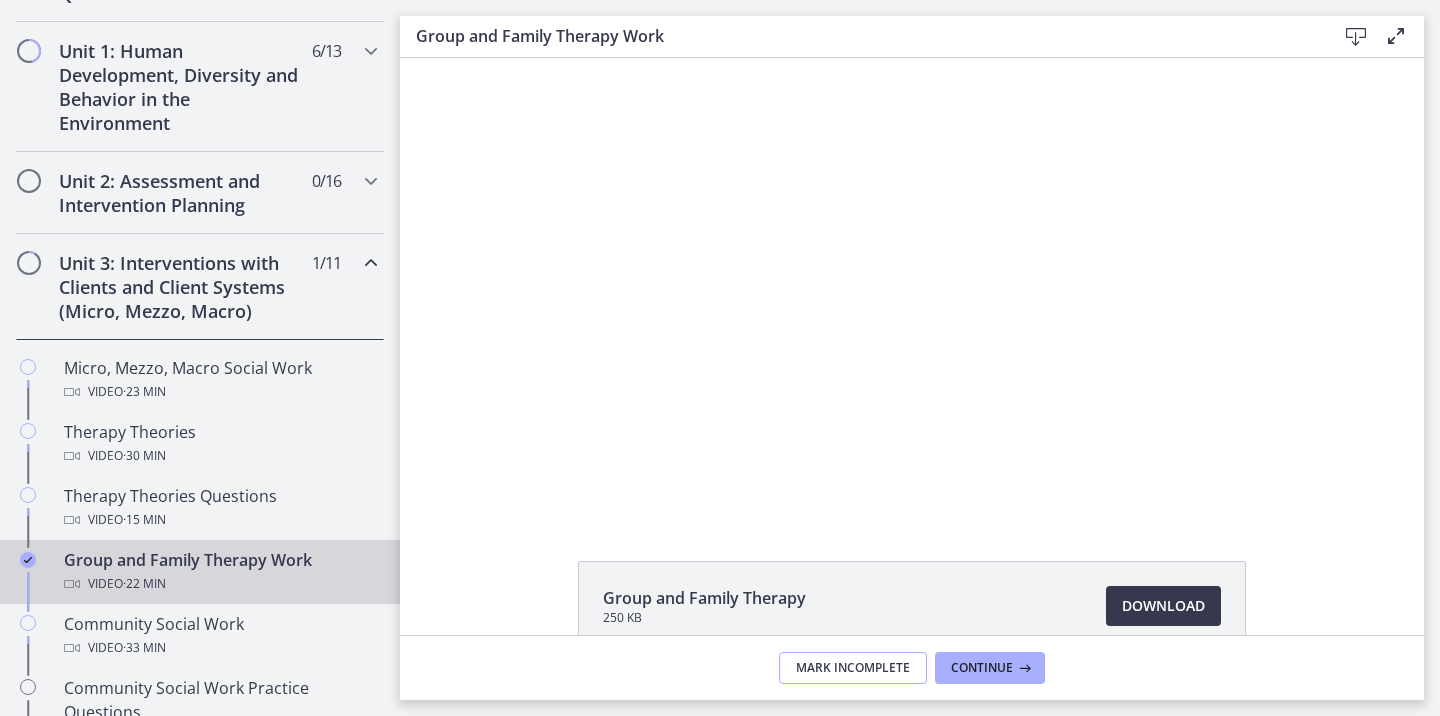 click on "Mark Incomplete" at bounding box center (853, 668) 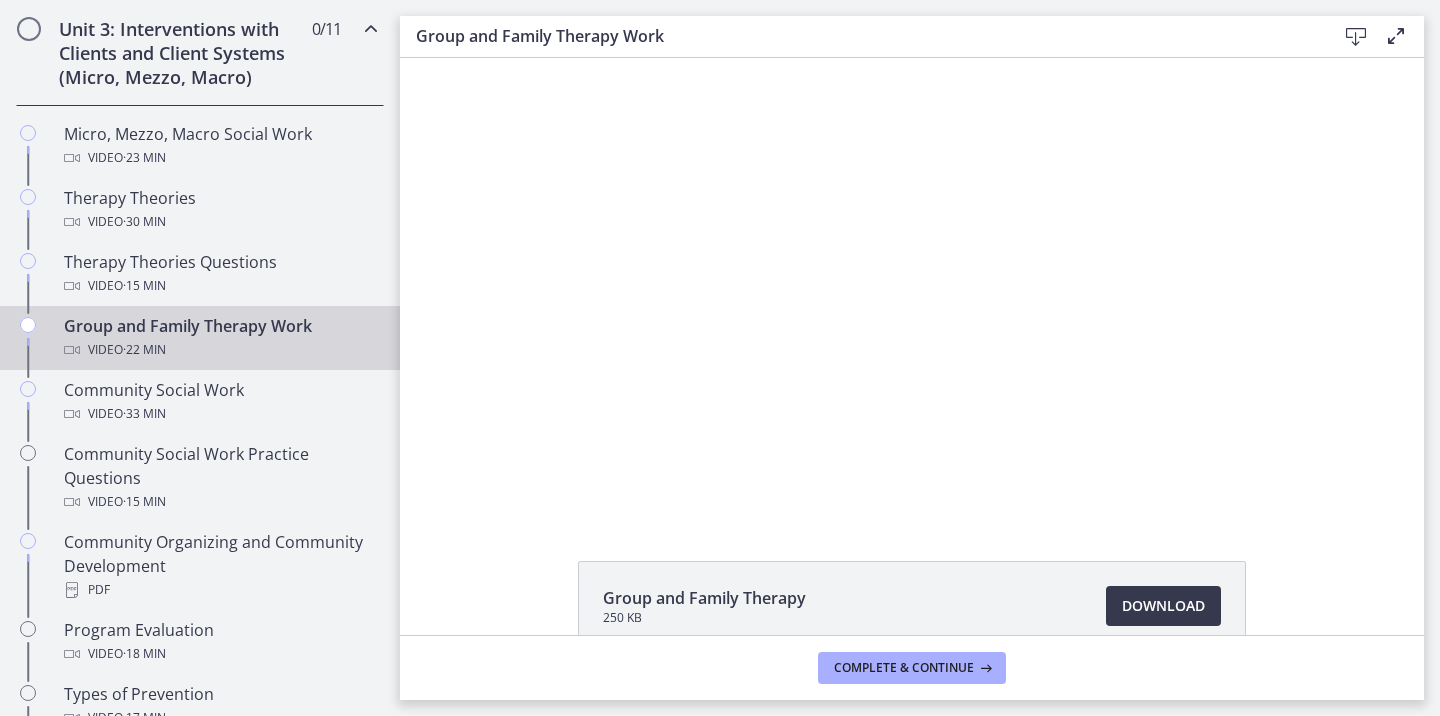 scroll, scrollTop: 677, scrollLeft: 0, axis: vertical 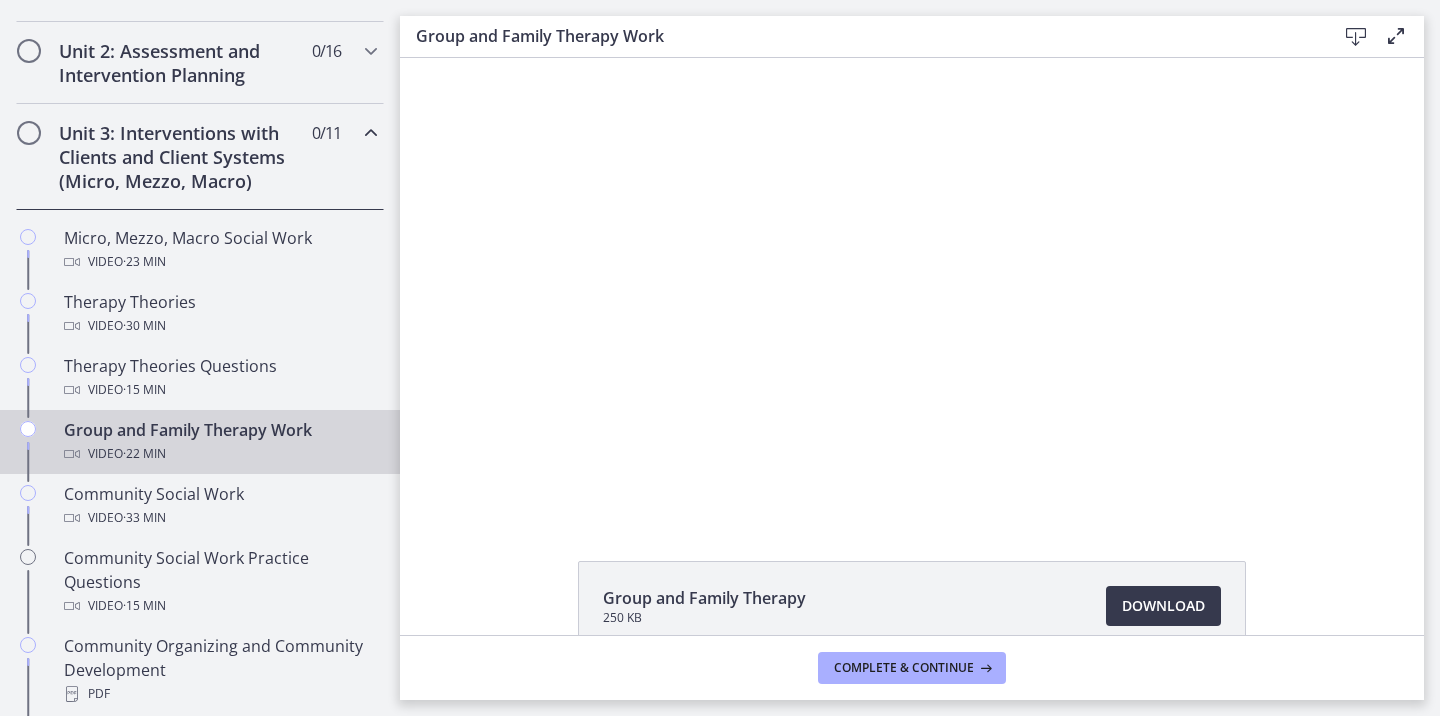 click at bounding box center [371, 133] 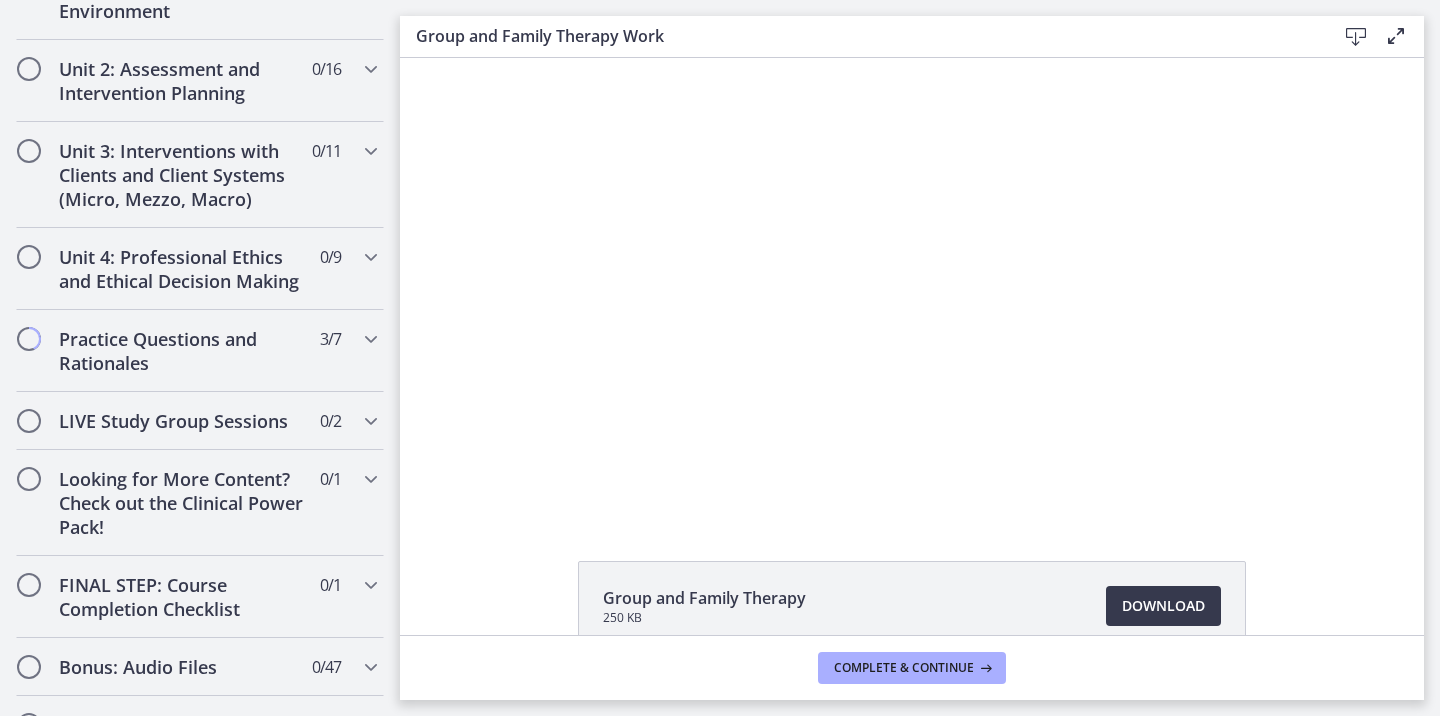 scroll, scrollTop: 652, scrollLeft: 0, axis: vertical 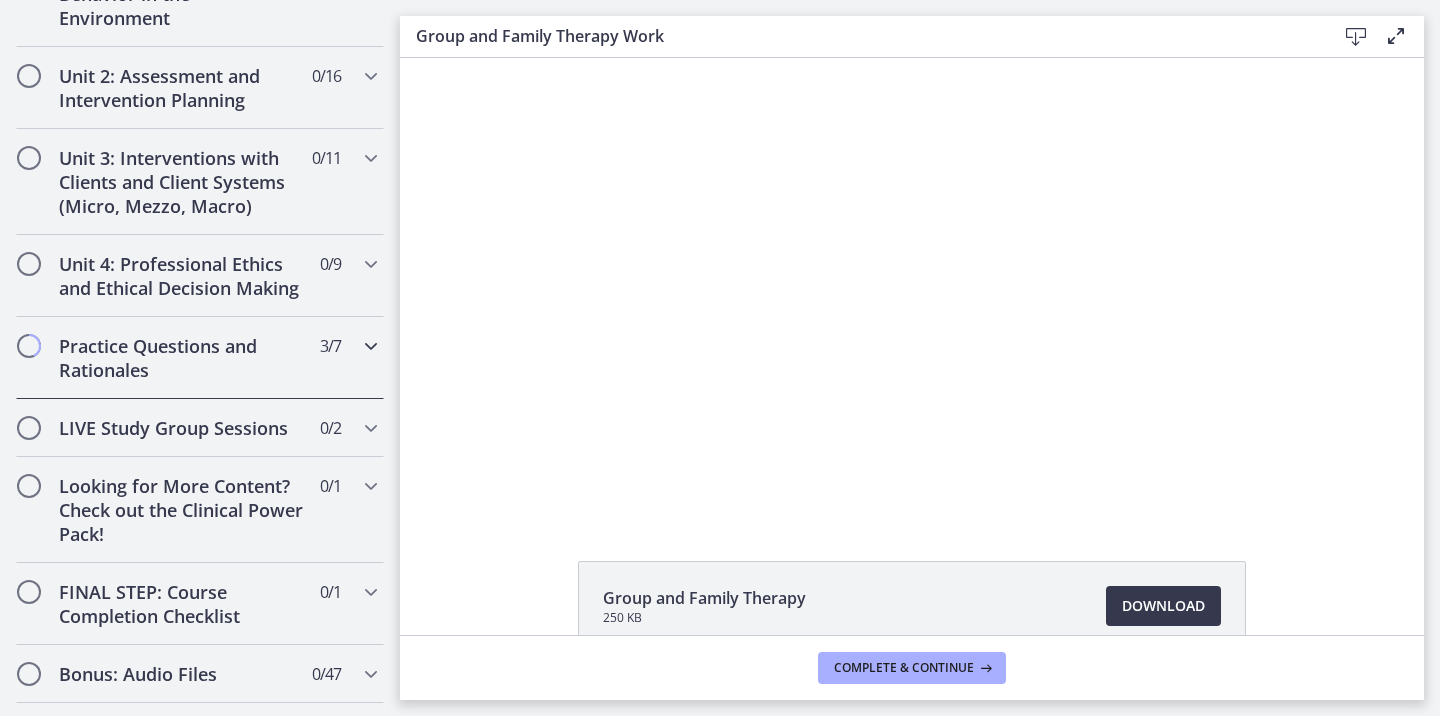 click on "Practice Questions and Rationales
3  /  7
Completed" at bounding box center (200, 358) 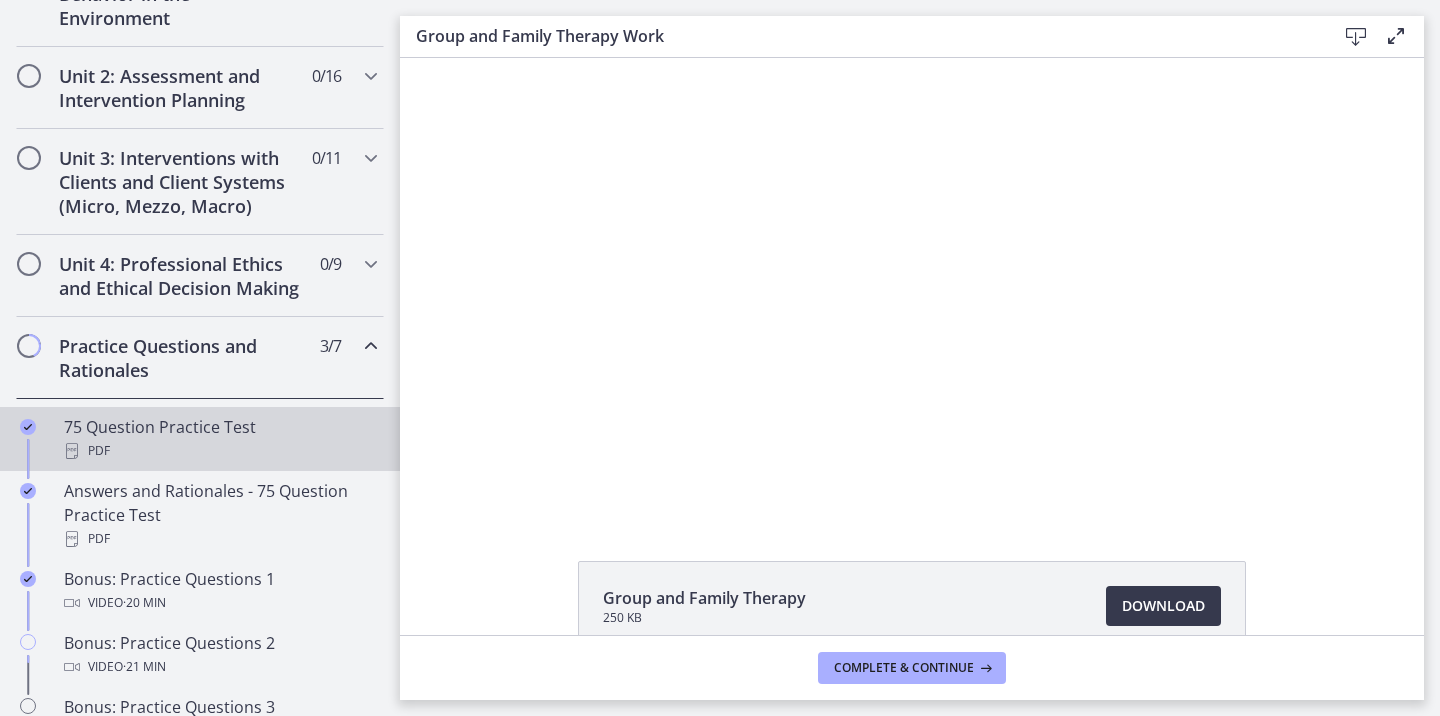 scroll, scrollTop: 706, scrollLeft: 0, axis: vertical 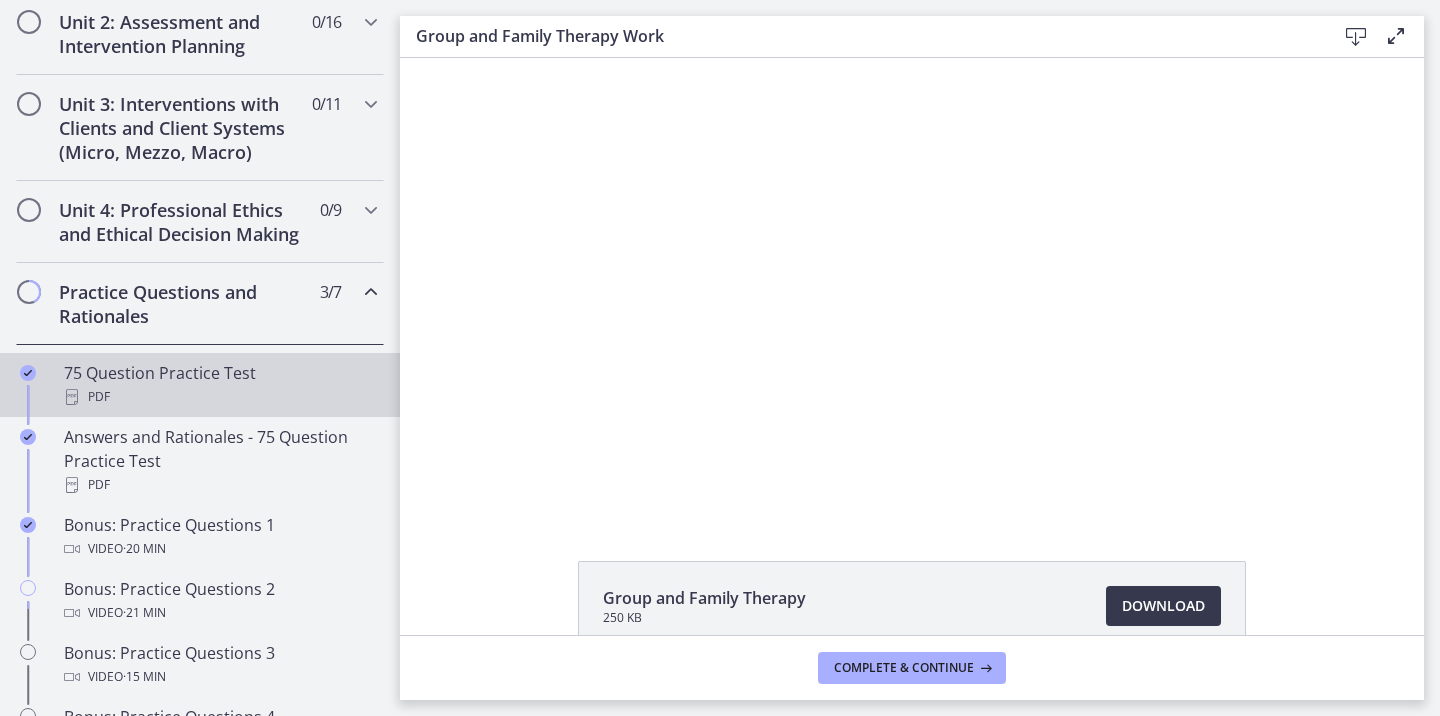 click on "PDF" at bounding box center (220, 397) 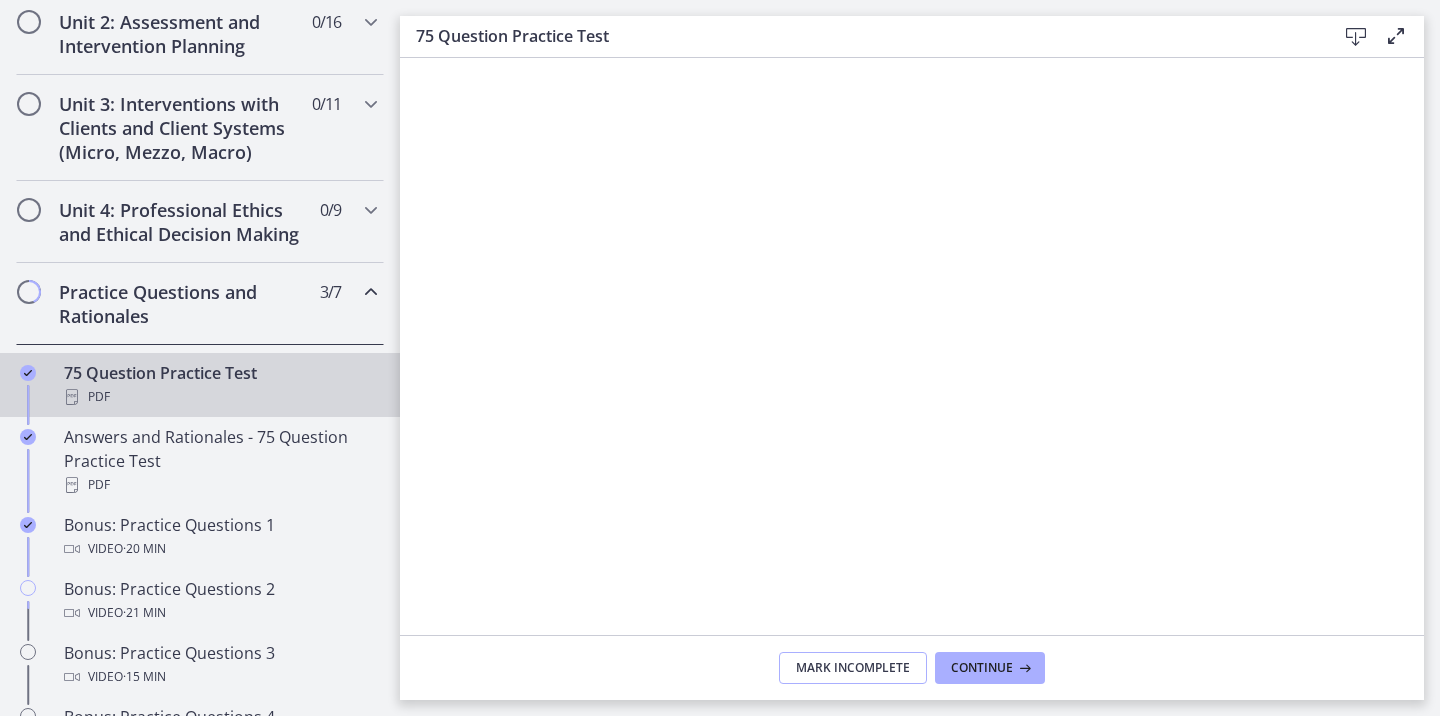 click on "Mark Incomplete" at bounding box center (853, 668) 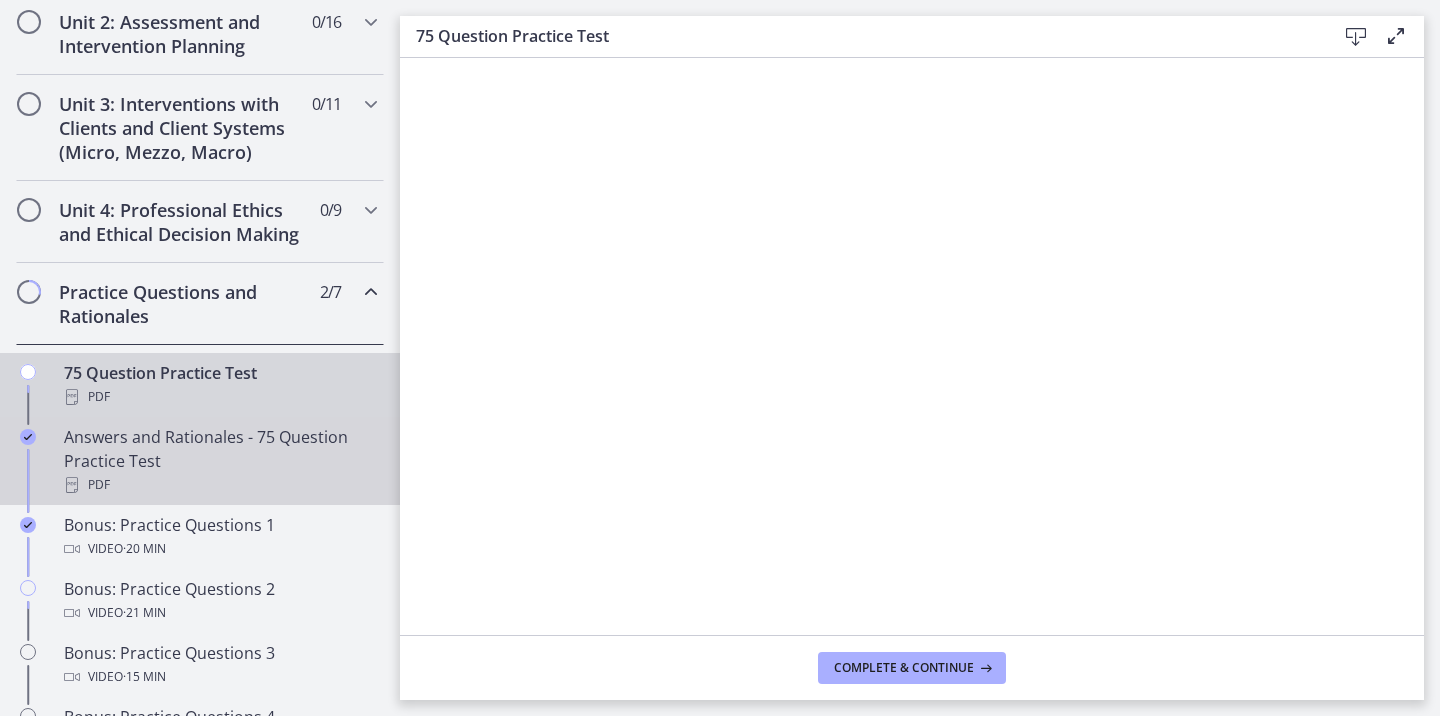 click on "Answers and Rationales - 75 Question Practice Test
PDF" at bounding box center [220, 461] 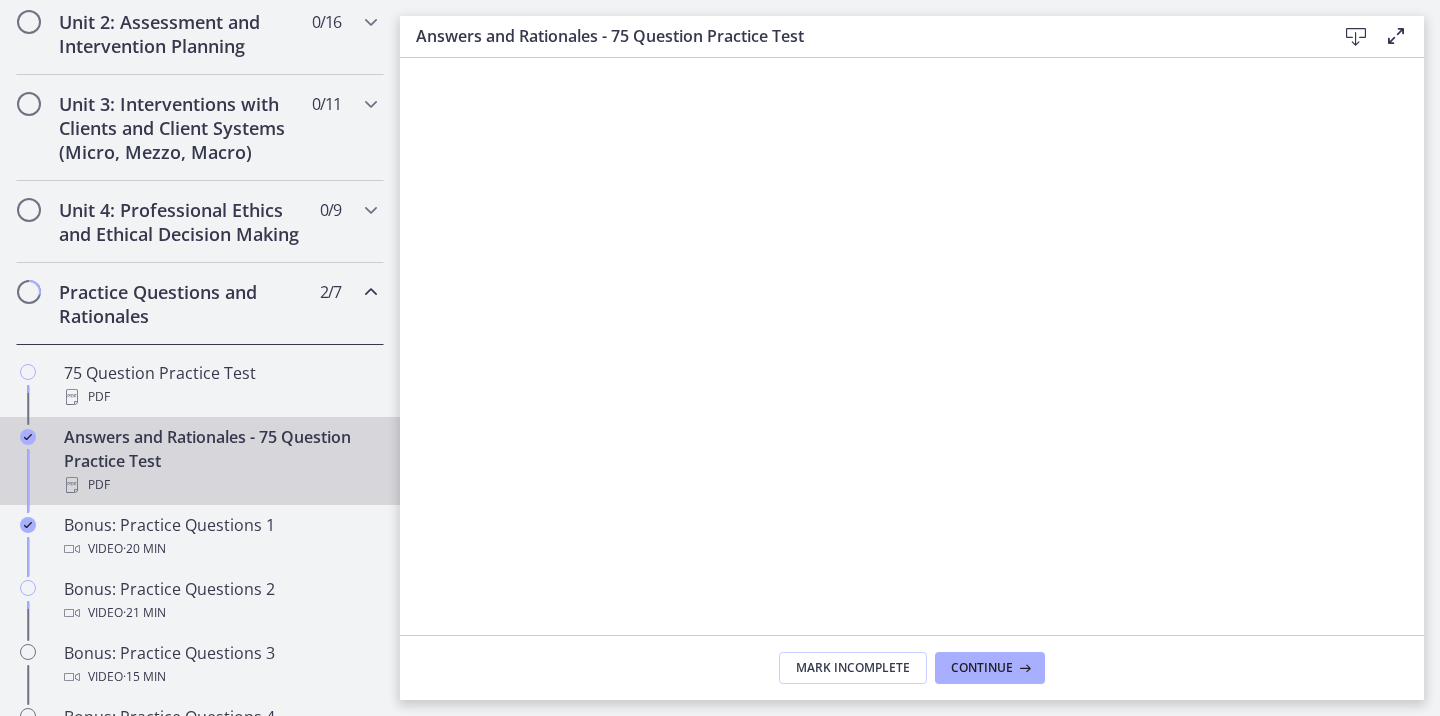 click on "Mark Incomplete
Continue" at bounding box center [912, 667] 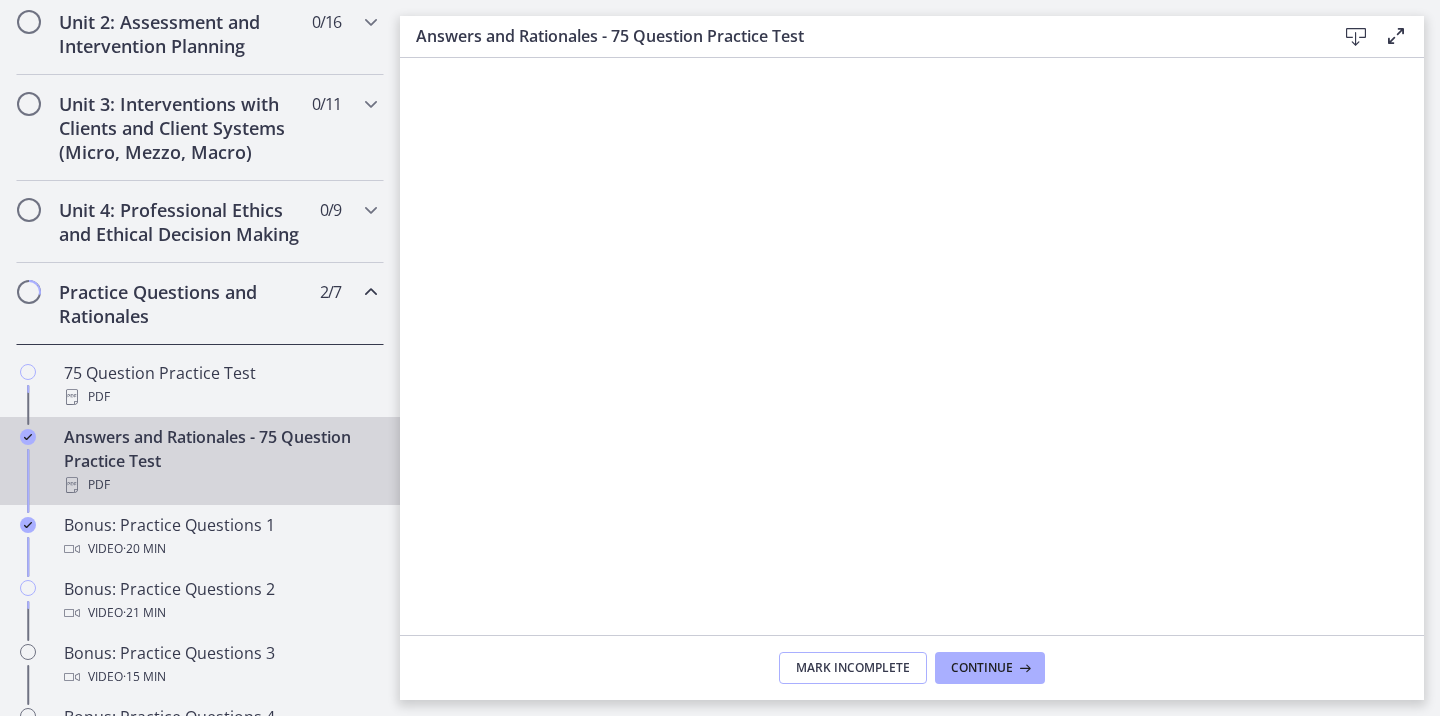 click on "Mark Incomplete" at bounding box center [853, 668] 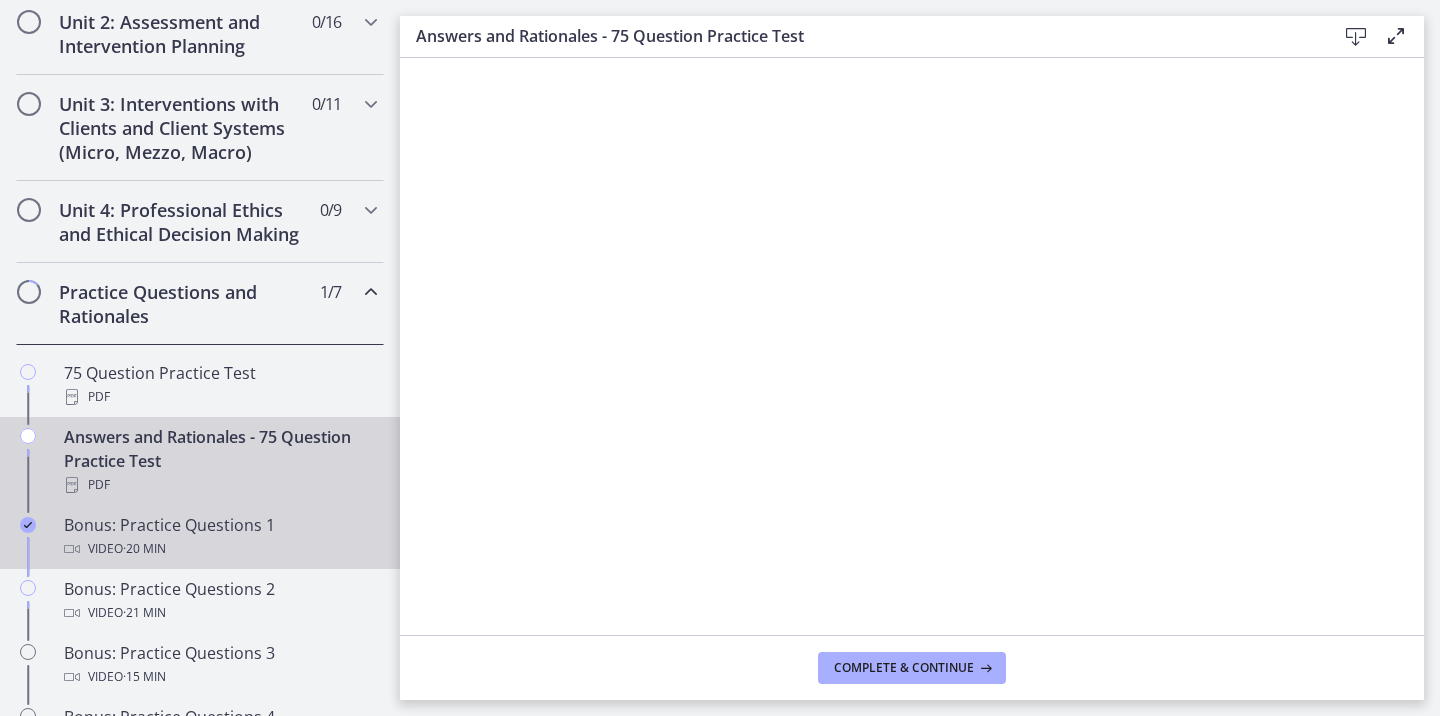 click on "Bonus: Practice Questions 1
Video
·  20 min" at bounding box center (200, 537) 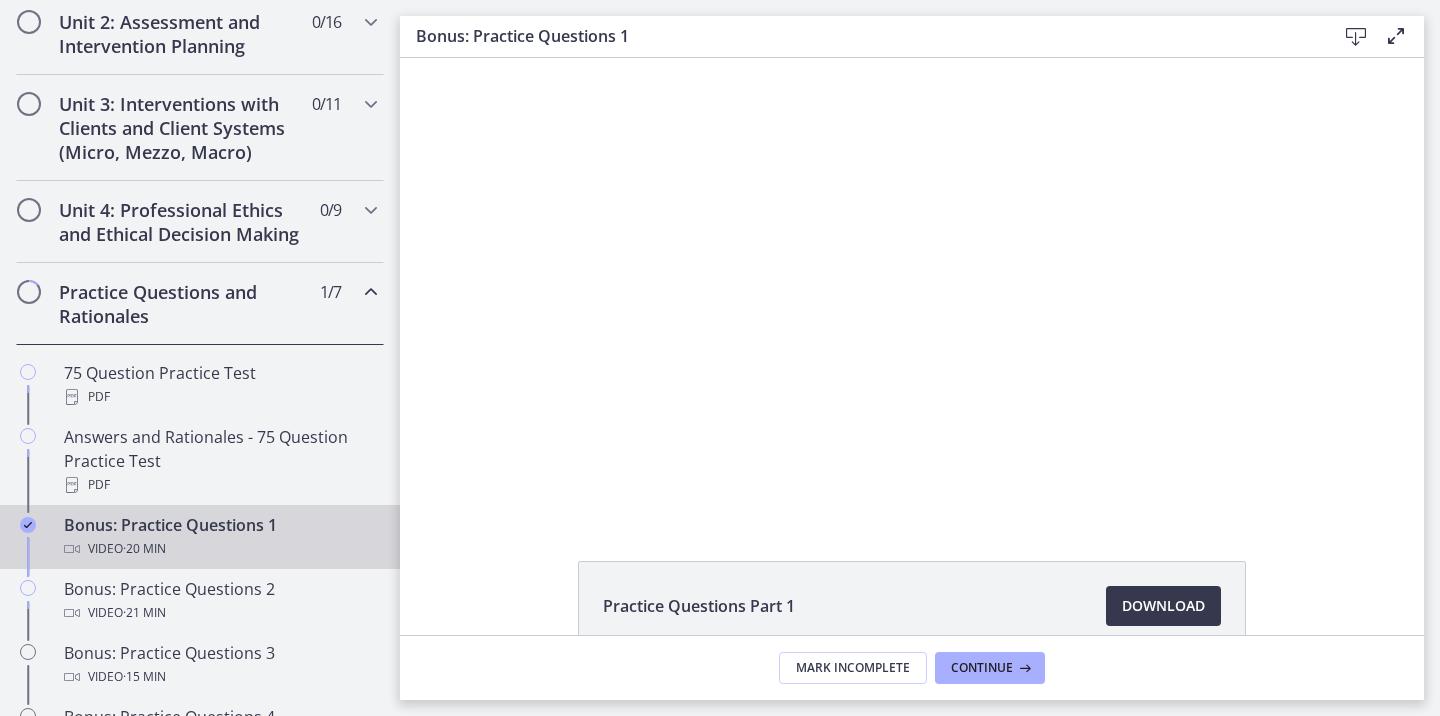 scroll, scrollTop: 0, scrollLeft: 0, axis: both 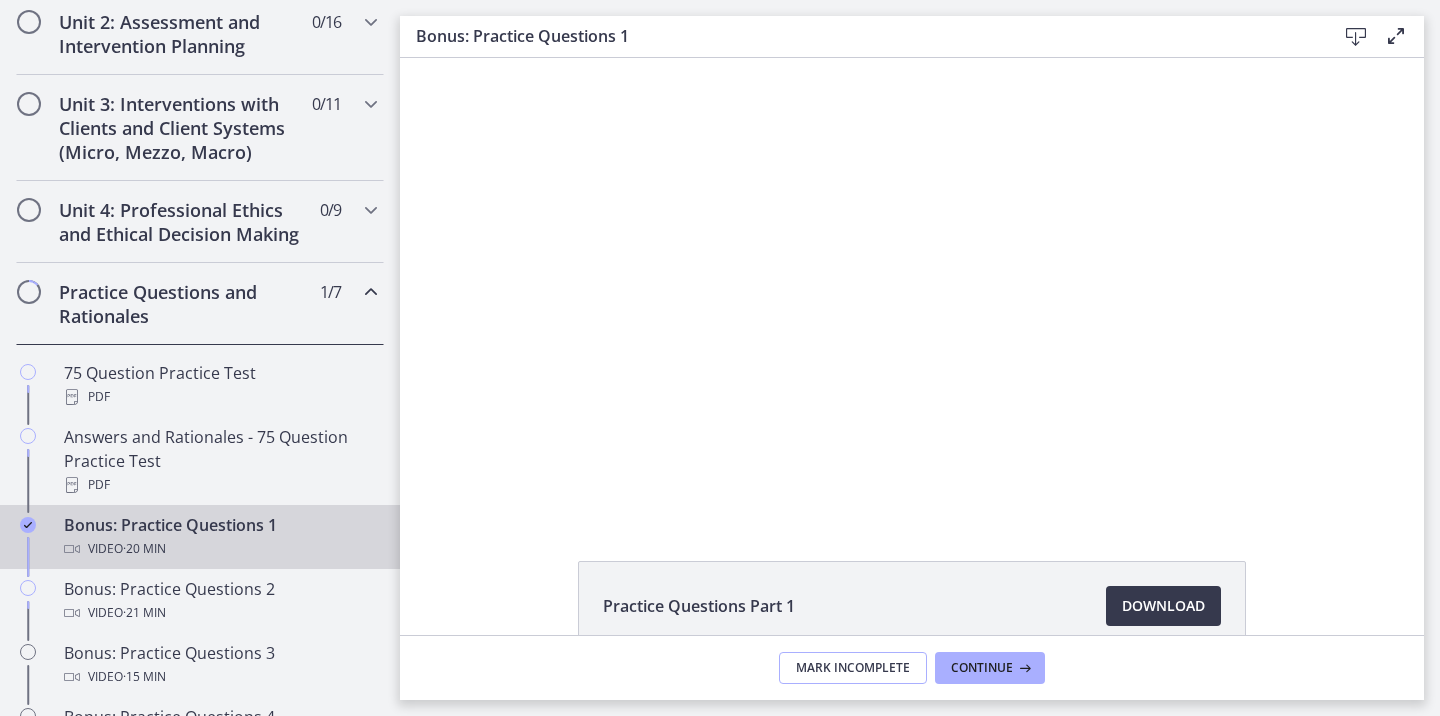 click on "Mark Incomplete" at bounding box center [853, 668] 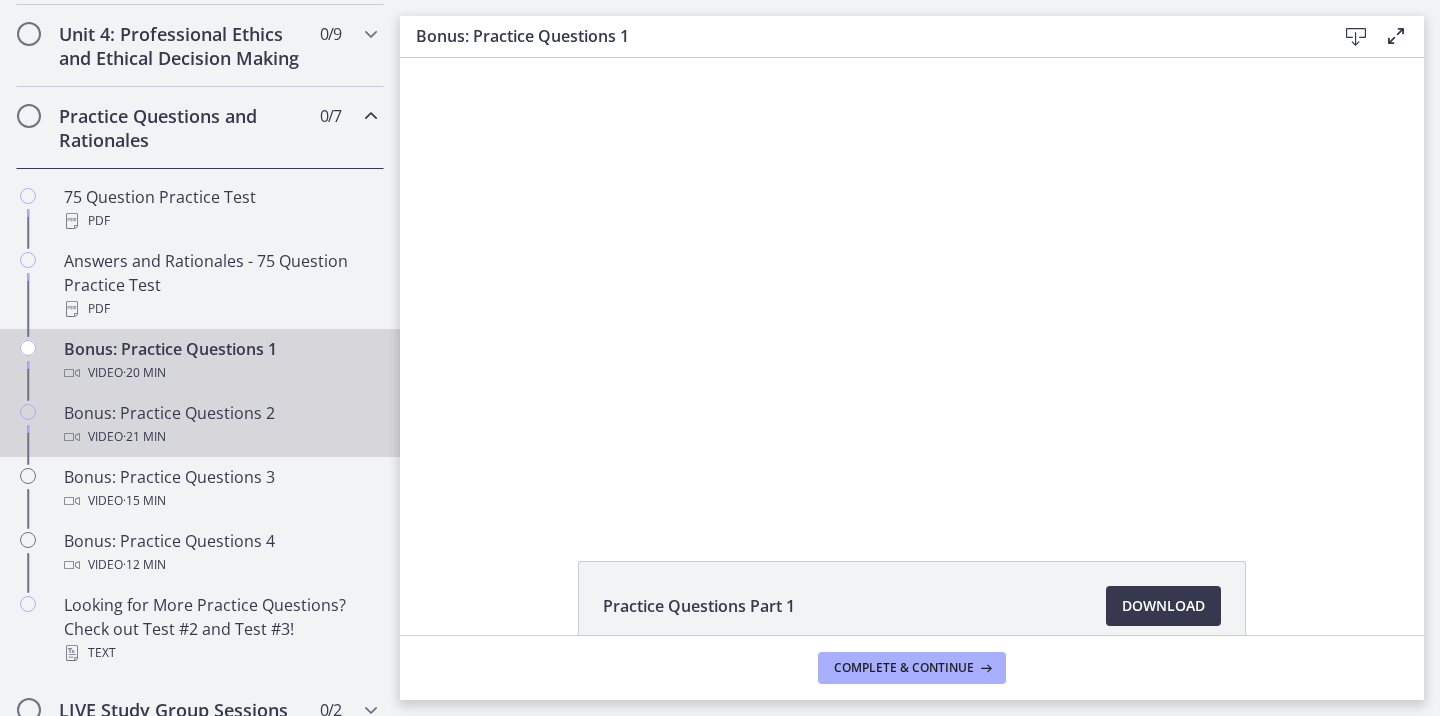 scroll, scrollTop: 855, scrollLeft: 0, axis: vertical 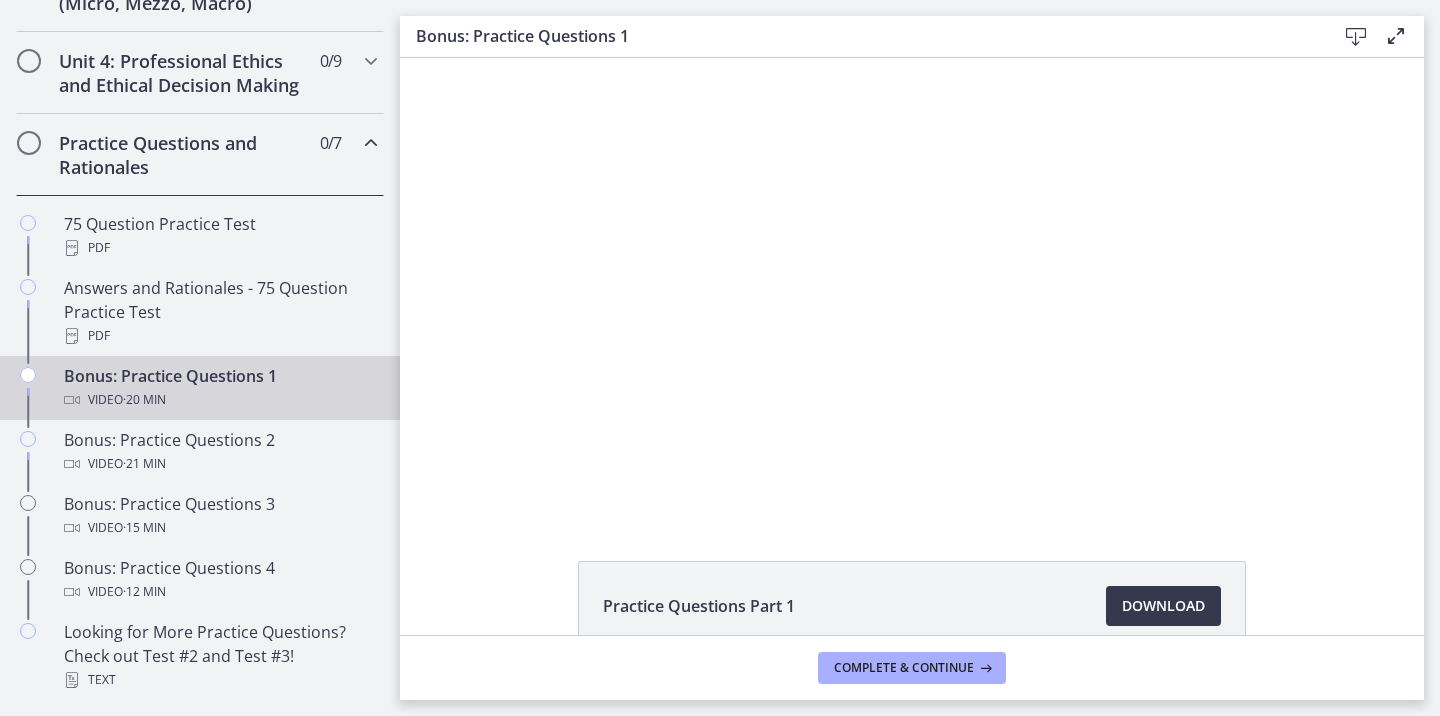click at bounding box center (371, 143) 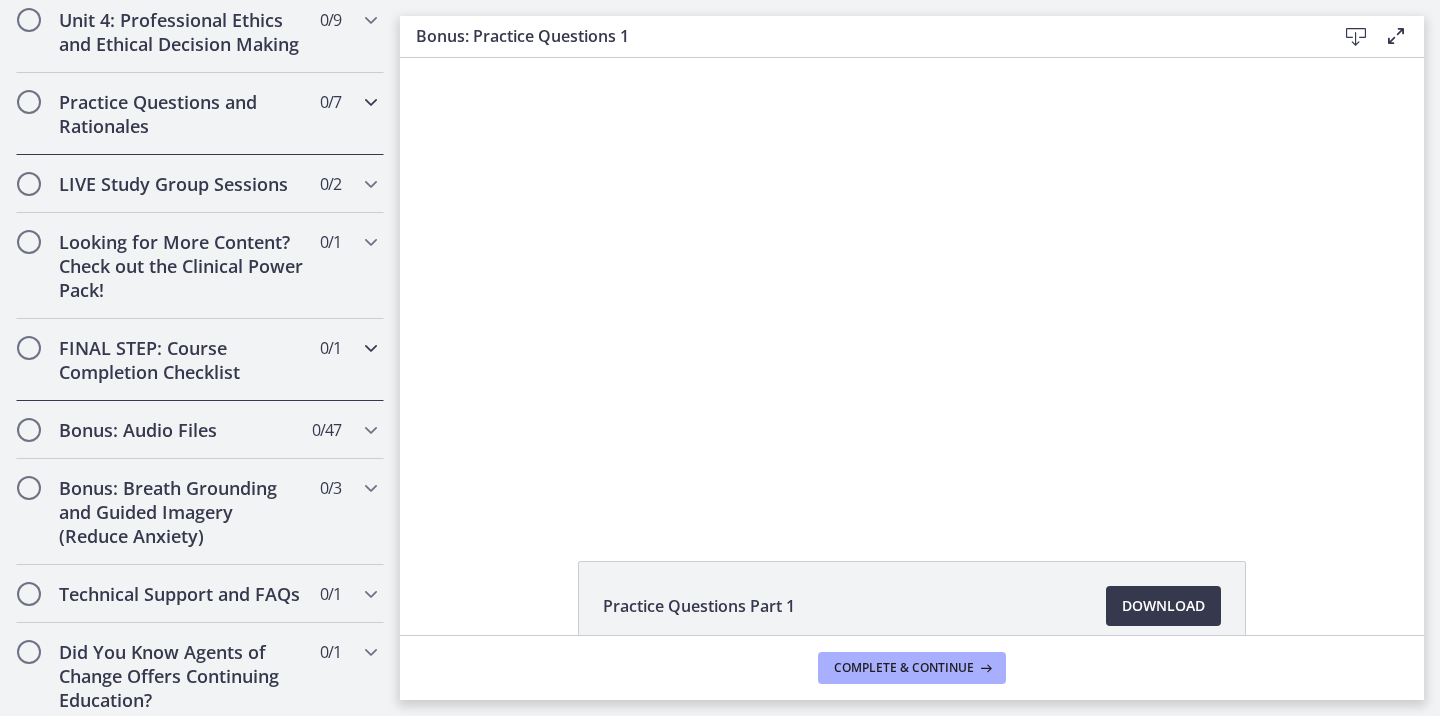 scroll, scrollTop: 908, scrollLeft: 0, axis: vertical 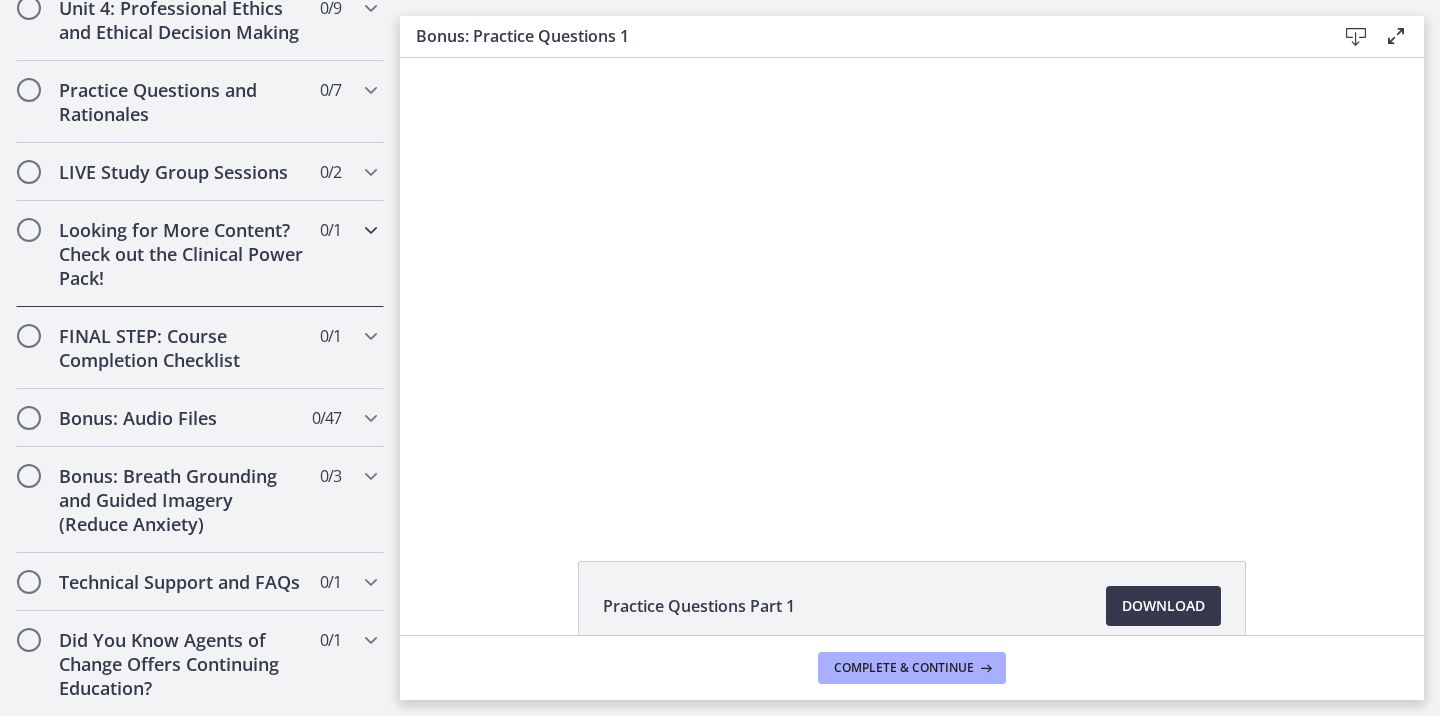 click on "Looking for More Content? Check out the Clinical Power Pack!
0  /  1
Completed" at bounding box center (200, 254) 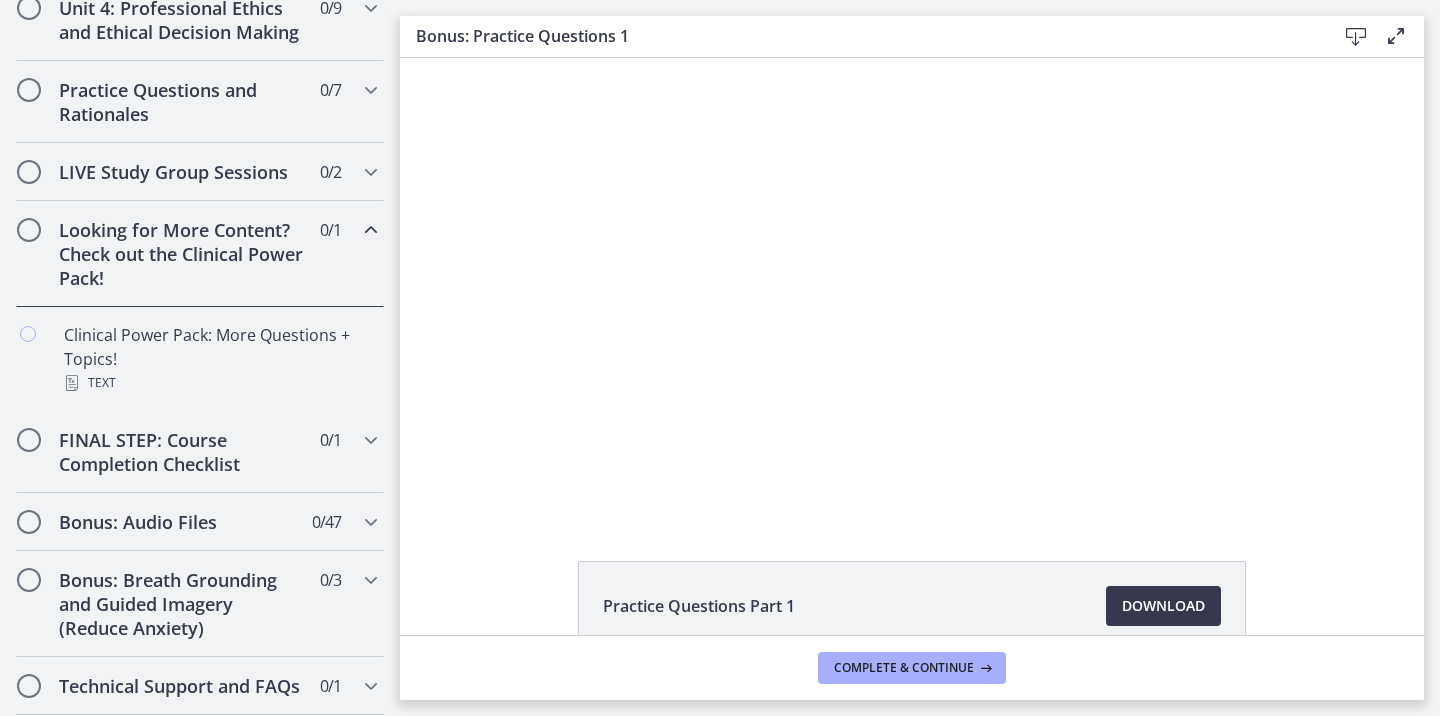 click on "Looking for More Content? Check out the Clinical Power Pack!
0  /  1
Completed" at bounding box center [200, 254] 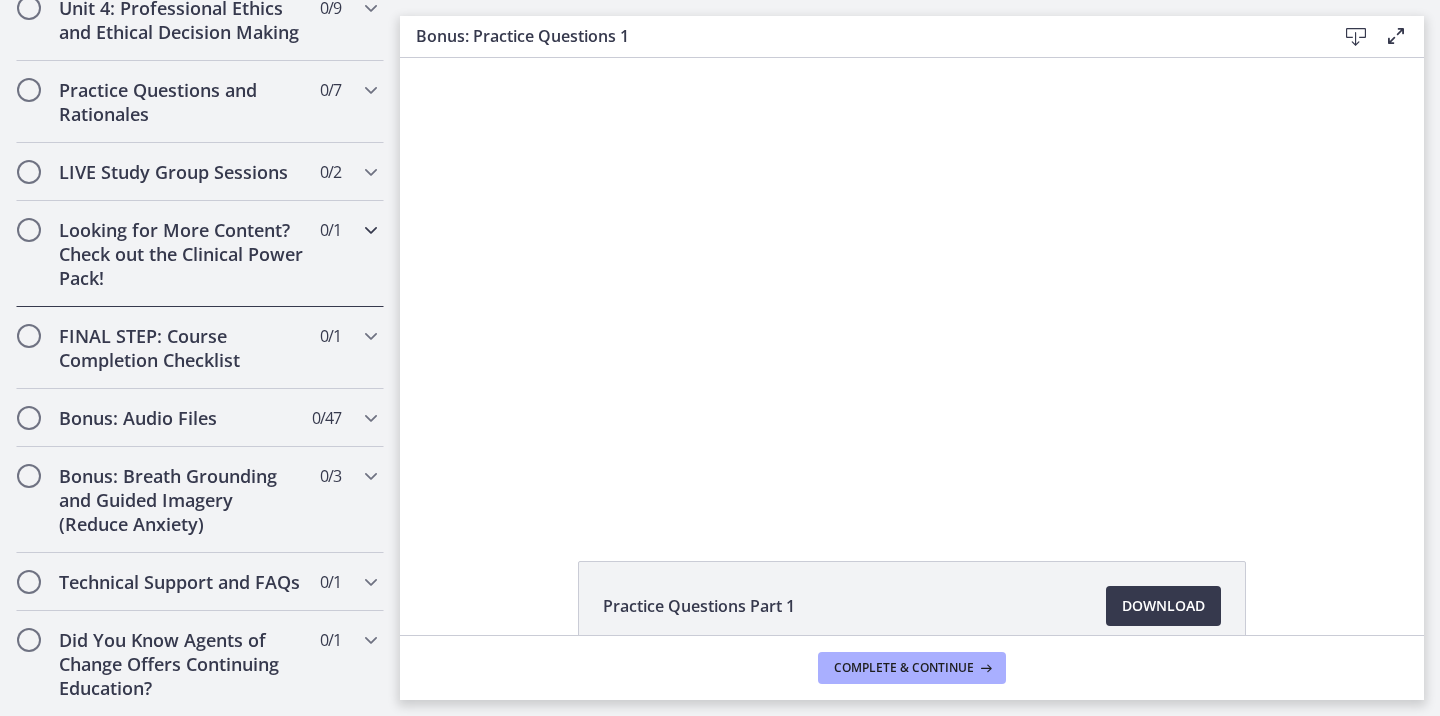 click on "Looking for More Content? Check out the Clinical Power Pack!
0  /  1
Completed" at bounding box center (200, 254) 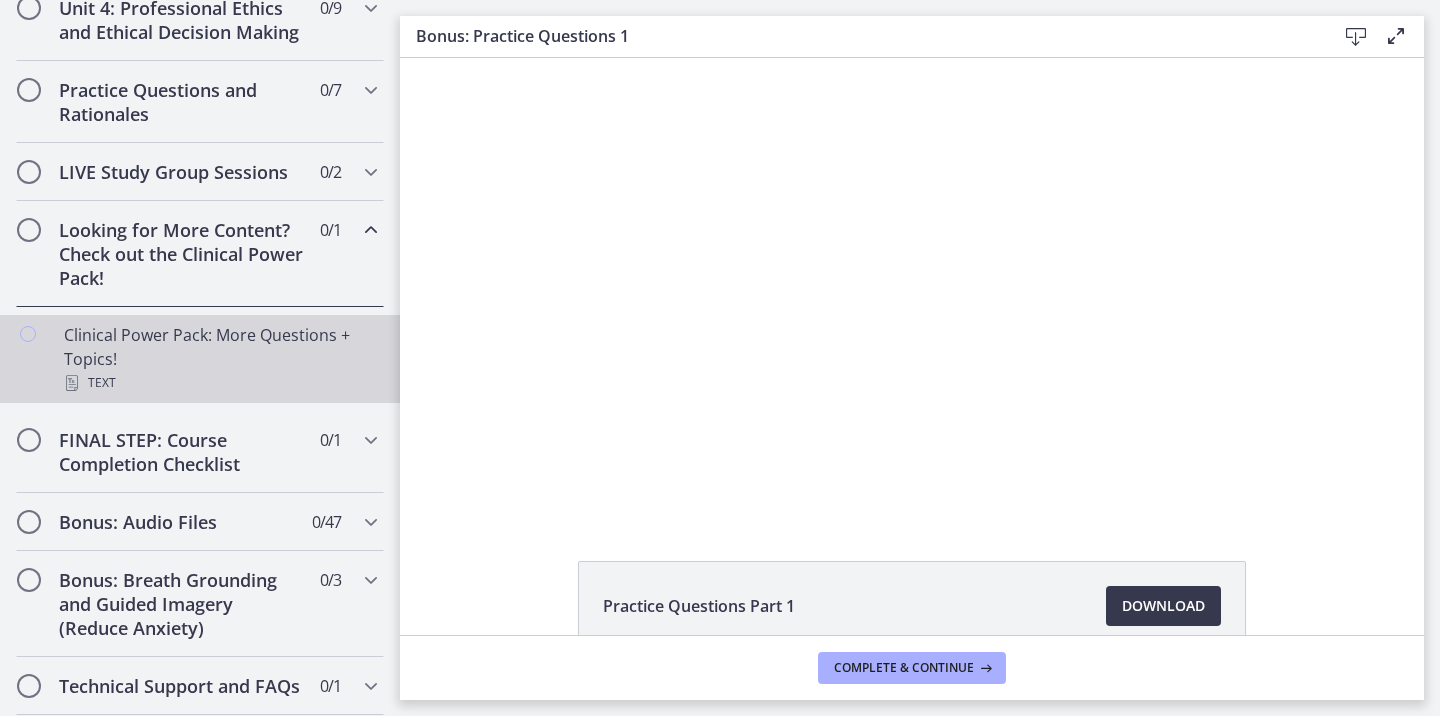 click on "Clinical Power Pack: More Questions + Topics!
Text" at bounding box center [220, 359] 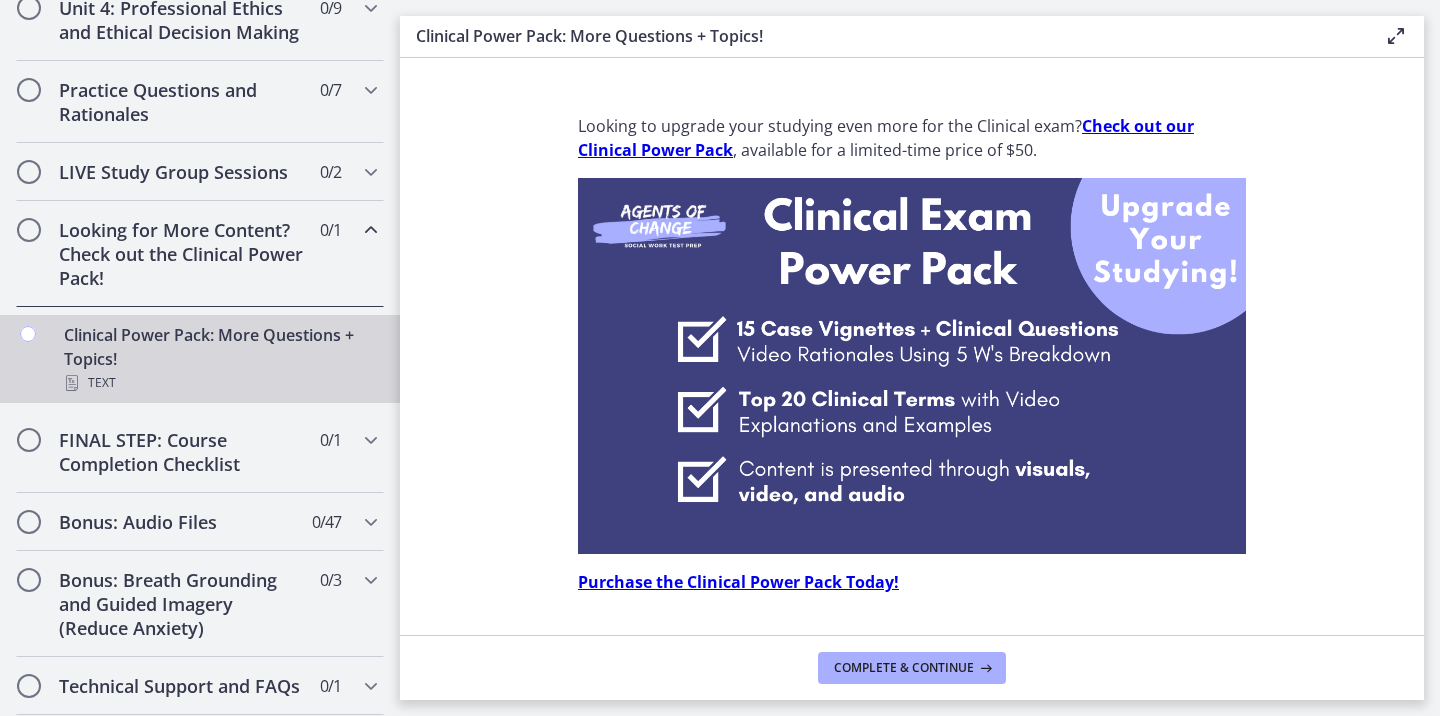 scroll, scrollTop: 55, scrollLeft: 0, axis: vertical 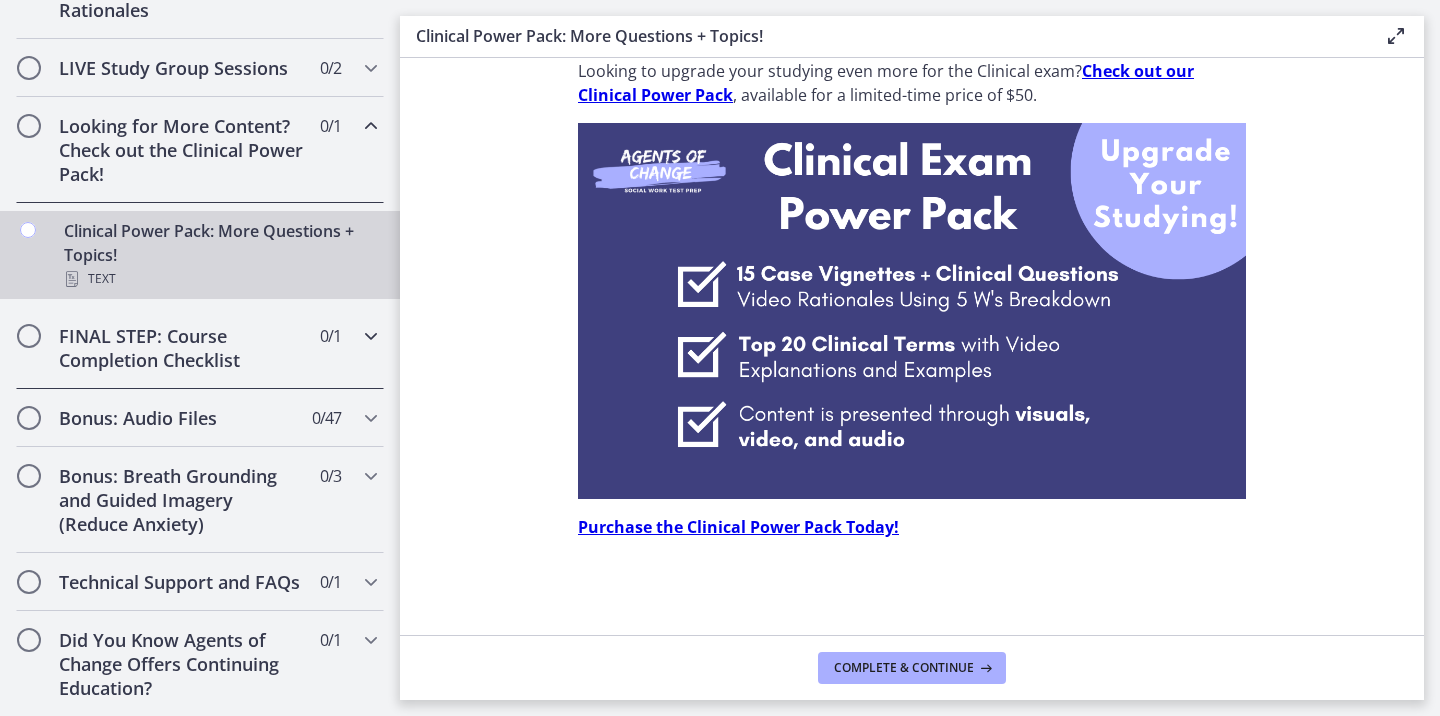 click on "FINAL STEP: Course Completion Checklist
0  /  1
Completed" at bounding box center (200, 348) 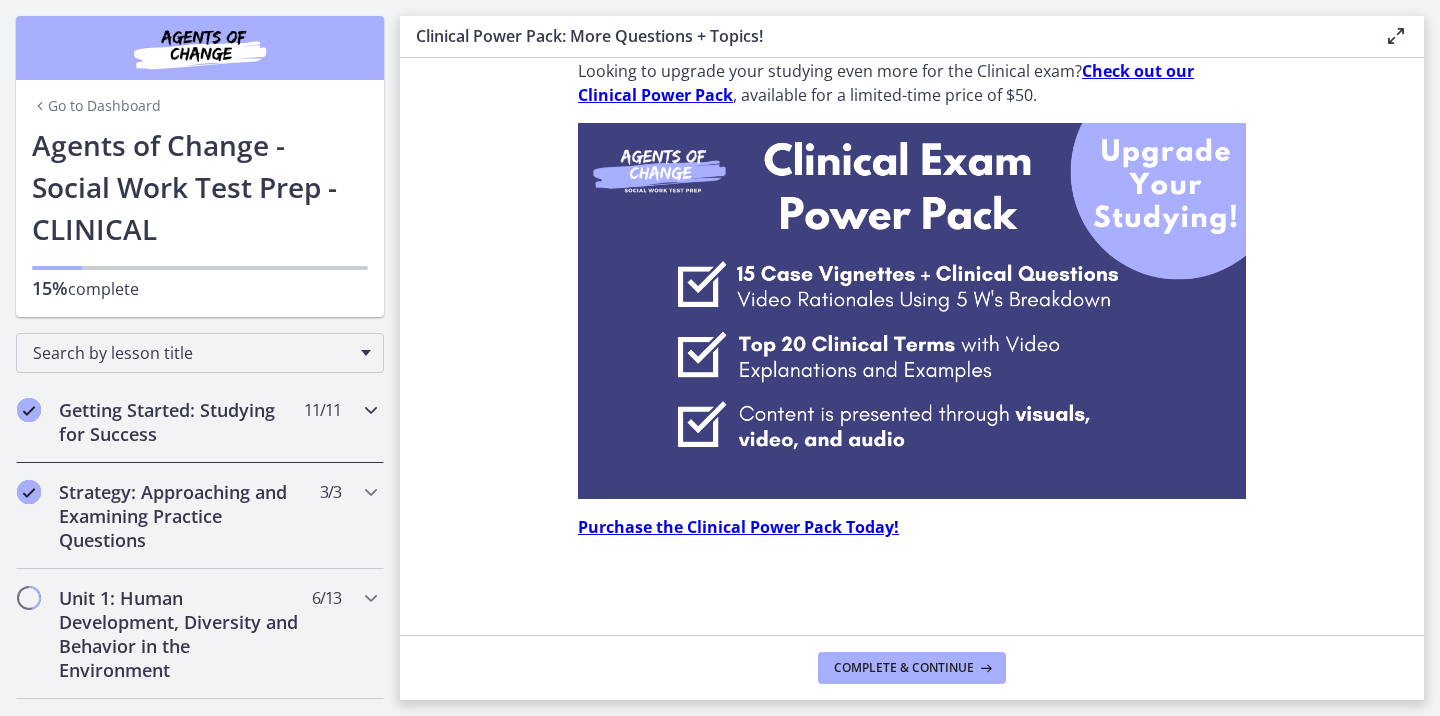 scroll, scrollTop: 51, scrollLeft: 0, axis: vertical 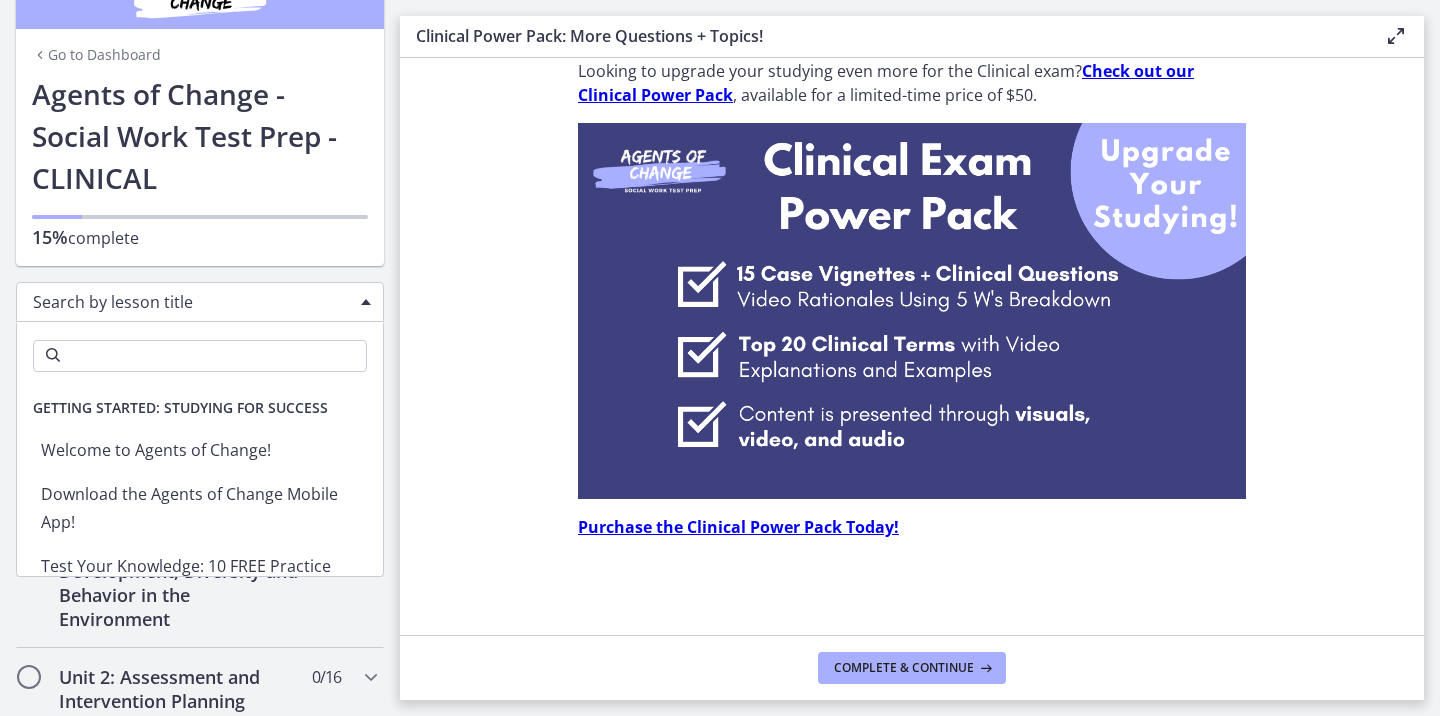 click on "Search by lesson title" at bounding box center (200, 302) 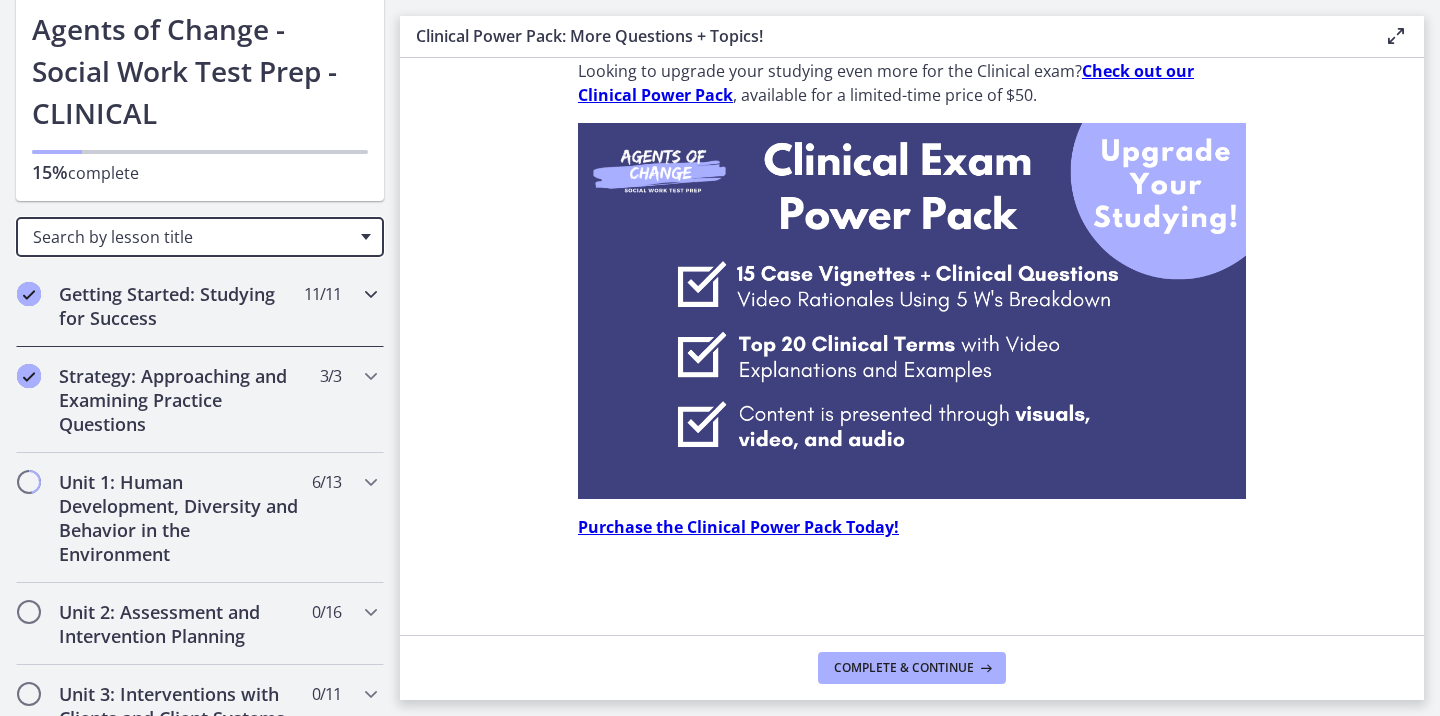scroll, scrollTop: 117, scrollLeft: 0, axis: vertical 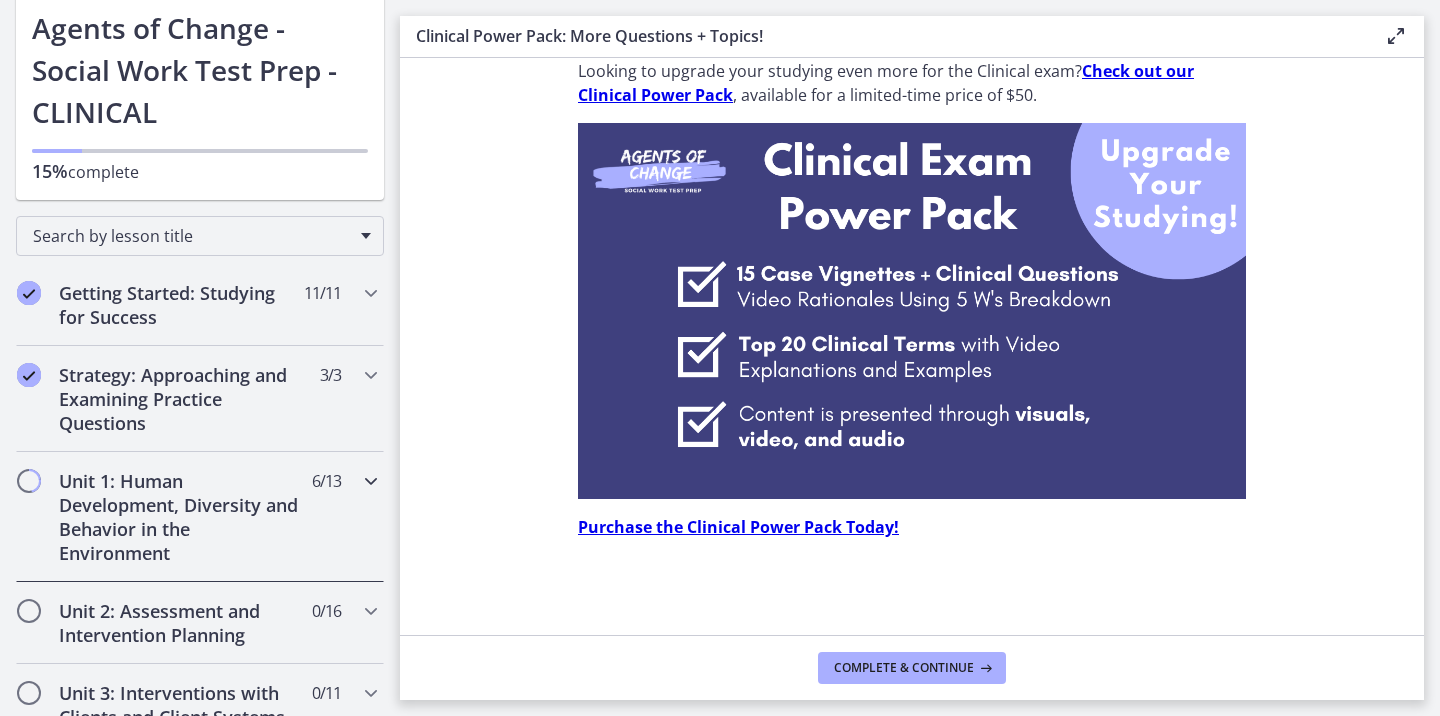 click on "Unit 1: Human Development, Diversity and Behavior in the Environment
6  /  13
Completed" at bounding box center (200, 517) 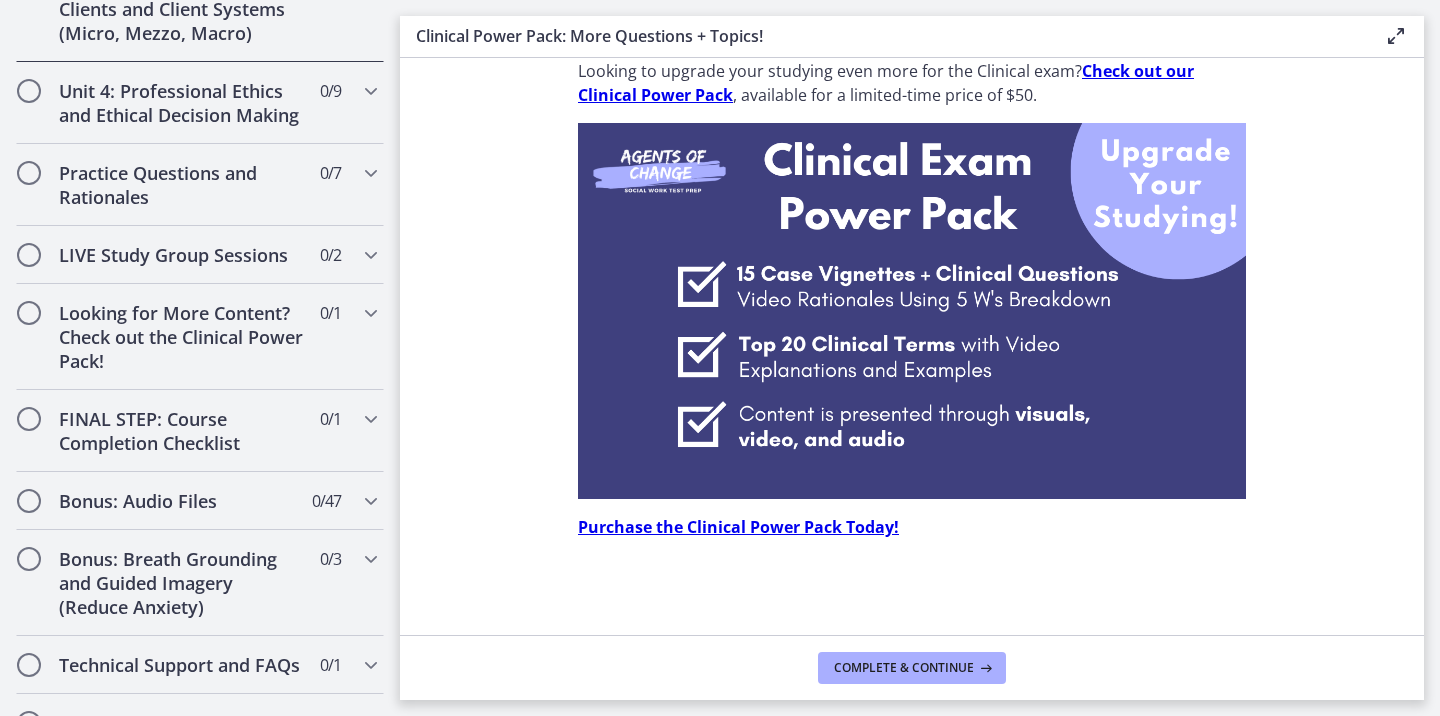 scroll, scrollTop: 1852, scrollLeft: 0, axis: vertical 